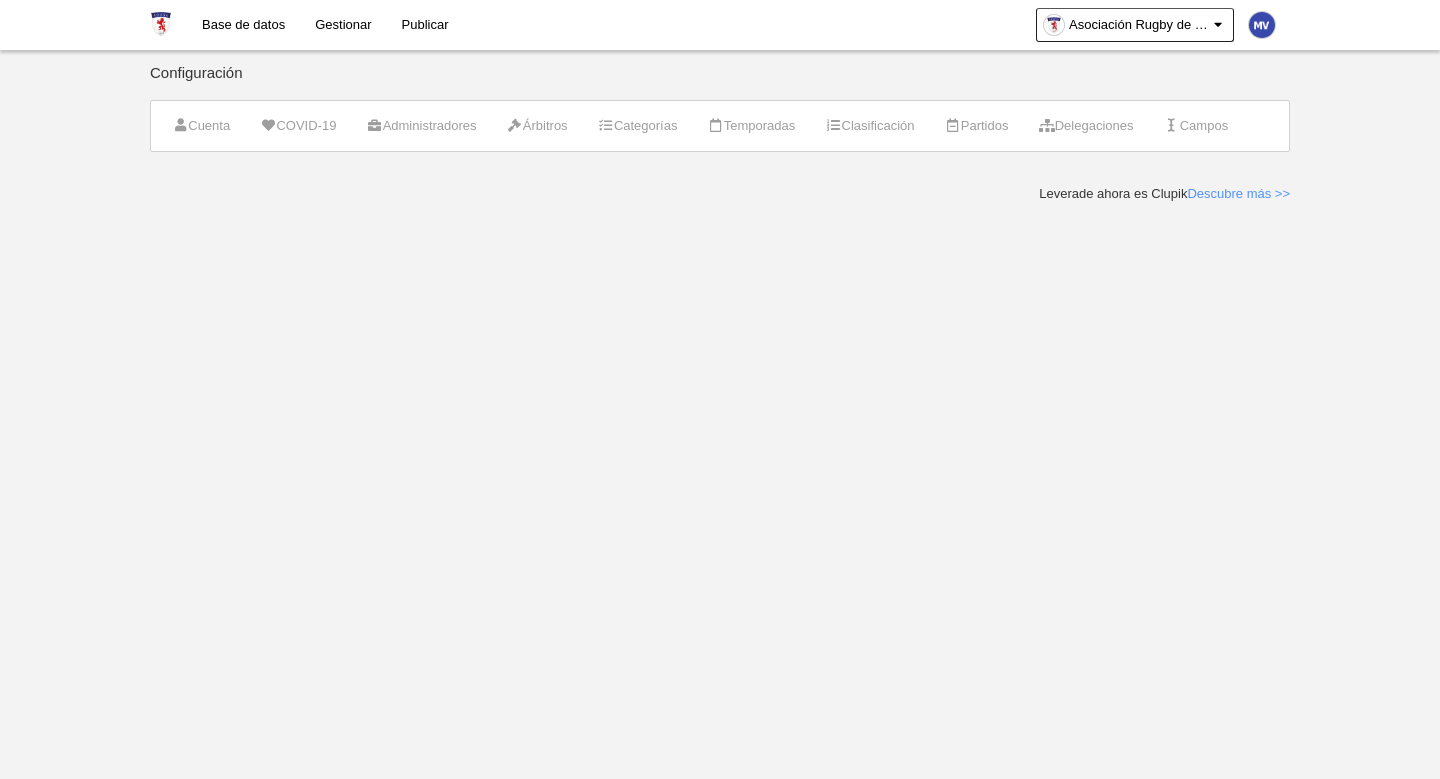scroll, scrollTop: 0, scrollLeft: 0, axis: both 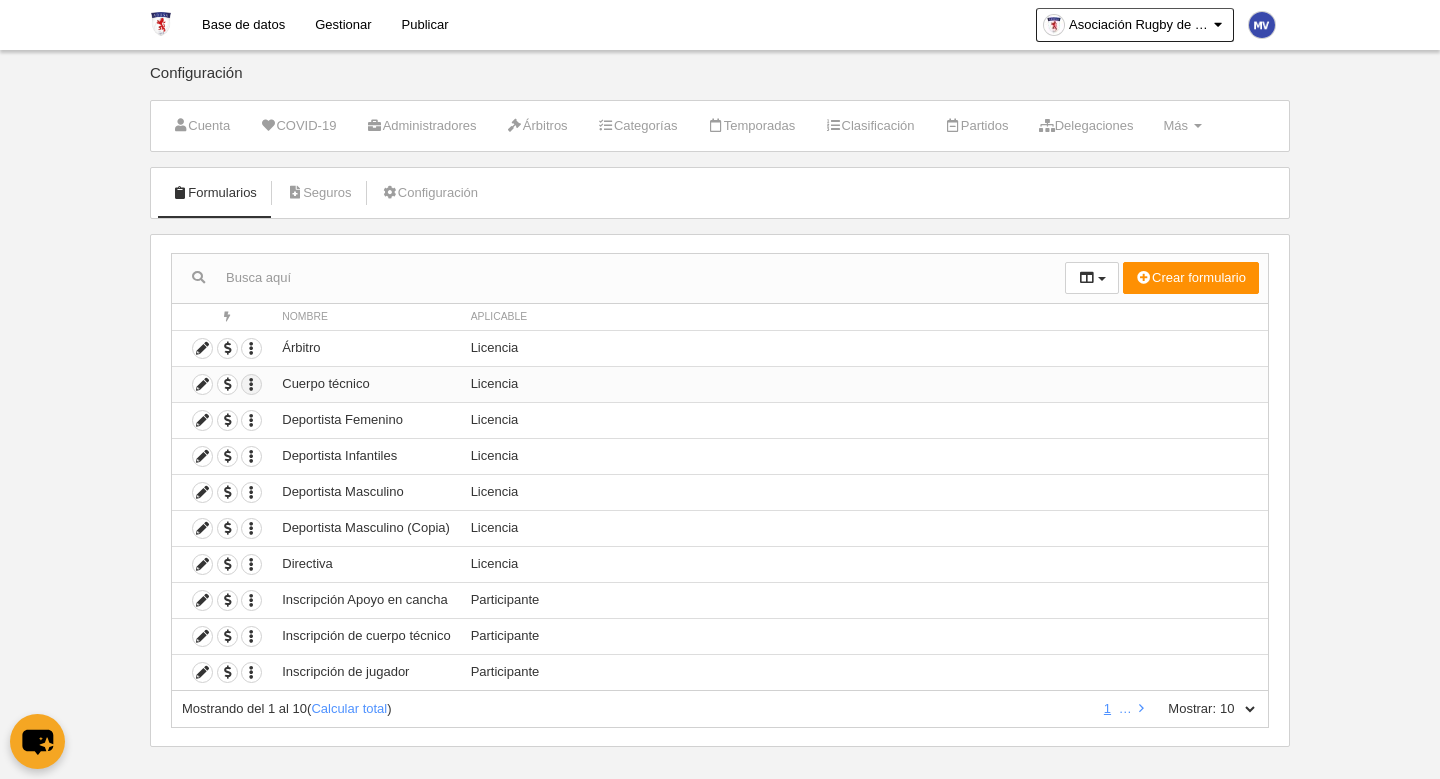 click at bounding box center [251, 348] 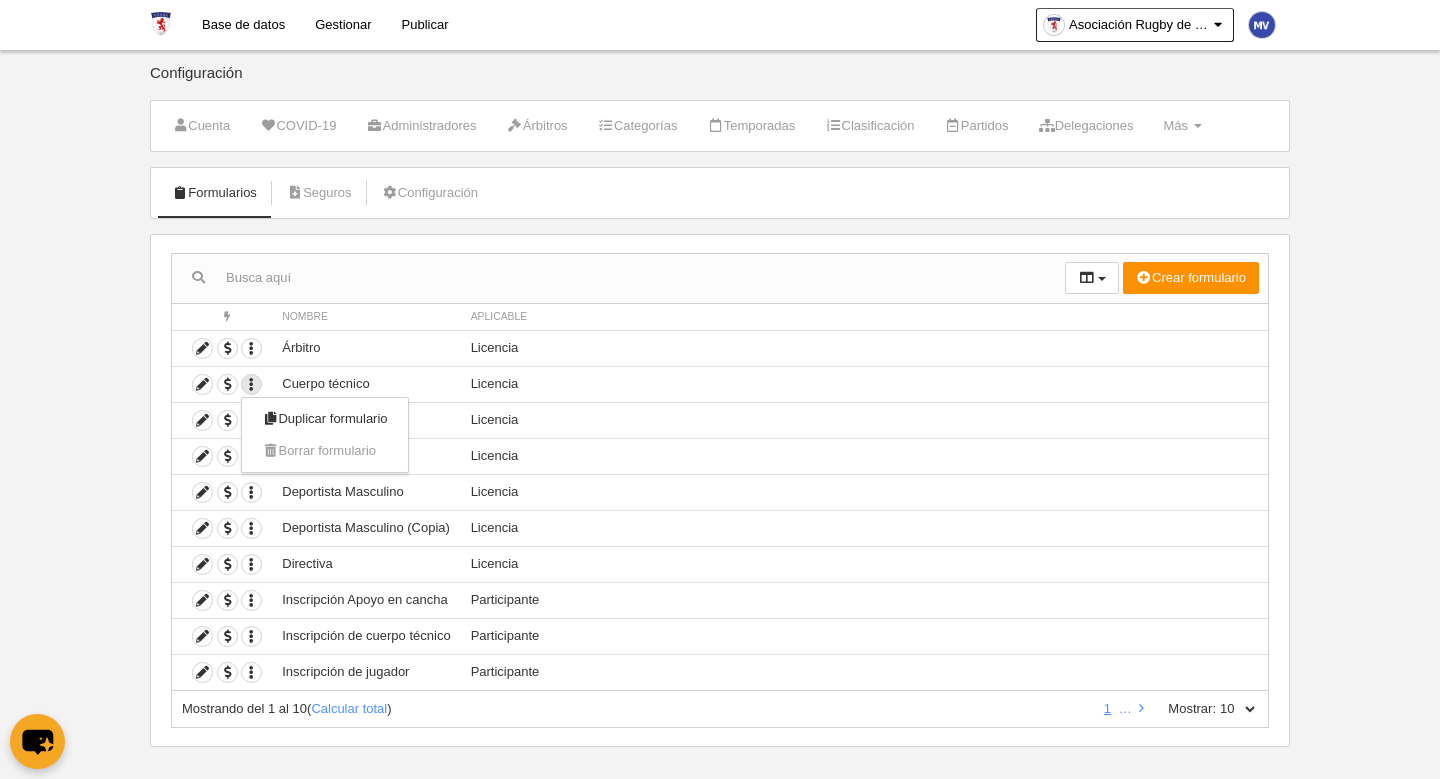 click on "Base de datos
Gestionar
Publicar
Asociación Rugby de Santiago
Ajustes generales
Ir a mi dominio
[NAME]
Mi cuenta
Consultar importaciones y exportaciones
Comentarios																	 2
Centro de soporte
Idioma
Català [ca]
Deutsch [de]" at bounding box center (720, 389) 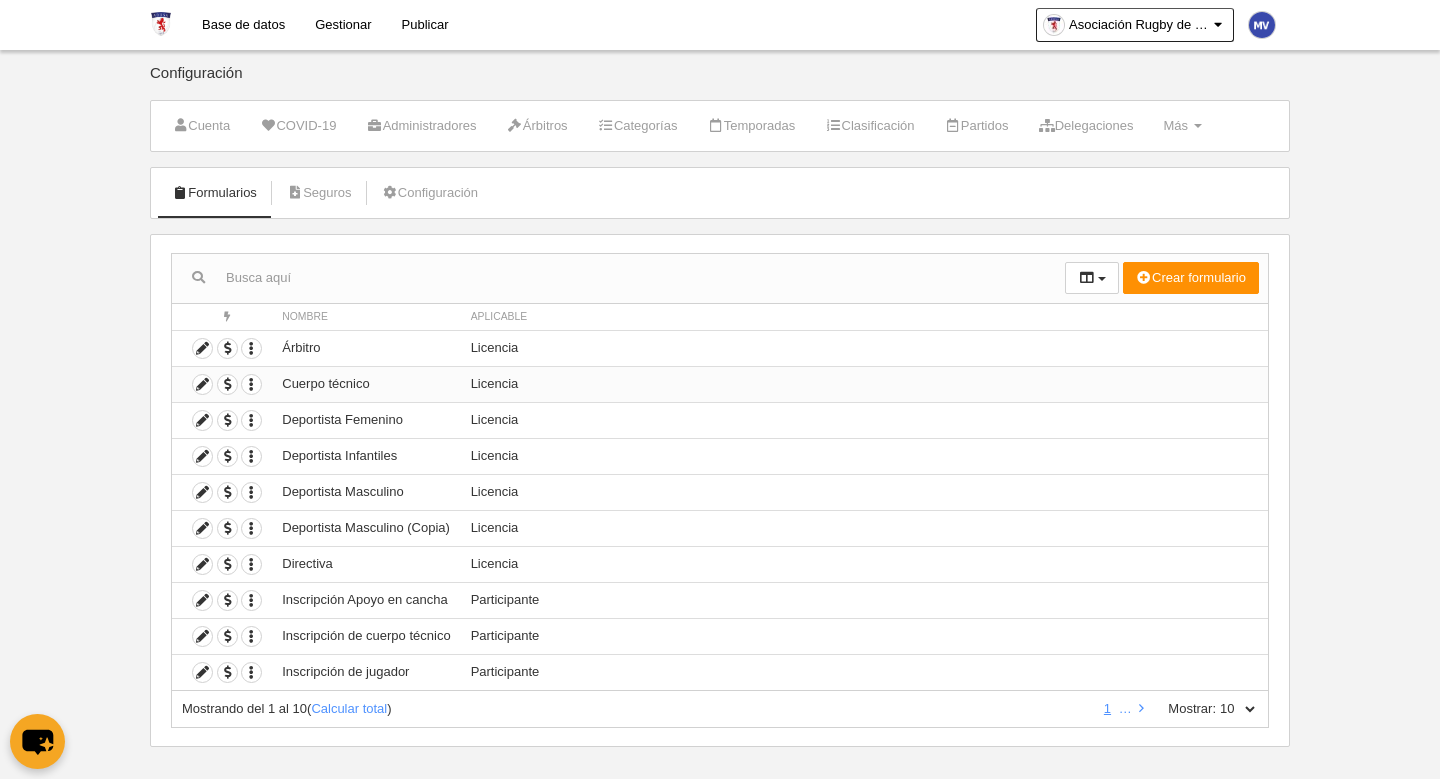 click on "Cuerpo técnico" at bounding box center [366, 348] 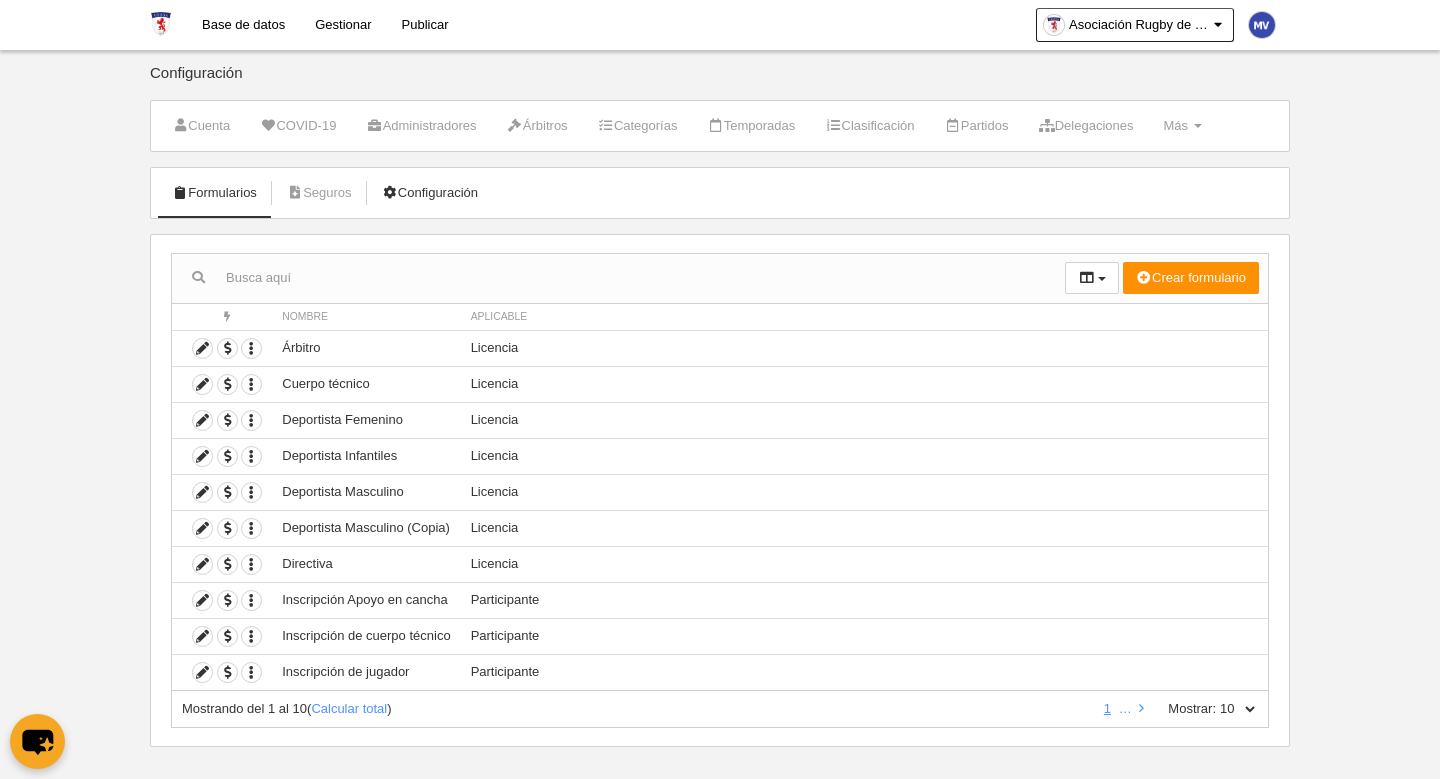 click on "Configuración" at bounding box center (214, 193) 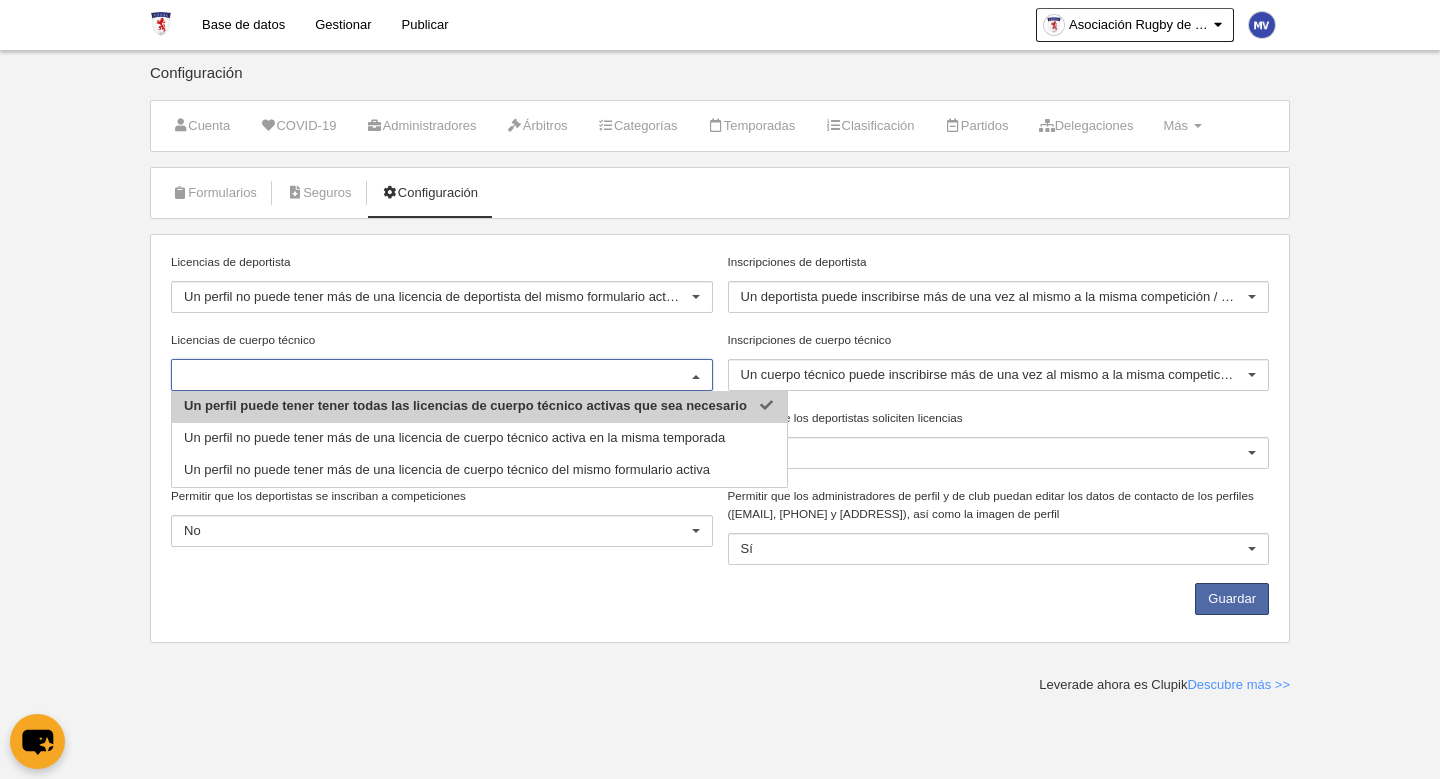 click on "Base de datos
Gestionar
Publicar
Asociación Rugby de Santiago
Ajustes generales
Ir a mi dominio
Milenka Valdebenito
Mi cuenta
Consultar importaciones y exportaciones
Comentarios																	 2
Centro de soporte
Idioma
Català [ca]
Deutsch [de]" at bounding box center [720, 389] 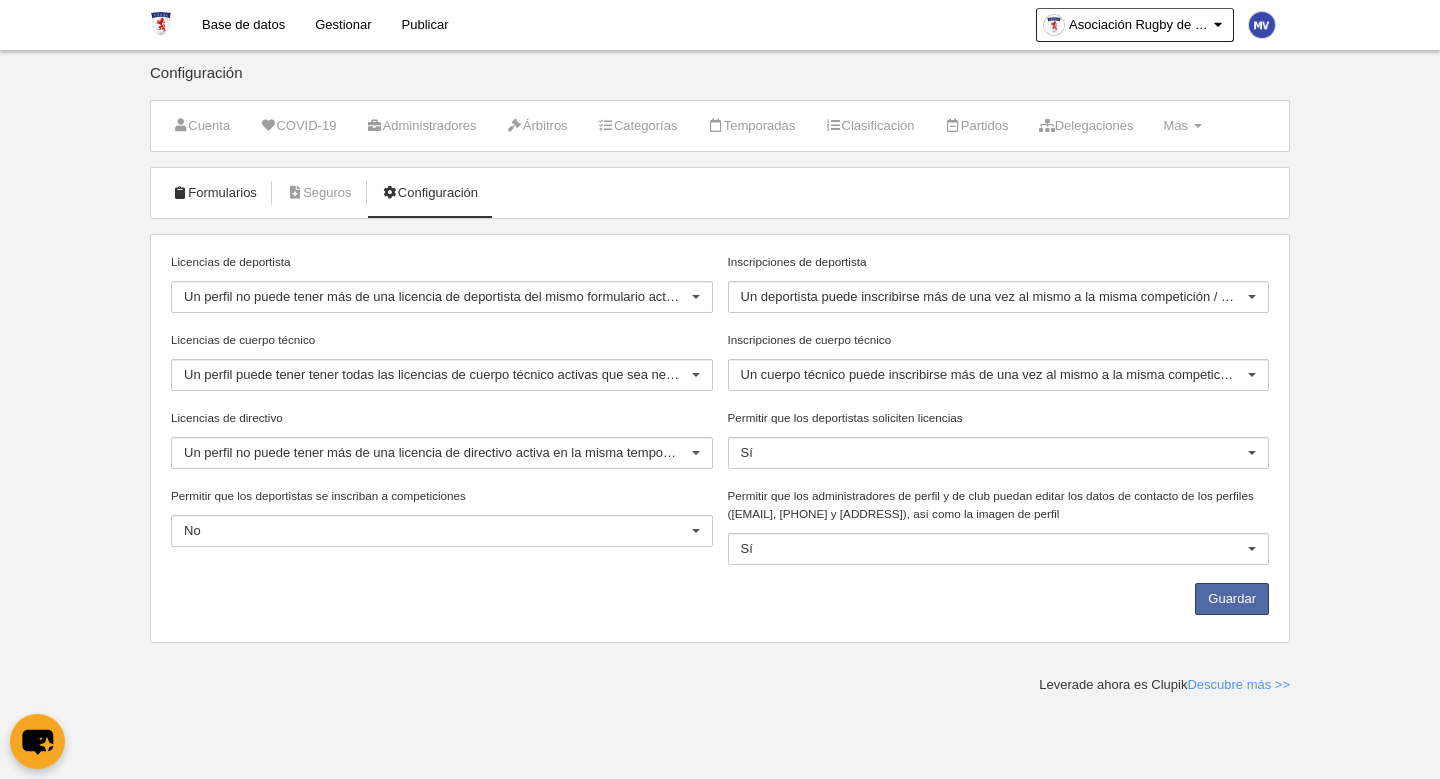 click on "Formularios" at bounding box center (214, 193) 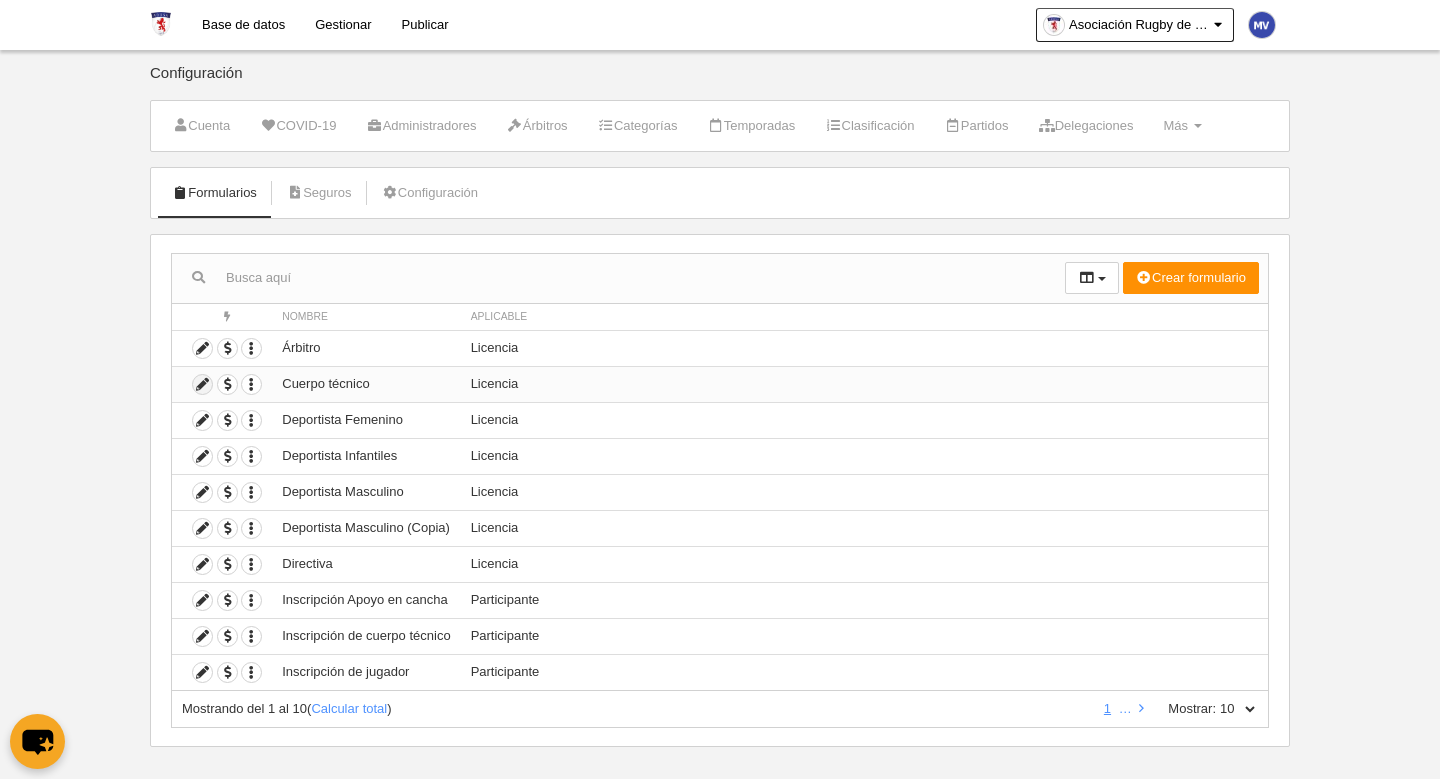 click at bounding box center [202, 384] 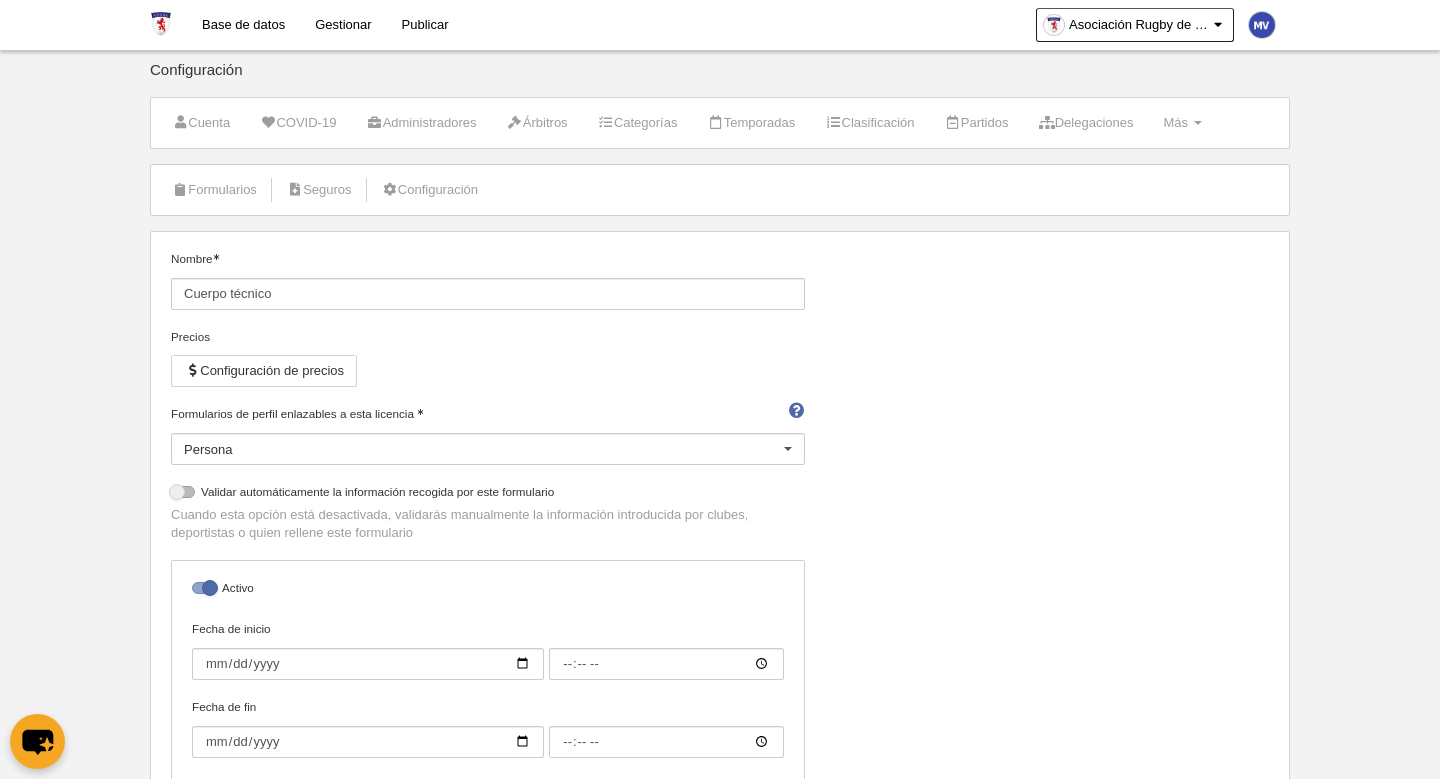scroll, scrollTop: 0, scrollLeft: 0, axis: both 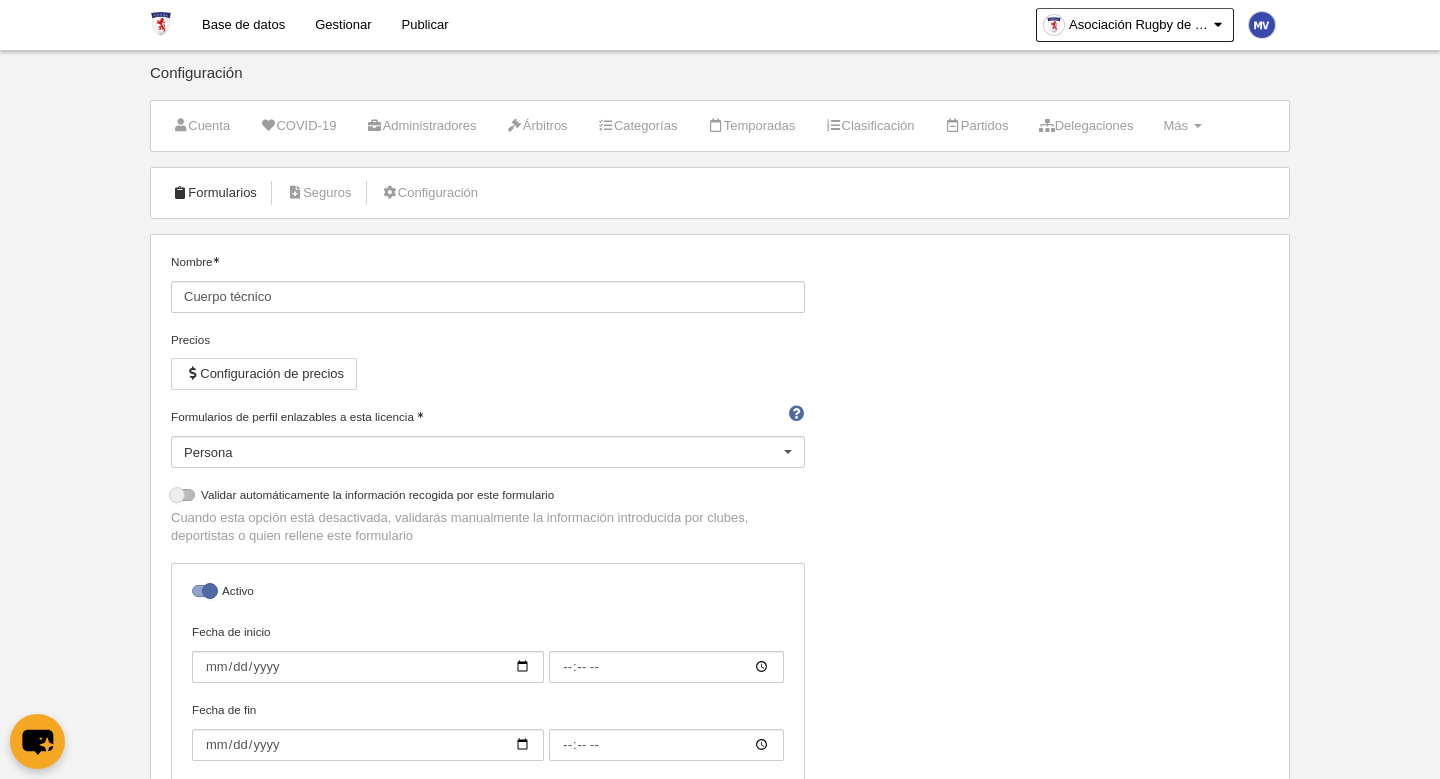 click on "Formularios" at bounding box center [214, 193] 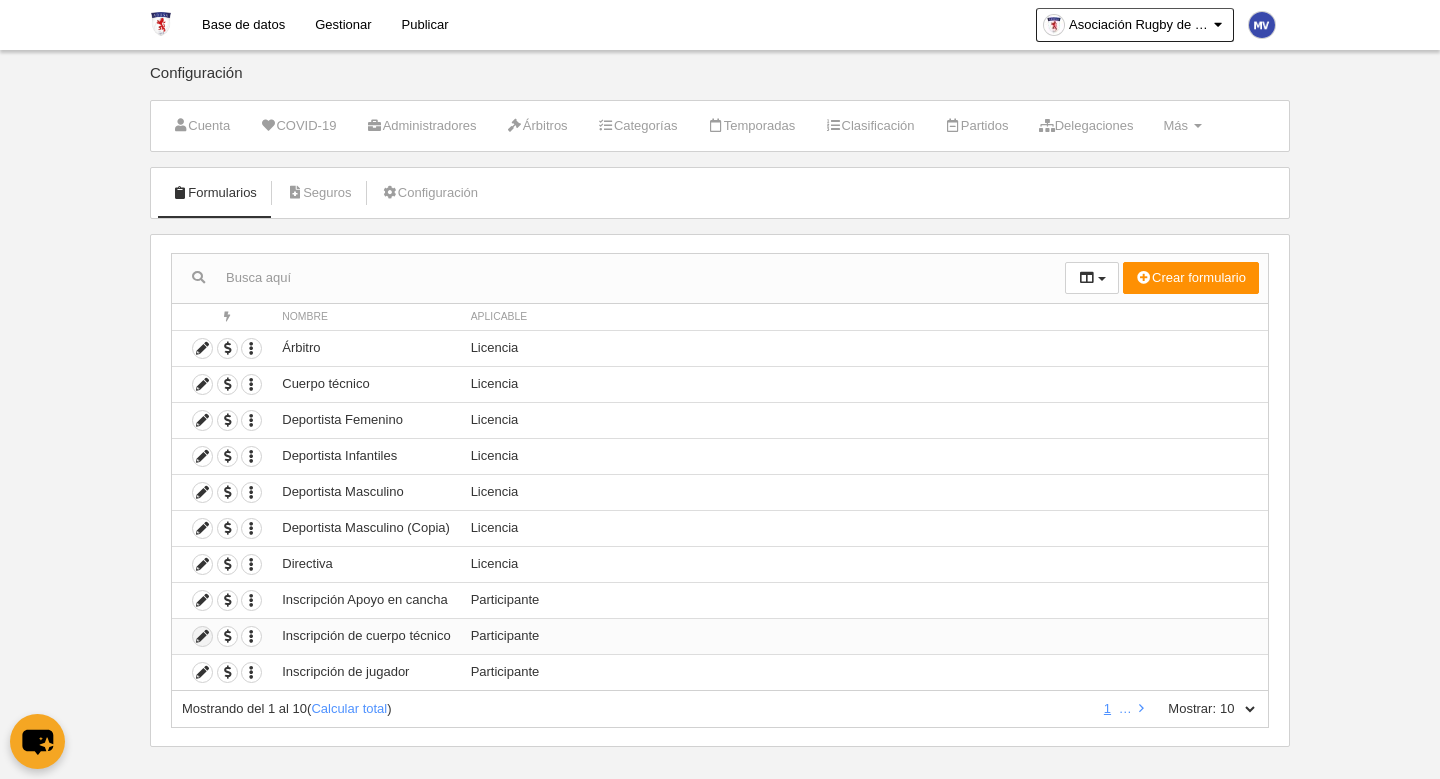 click at bounding box center (202, 636) 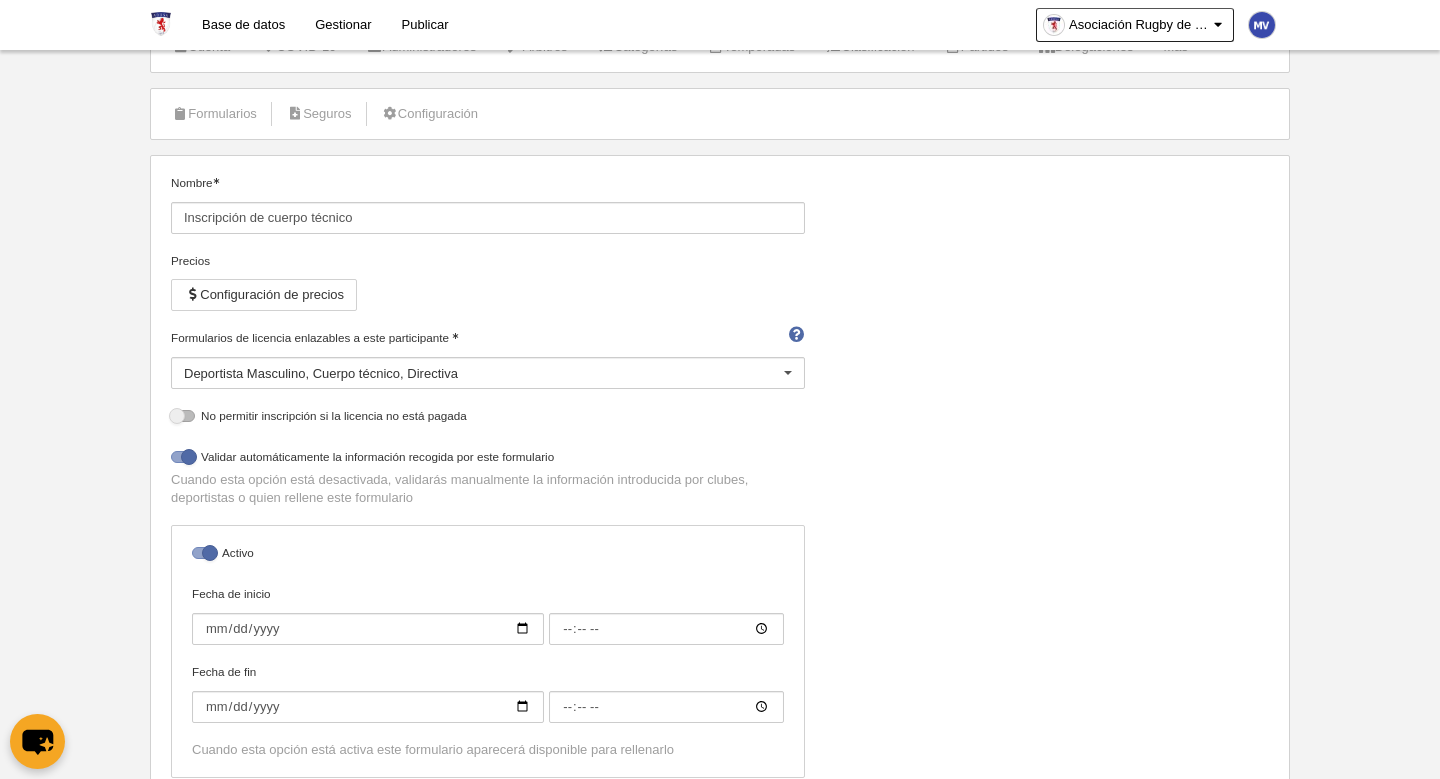 scroll, scrollTop: 0, scrollLeft: 0, axis: both 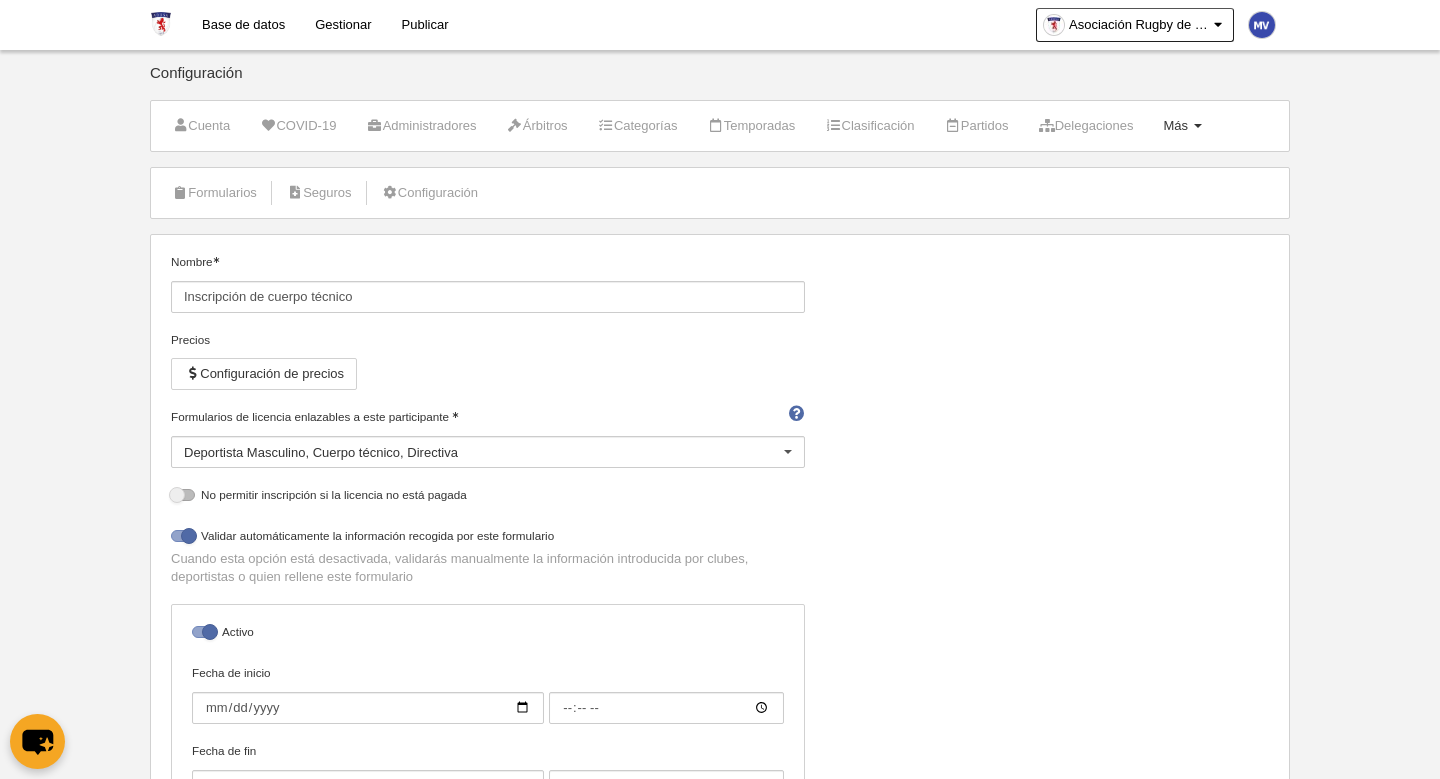 click on "Más" at bounding box center [1175, 125] 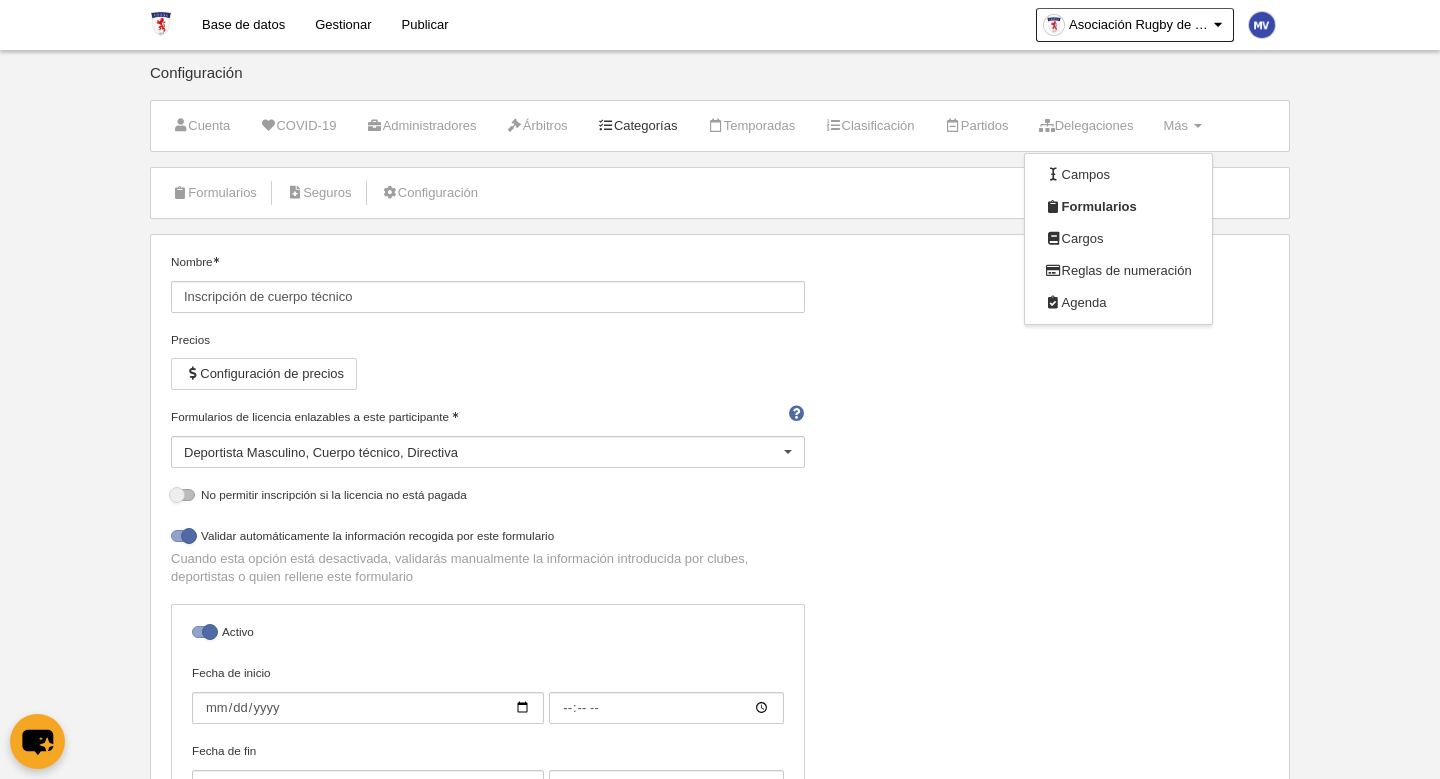 click on "Categorías" at bounding box center (201, 126) 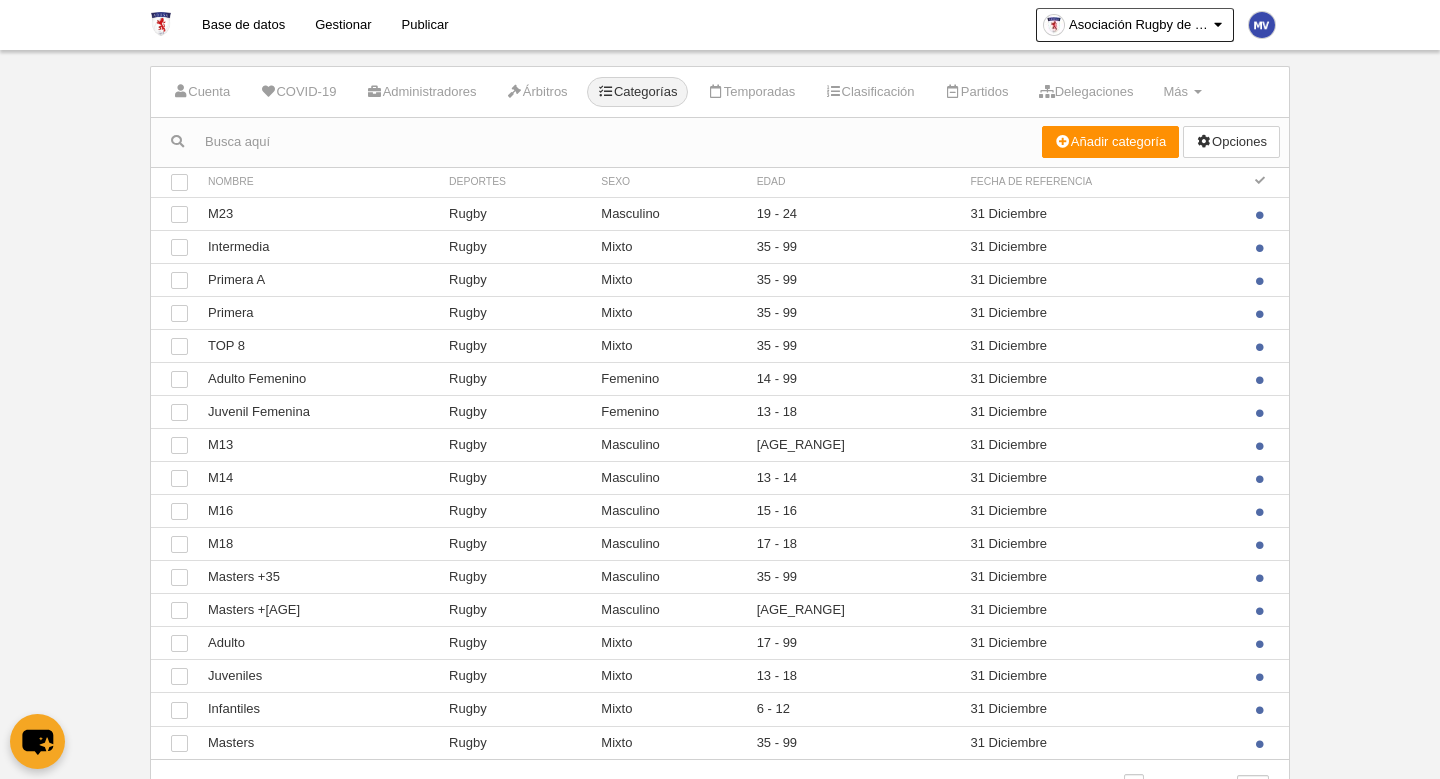 scroll, scrollTop: 0, scrollLeft: 0, axis: both 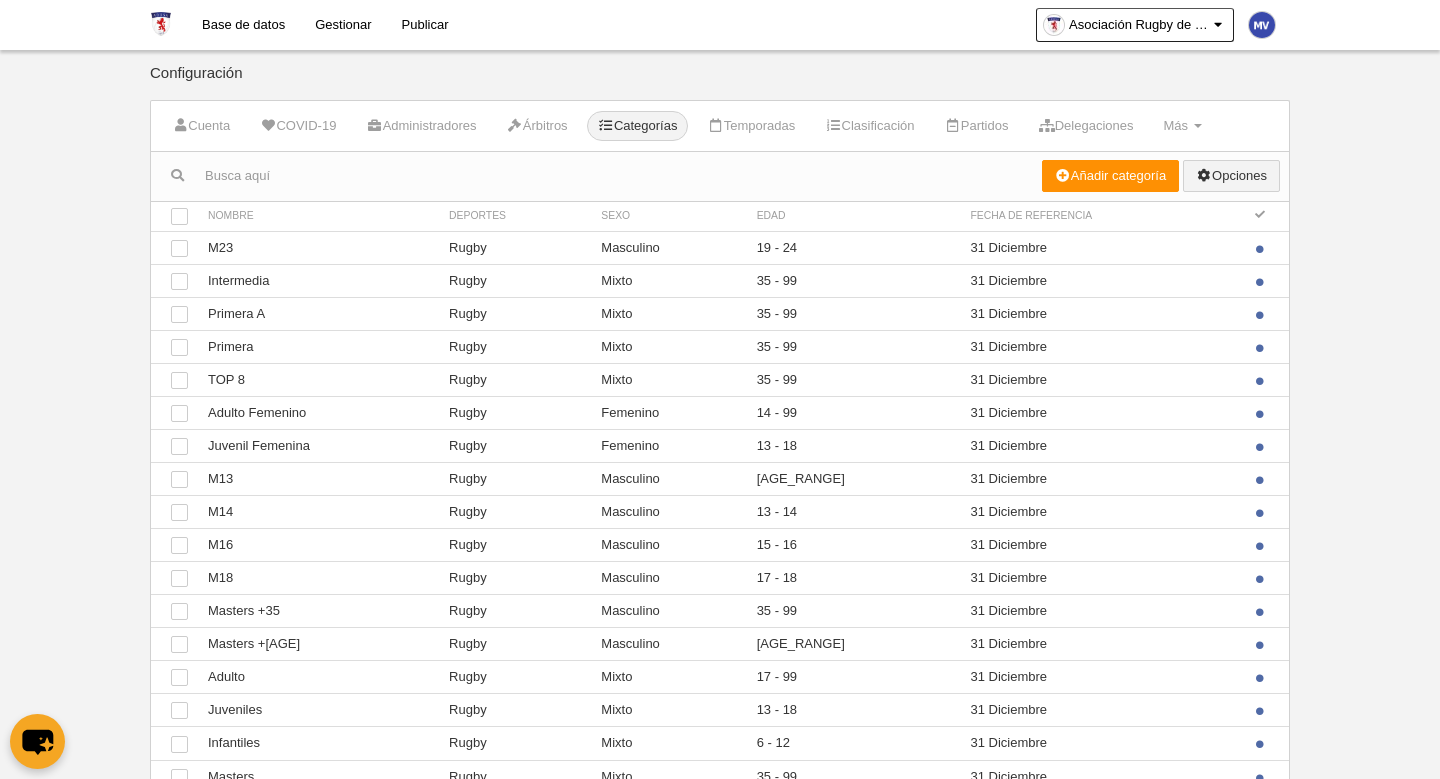 click on "Opciones" at bounding box center [1231, 176] 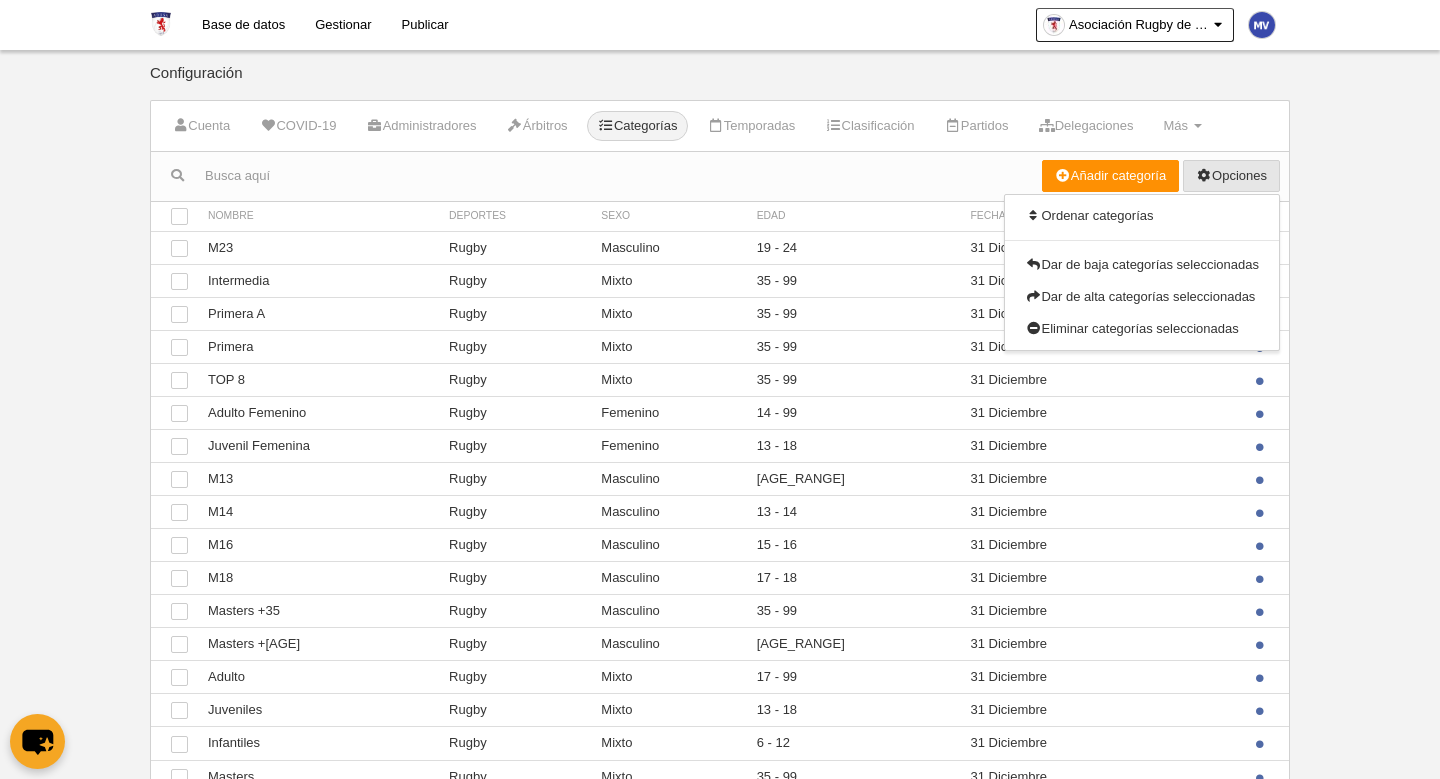 click on "Base de datos
Gestionar
Publicar
Asociación Rugby de Santiago
Ajustes generales
Ir a mi dominio
Milenka Valdebenito
Mi cuenta
Consultar importaciones y exportaciones
Comentarios																	 2
Centro de soporte
Idioma
Català [ca]
Deutsch [de]" at bounding box center [720, 389] 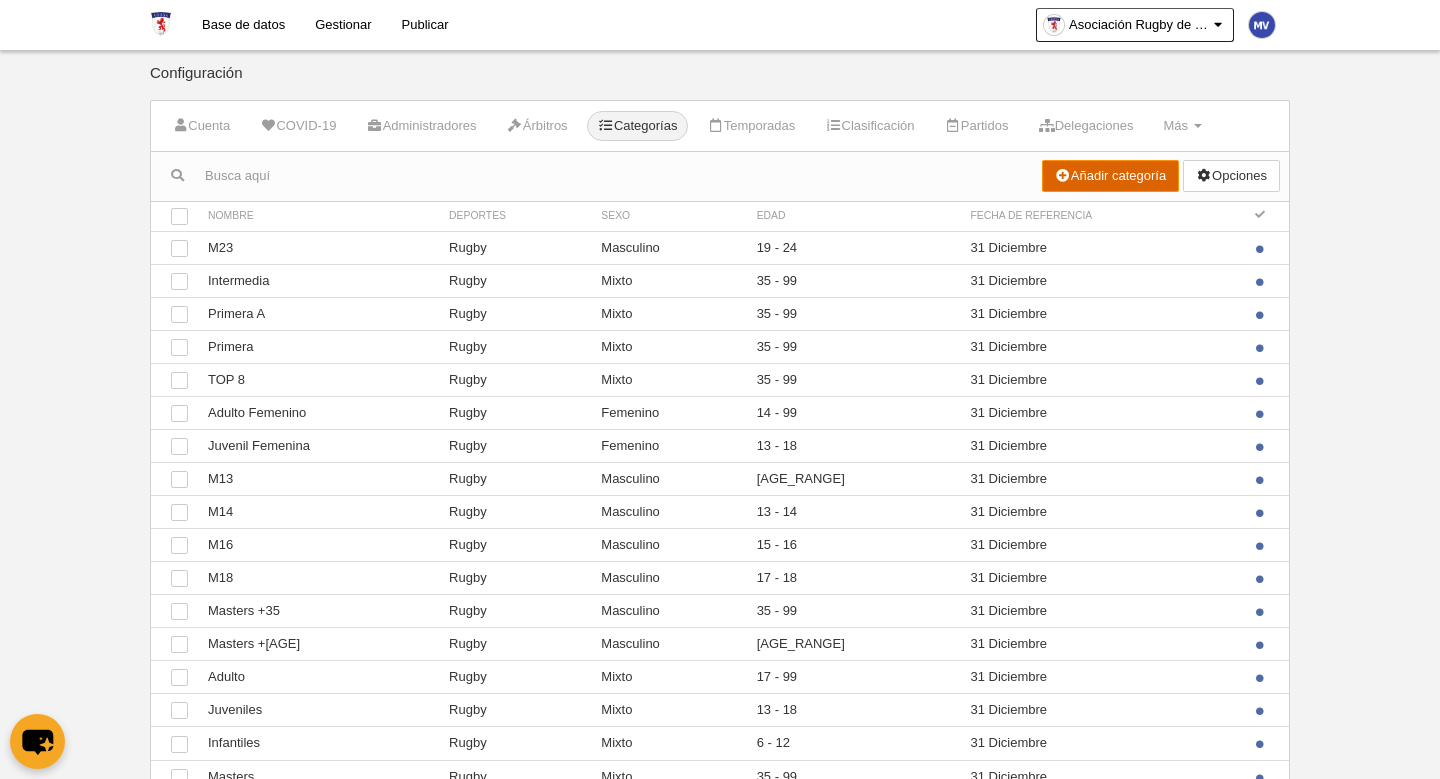 click on "Añadir categoría" at bounding box center (1111, 176) 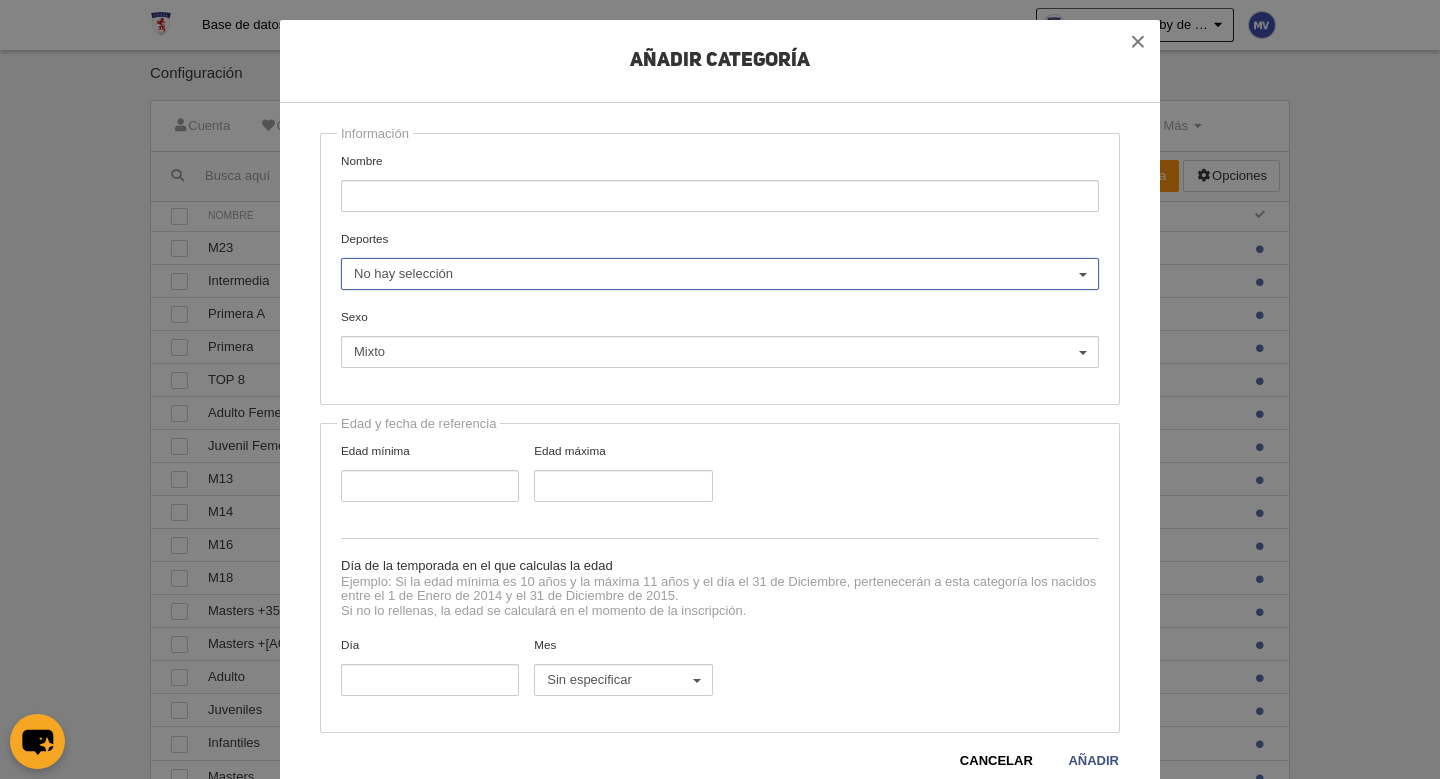 click on "No hay selección" at bounding box center (720, 274) 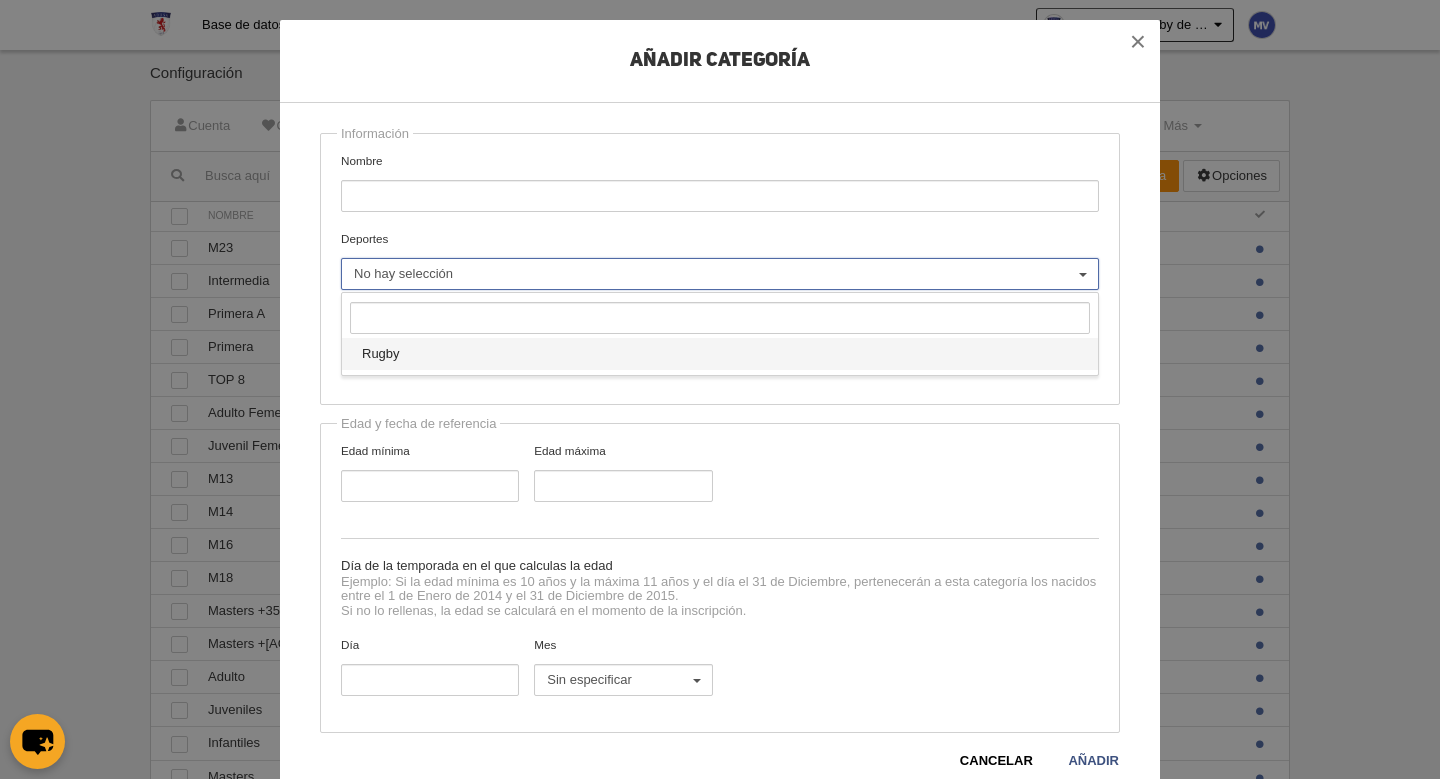 click on "Rugby" at bounding box center [720, 354] 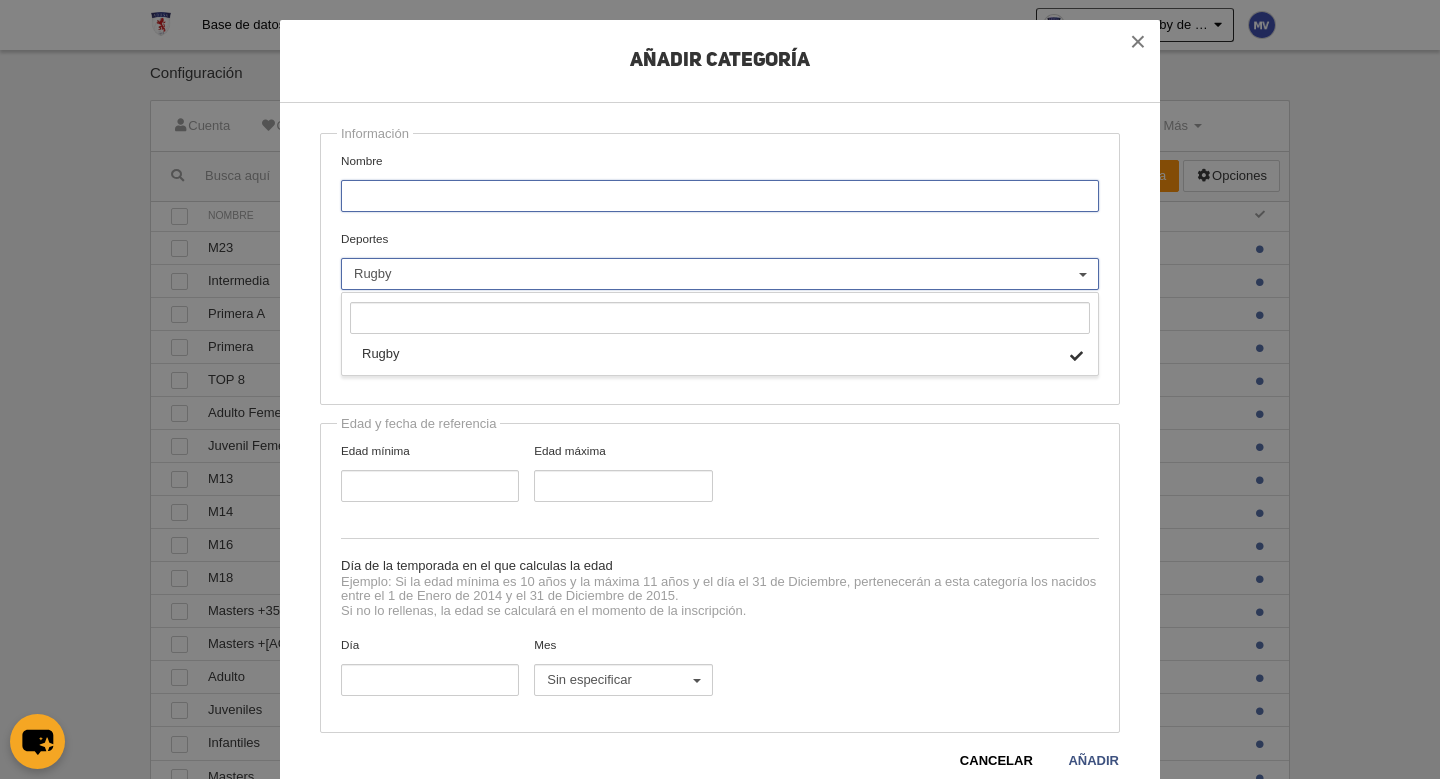 click on "Nombre" at bounding box center [720, 196] 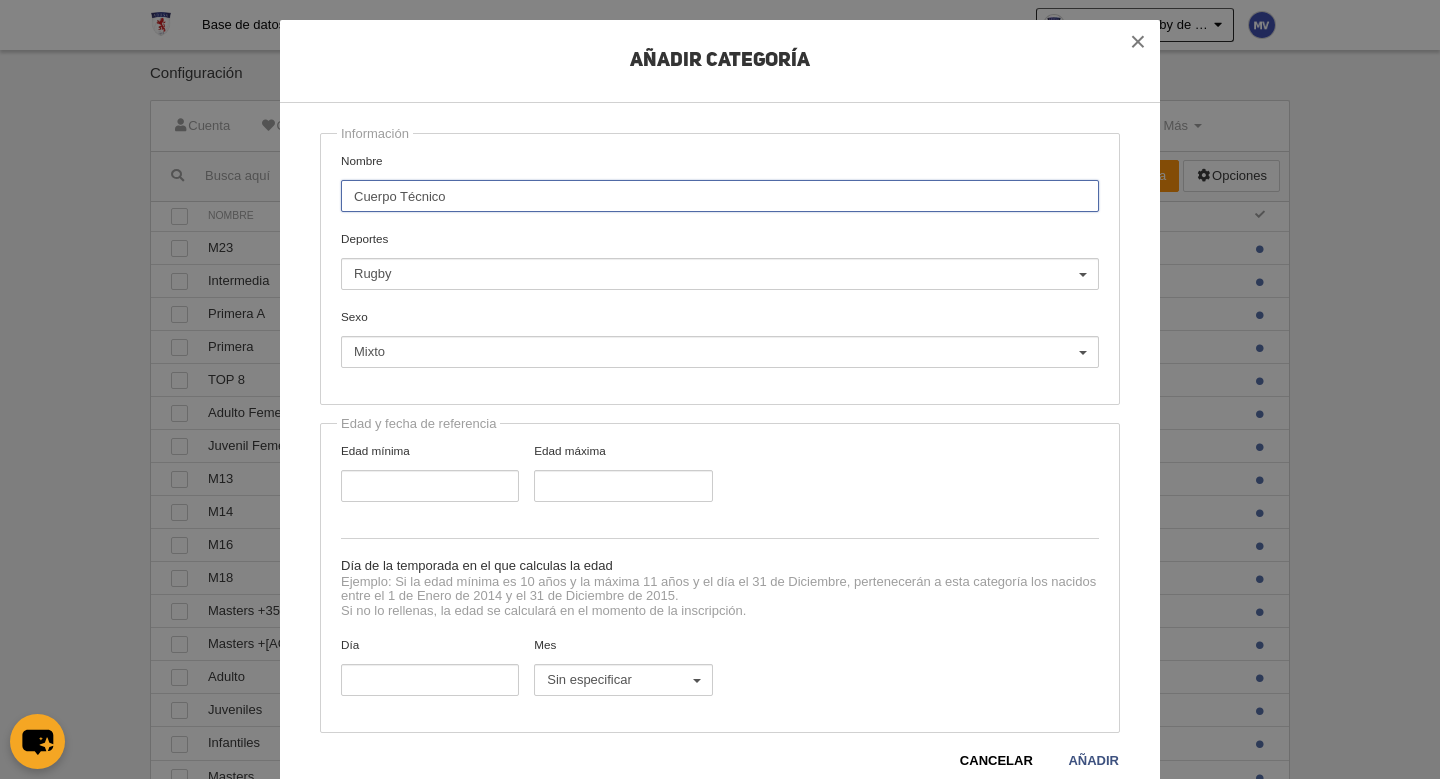 type on "Cuerpo Técnico" 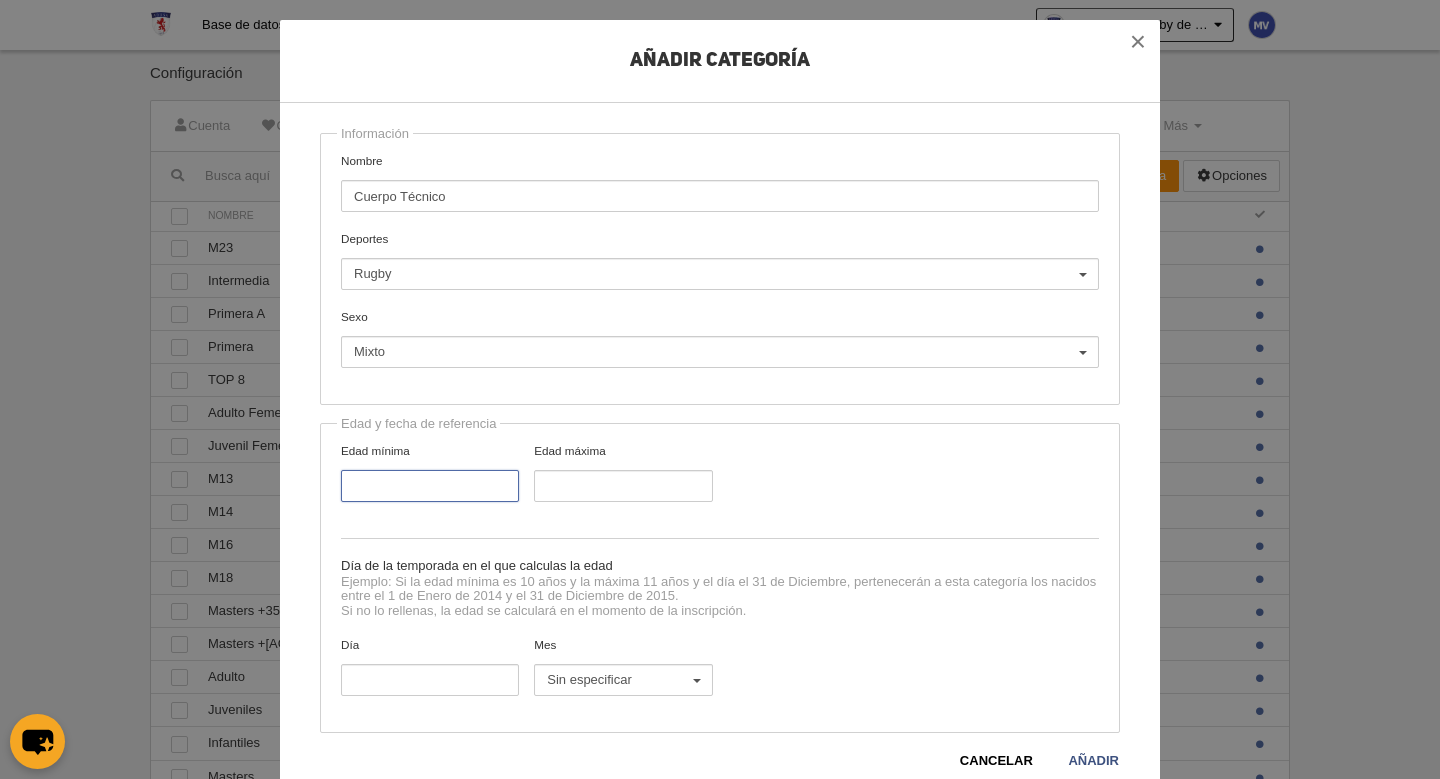 click on "Edad mínima" at bounding box center (430, 486) 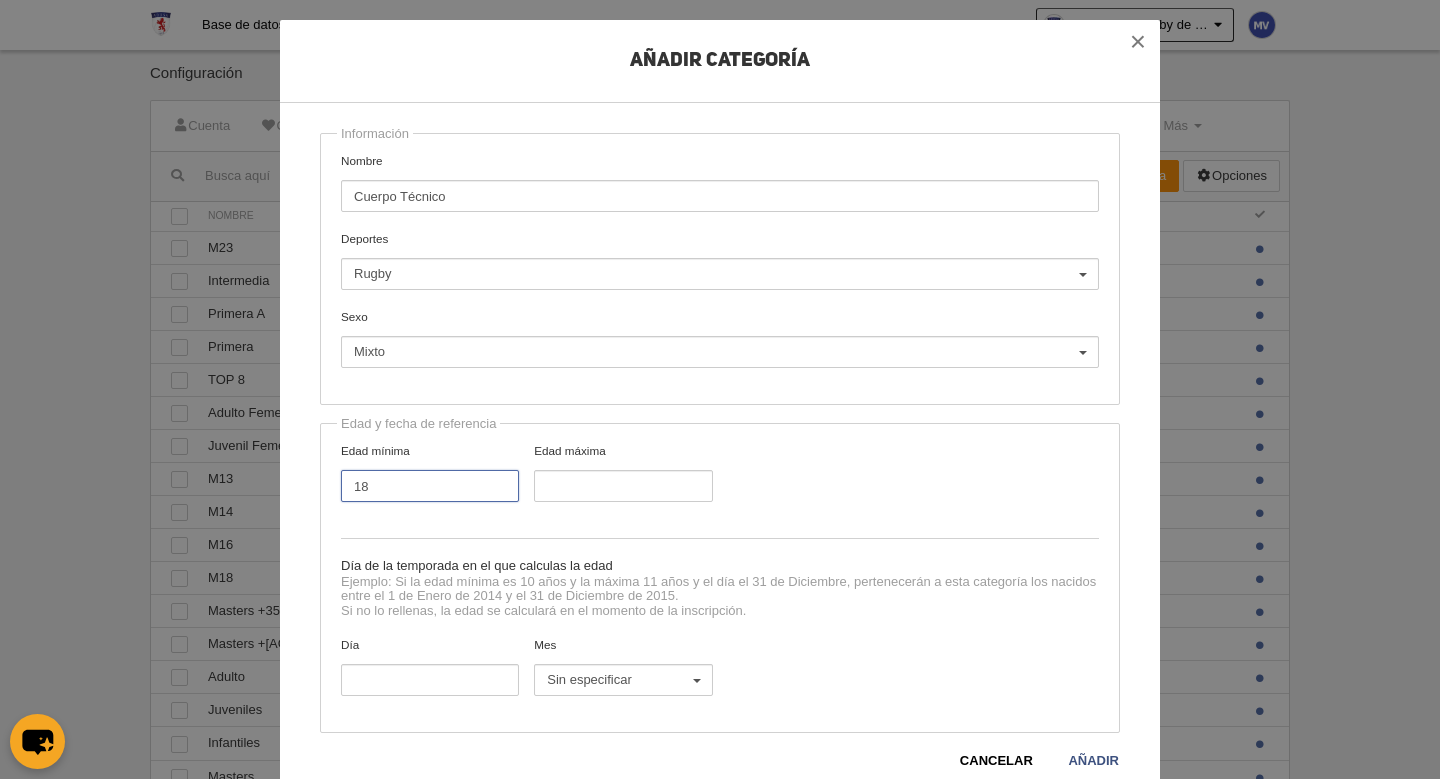 type on "18" 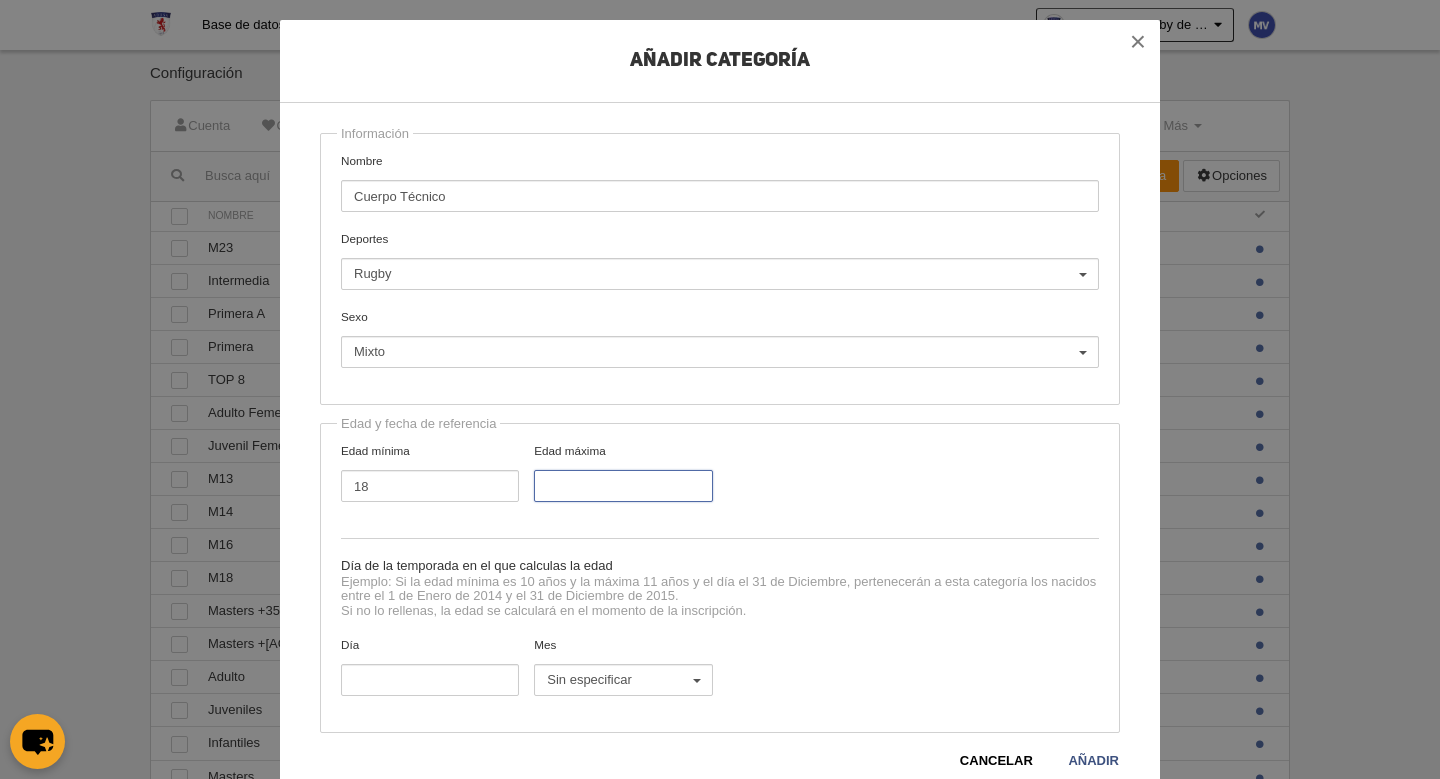 click on "Edad máxima" at bounding box center (623, 486) 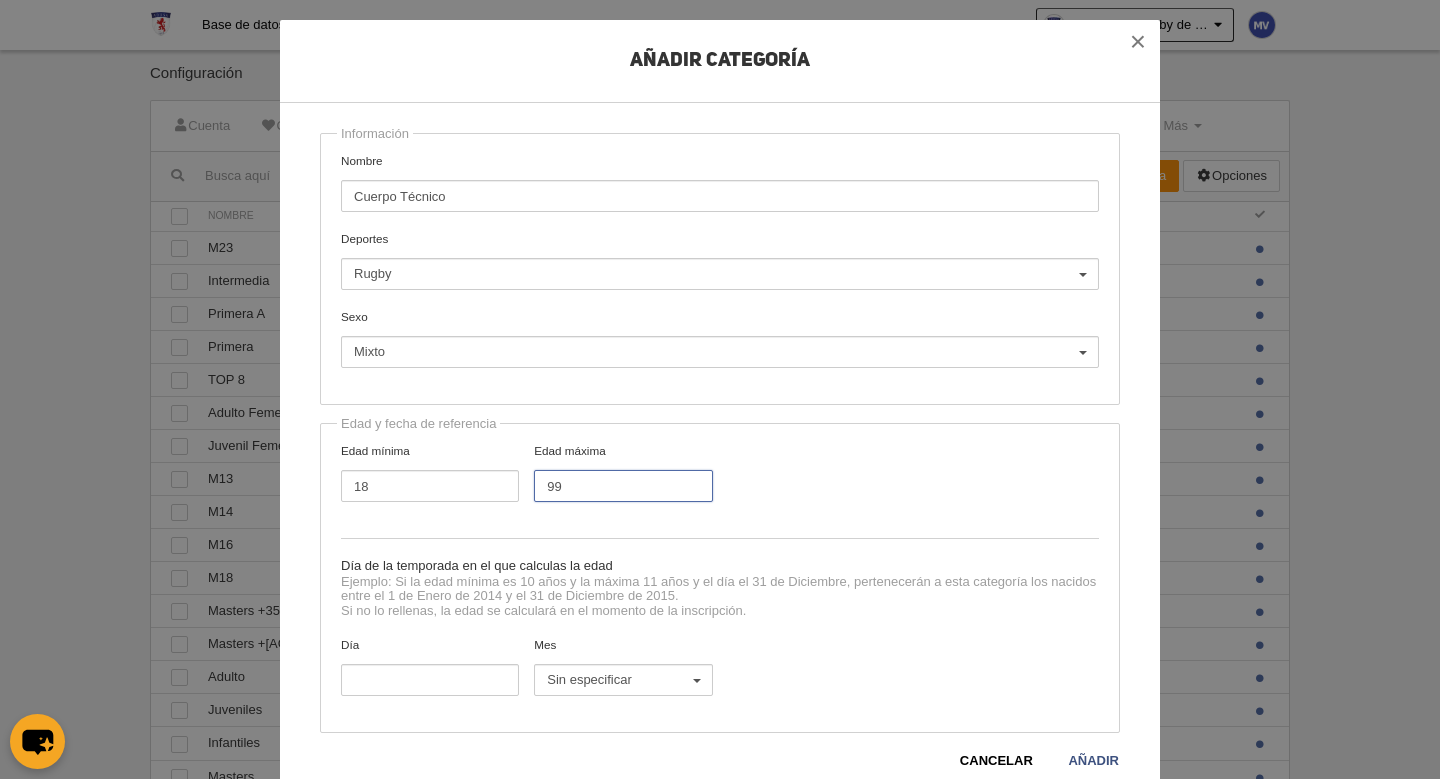 type on "99" 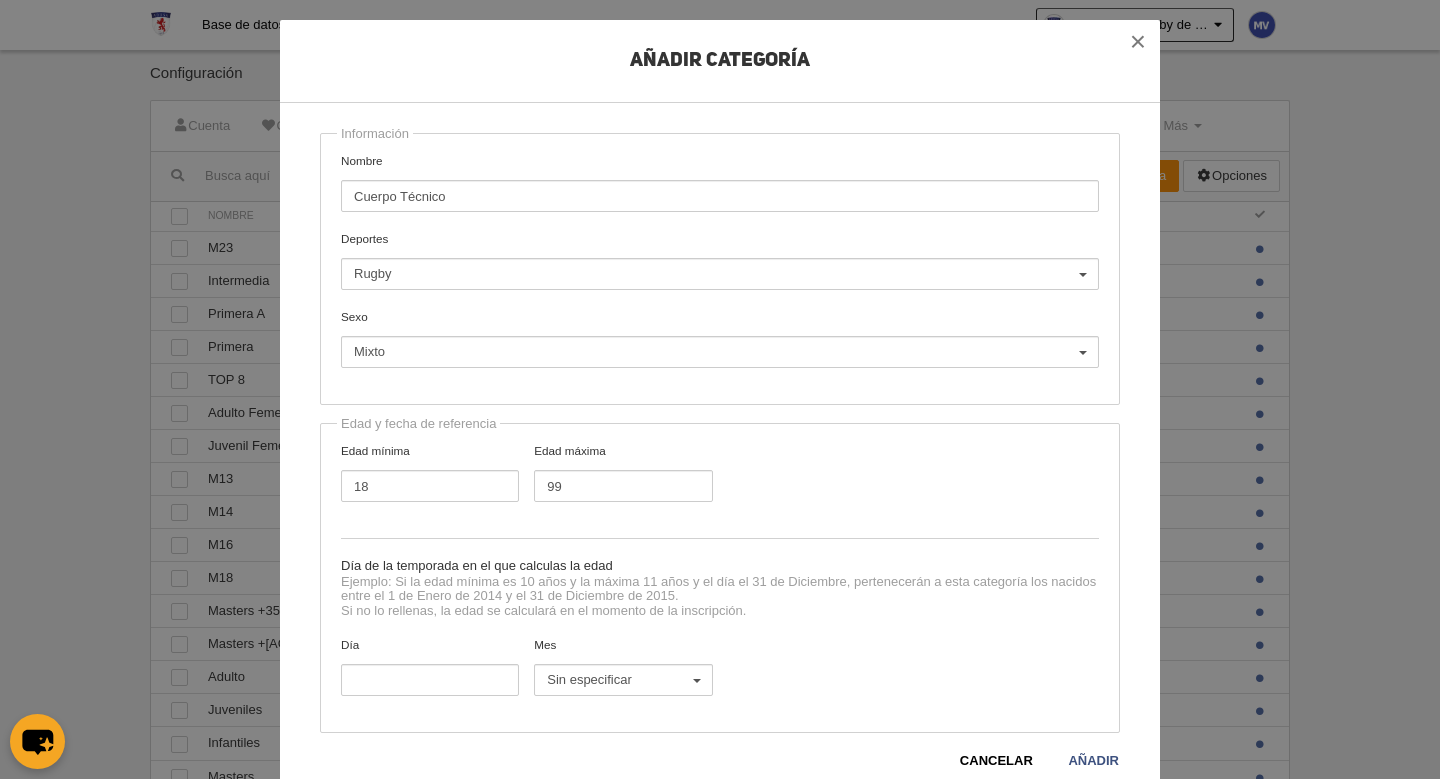 click on "Edad mínima			 18
Edad máxima			 99" at bounding box center (720, 481) 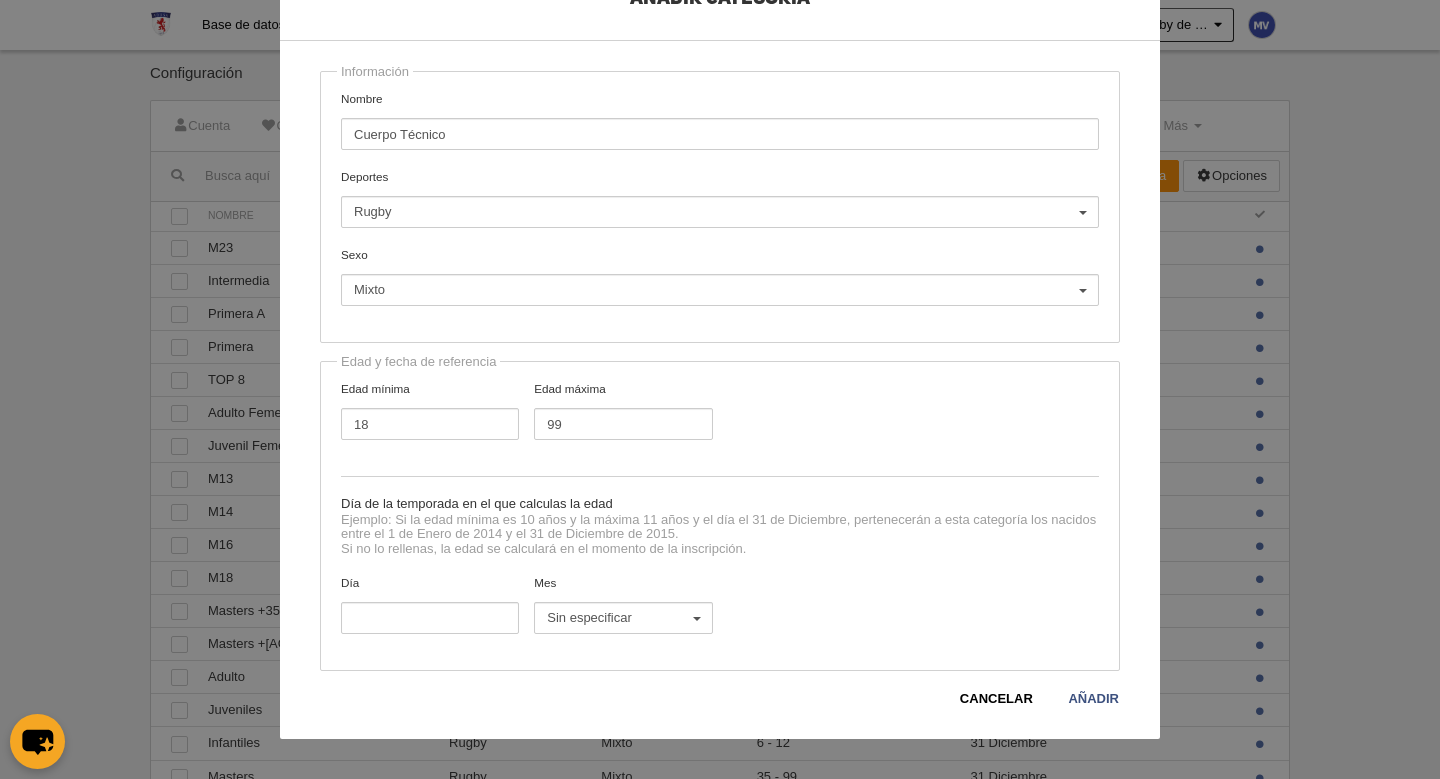 click on "Cancelar 	 Añadir" at bounding box center [720, 690] 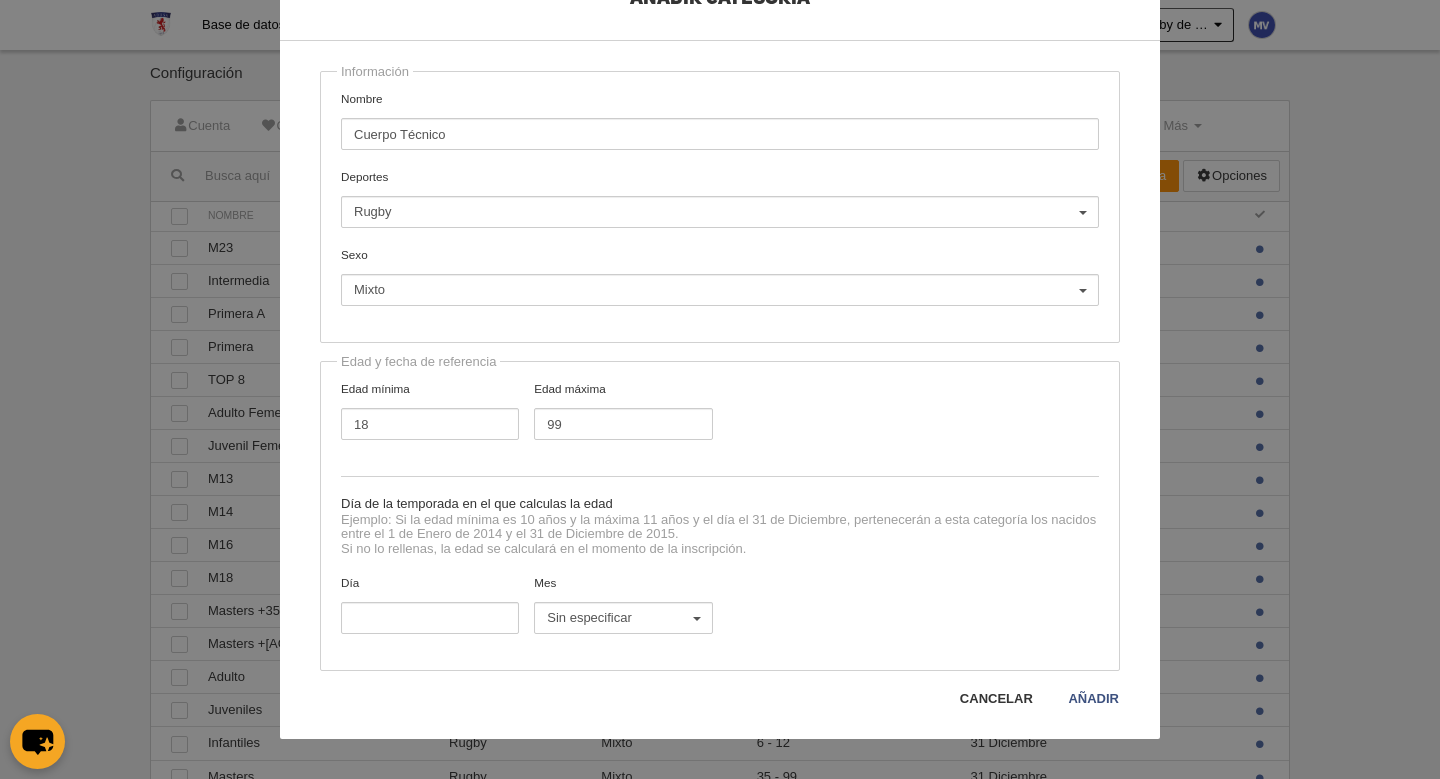 click on "Cancelar" at bounding box center [996, 699] 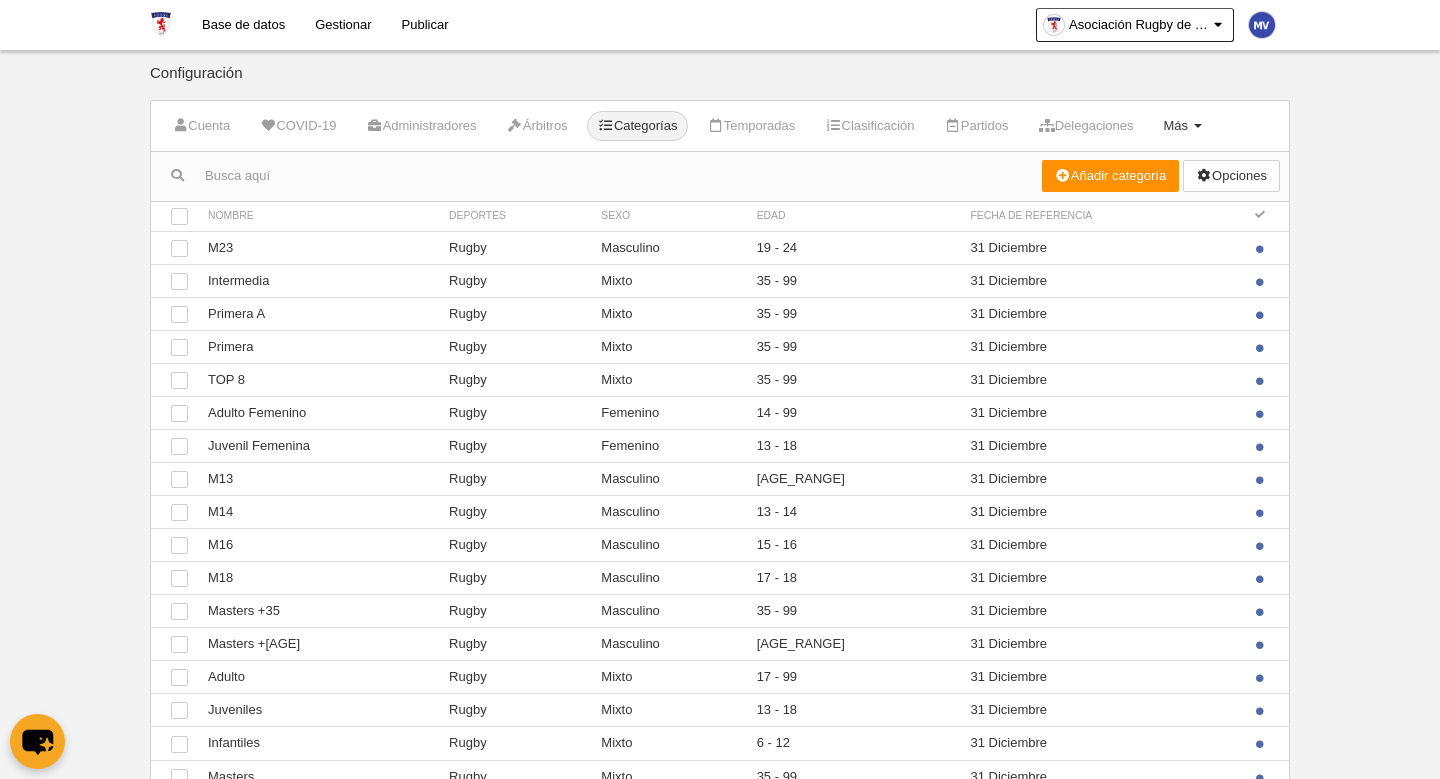 click on "Más" at bounding box center (1175, 125) 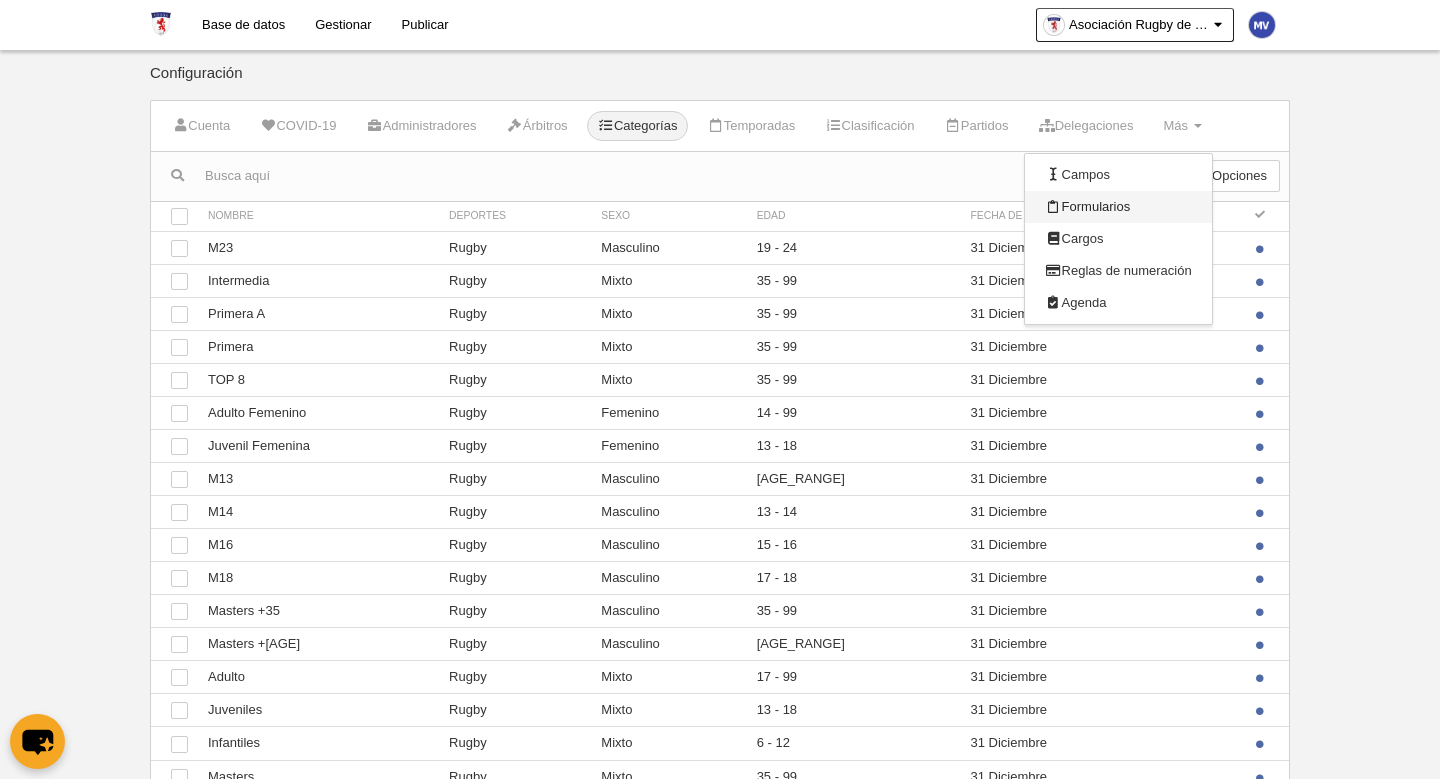 click on "Formularios" at bounding box center (1118, 207) 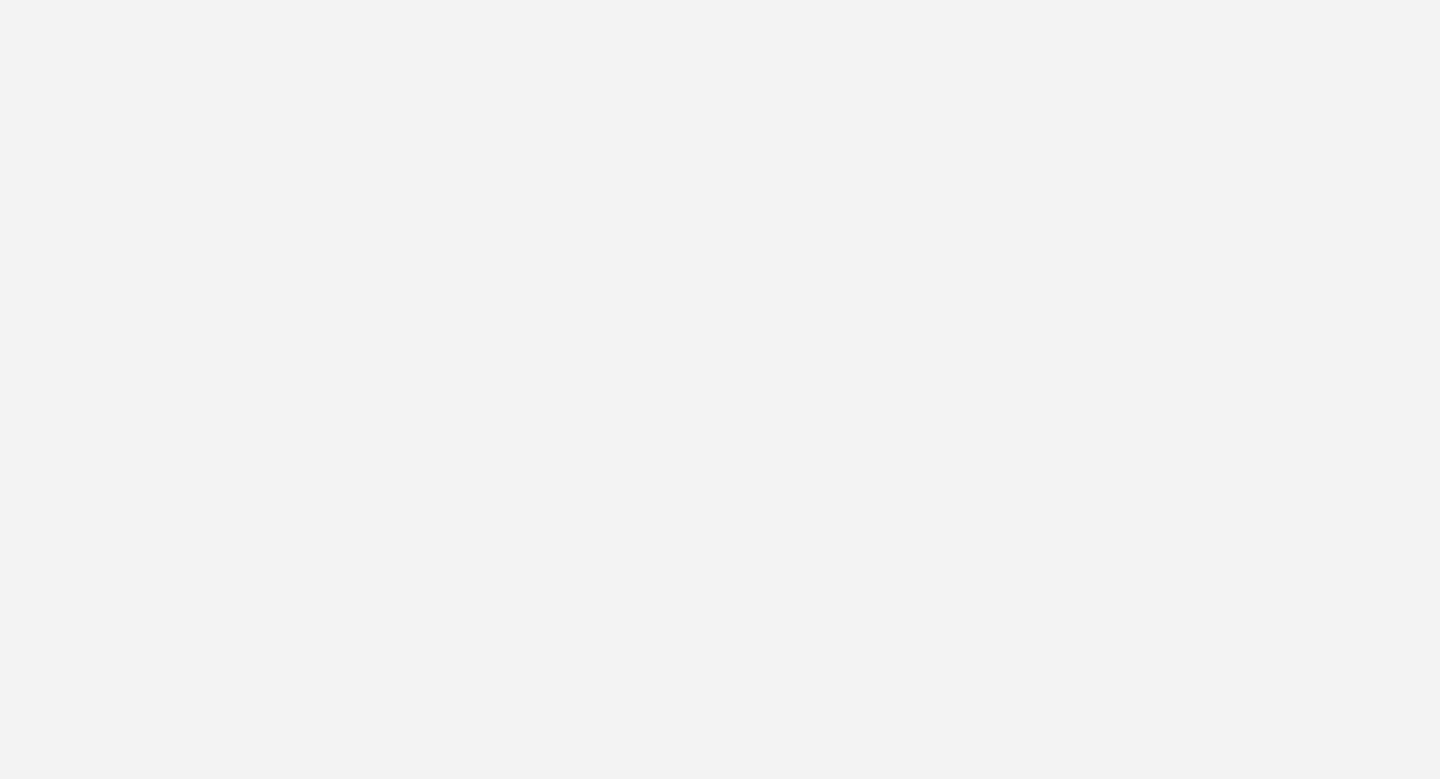 scroll, scrollTop: 0, scrollLeft: 0, axis: both 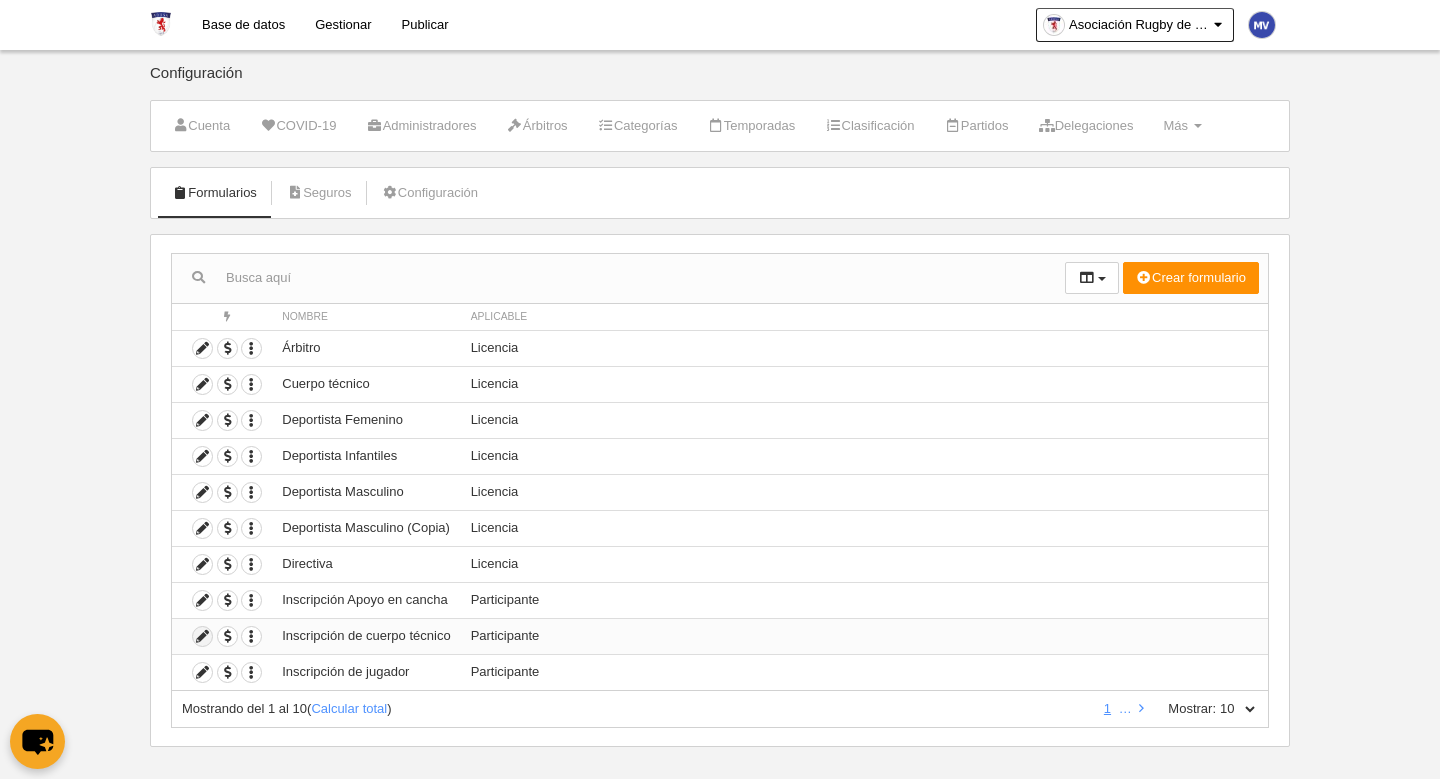 click at bounding box center [202, 636] 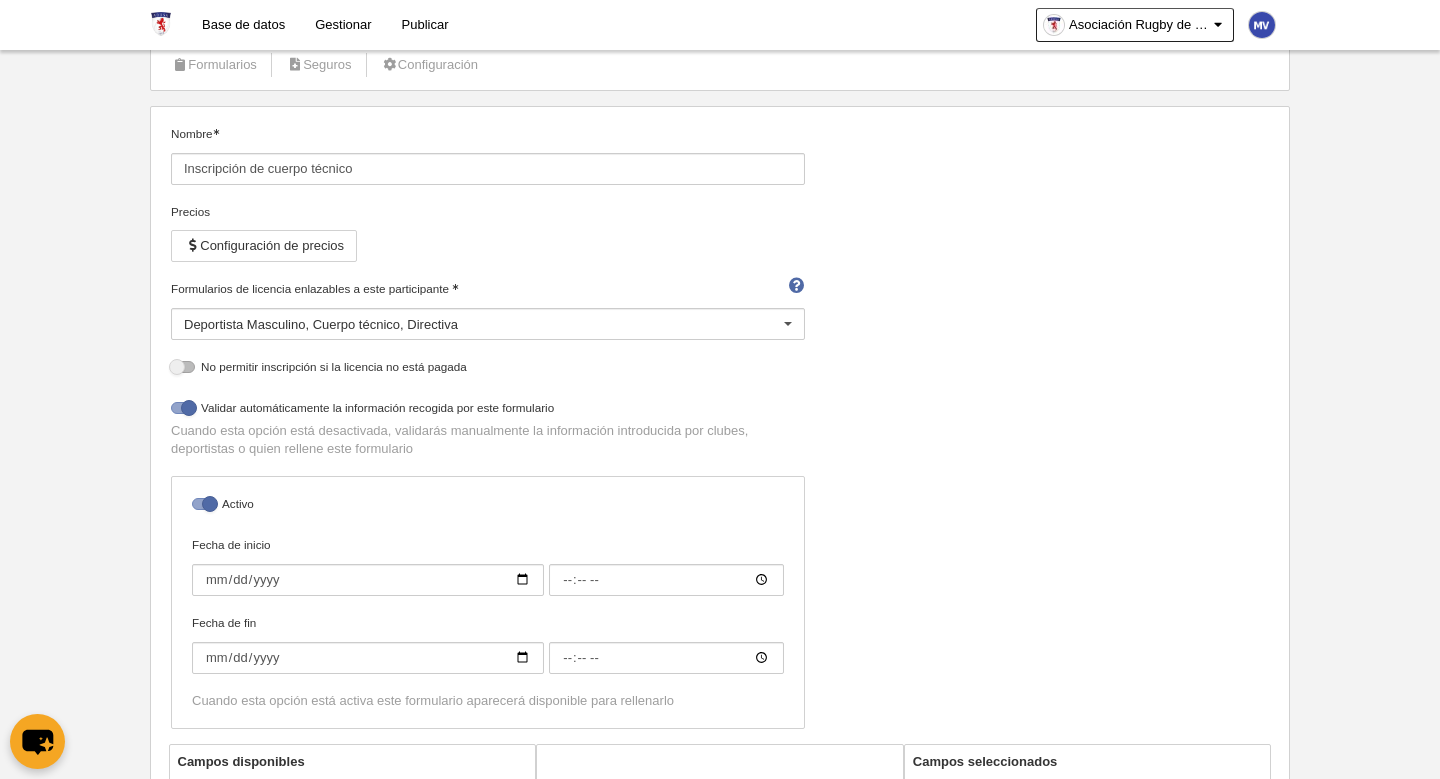 scroll, scrollTop: 0, scrollLeft: 0, axis: both 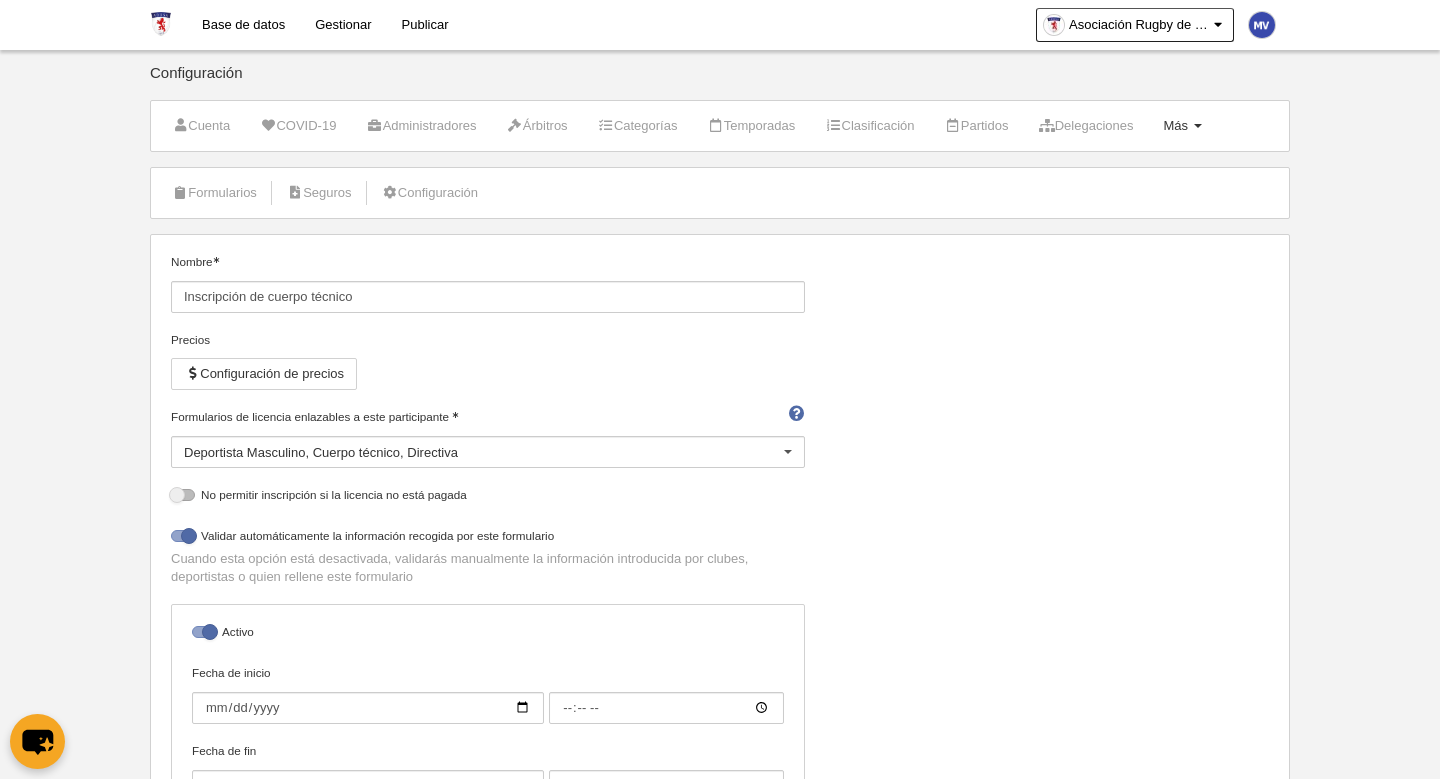 click on "Más Menú" at bounding box center (1182, 126) 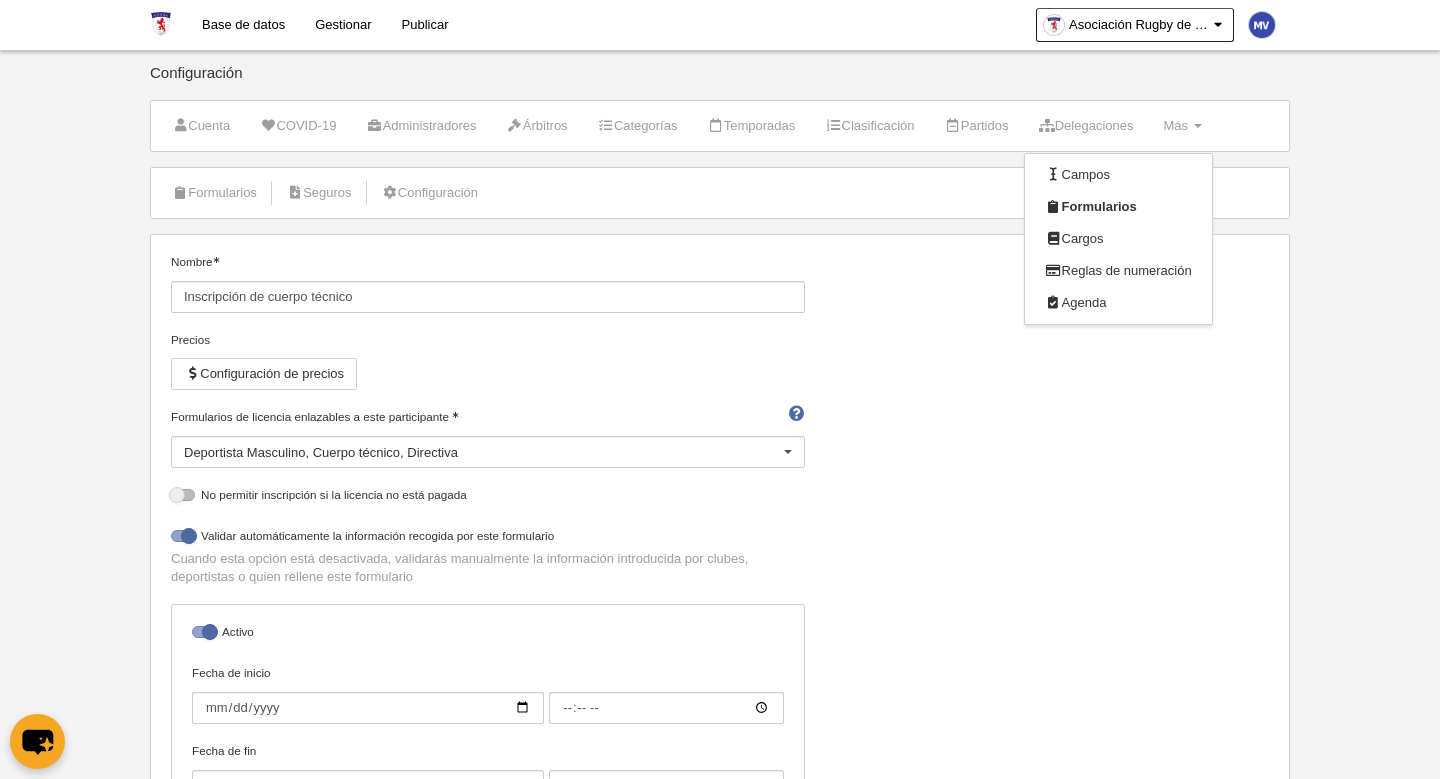 click on "Base de datos
Gestionar
Publicar
Asociación Rugby de Santiago
Ajustes generales
Ir a mi dominio
Milenka Valdebenito
Mi cuenta
Consultar importaciones y exportaciones
Comentarios																	 2
Centro de soporte
Idioma
Català [ca]
Deutsch [de]" at bounding box center [720, 389] 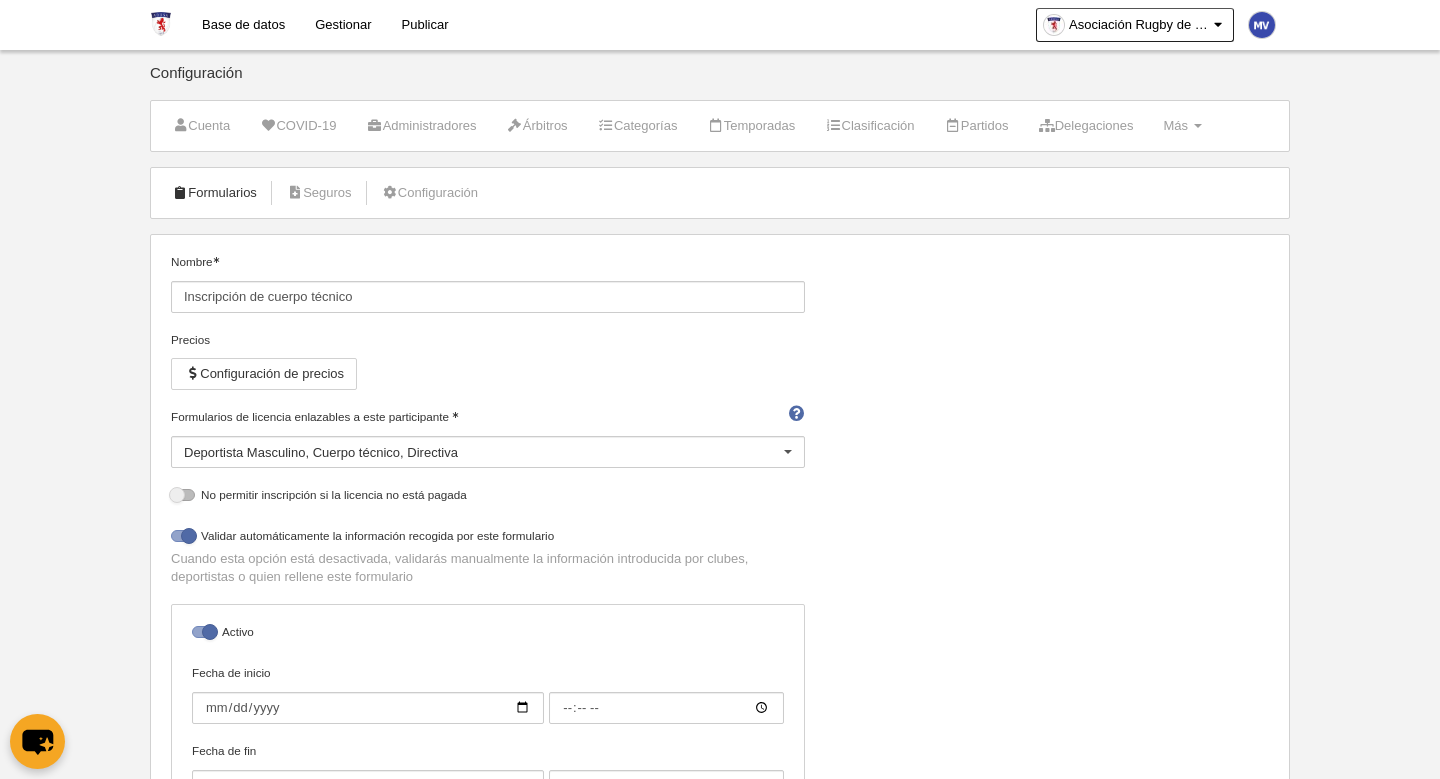 click on "Formularios" at bounding box center [214, 193] 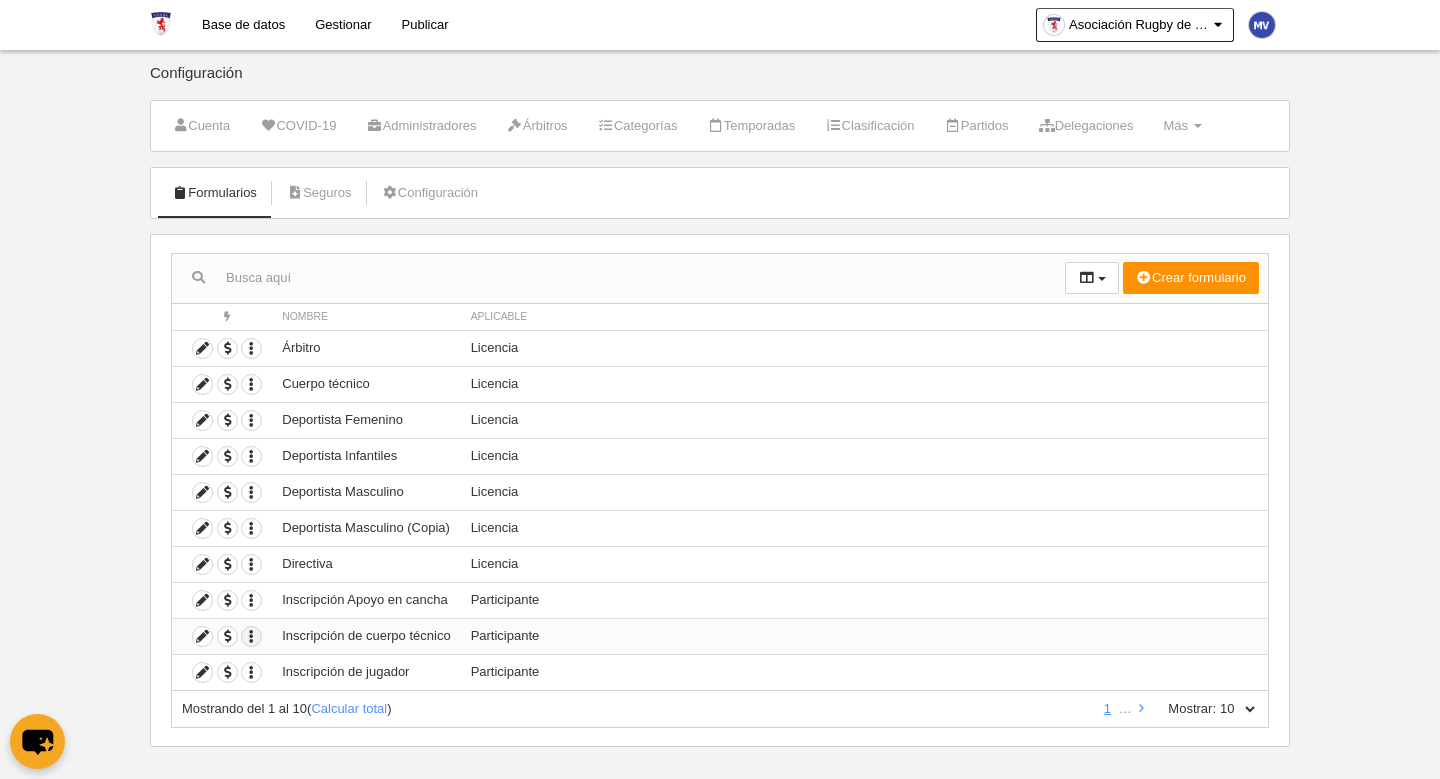 click at bounding box center [251, 348] 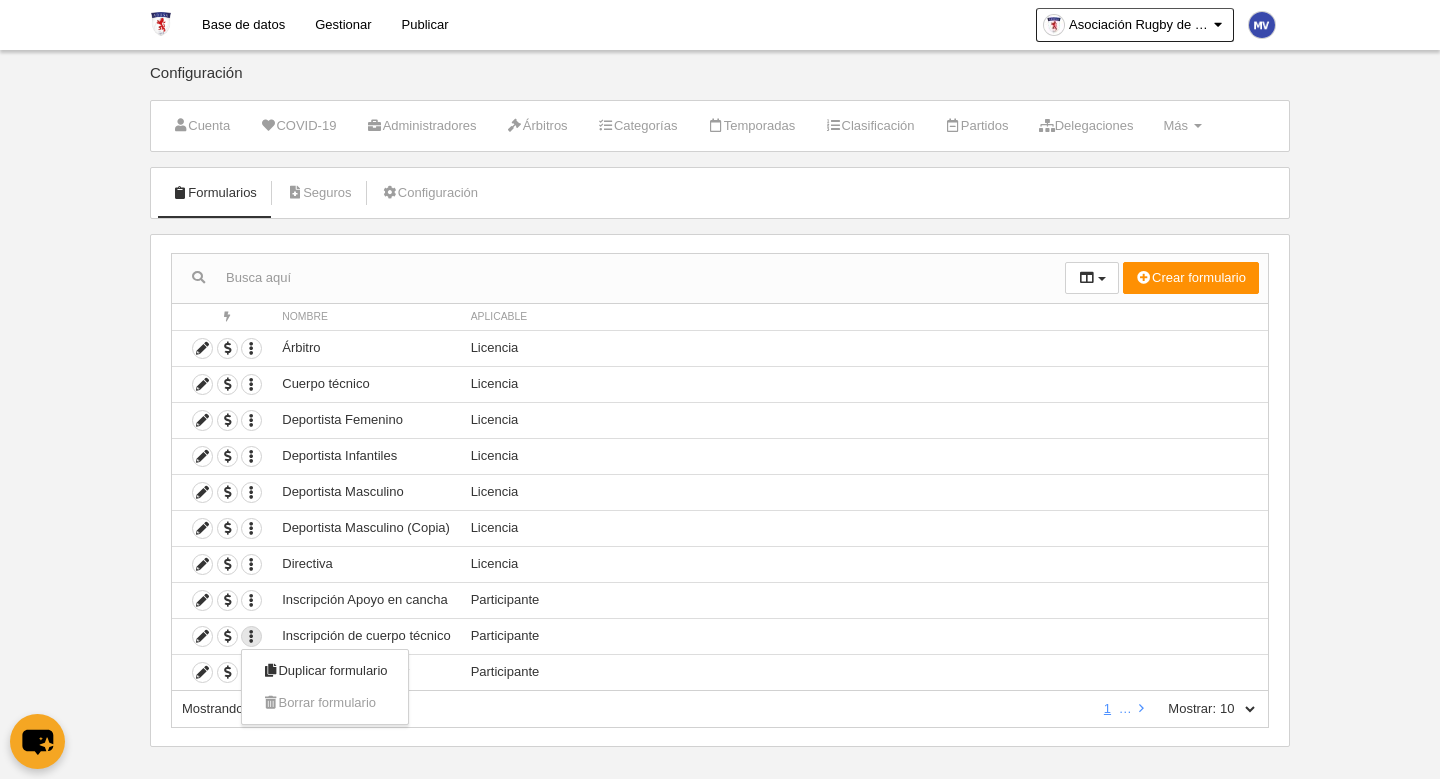 click on "Base de datos
Ajustes generales
Ir a mi dominio
Milenka Valdebenito
Mi cuenta
Consultar importaciones y exportaciones
Comentarios																	 2
Centro de soporte
Idioma
Català [ca]
Deutsch [de]" at bounding box center [720, 389] 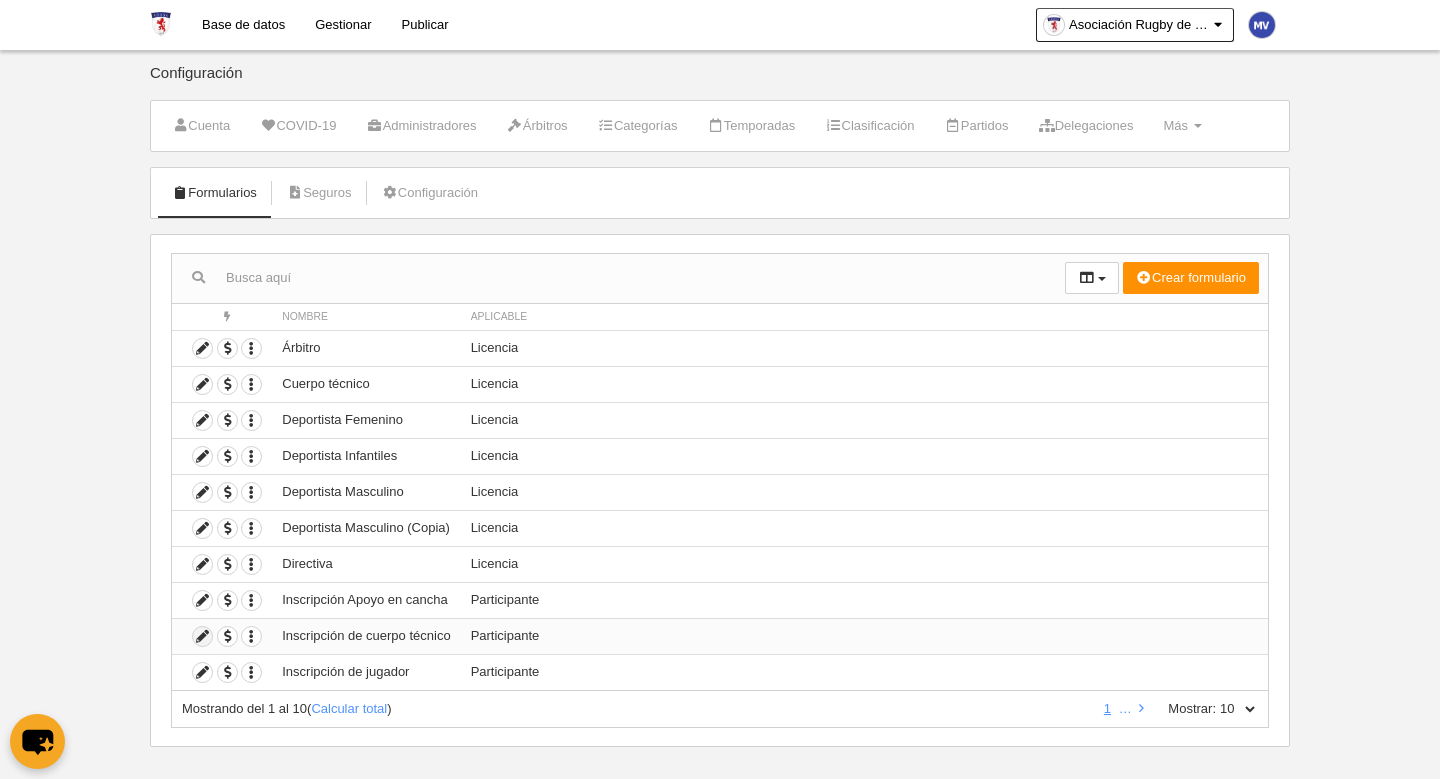 click at bounding box center (202, 636) 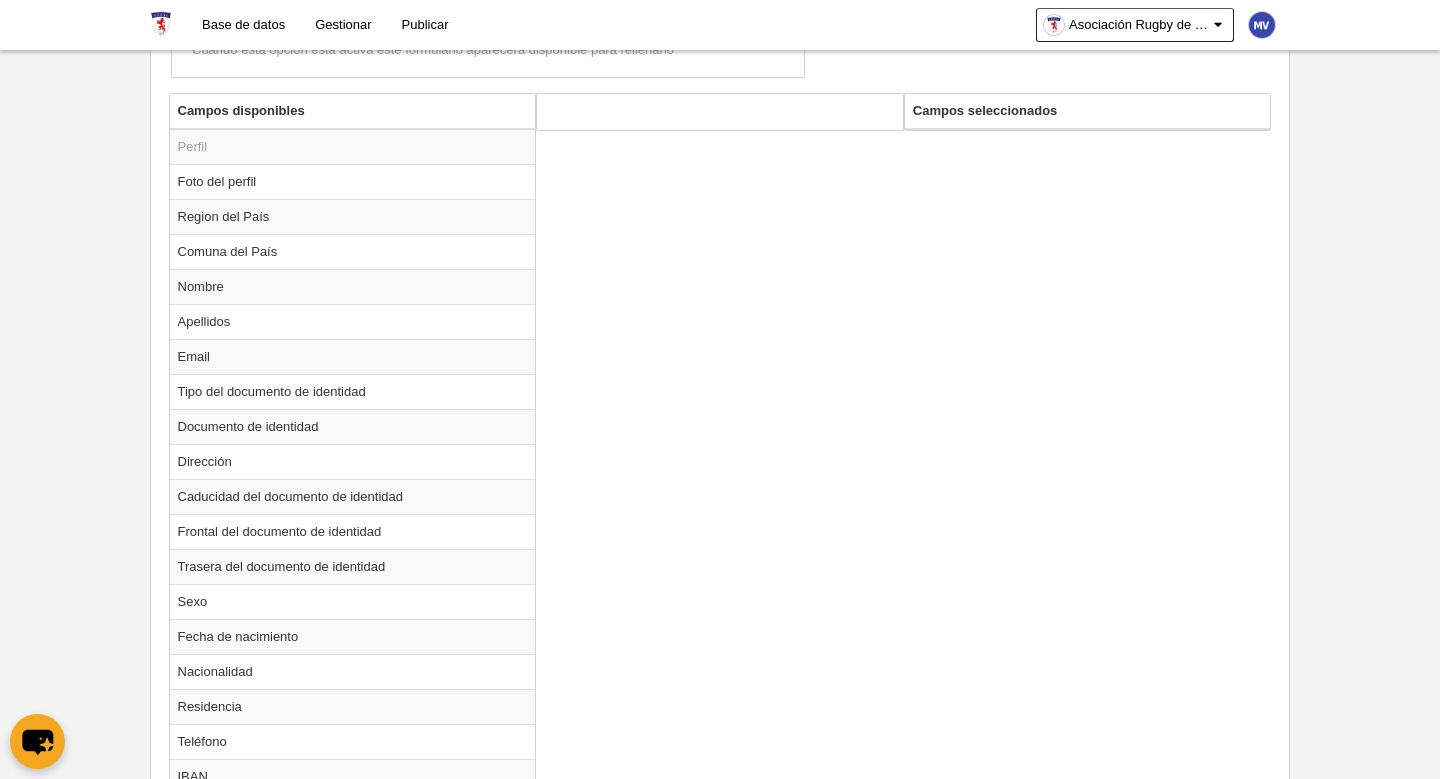 scroll, scrollTop: 0, scrollLeft: 0, axis: both 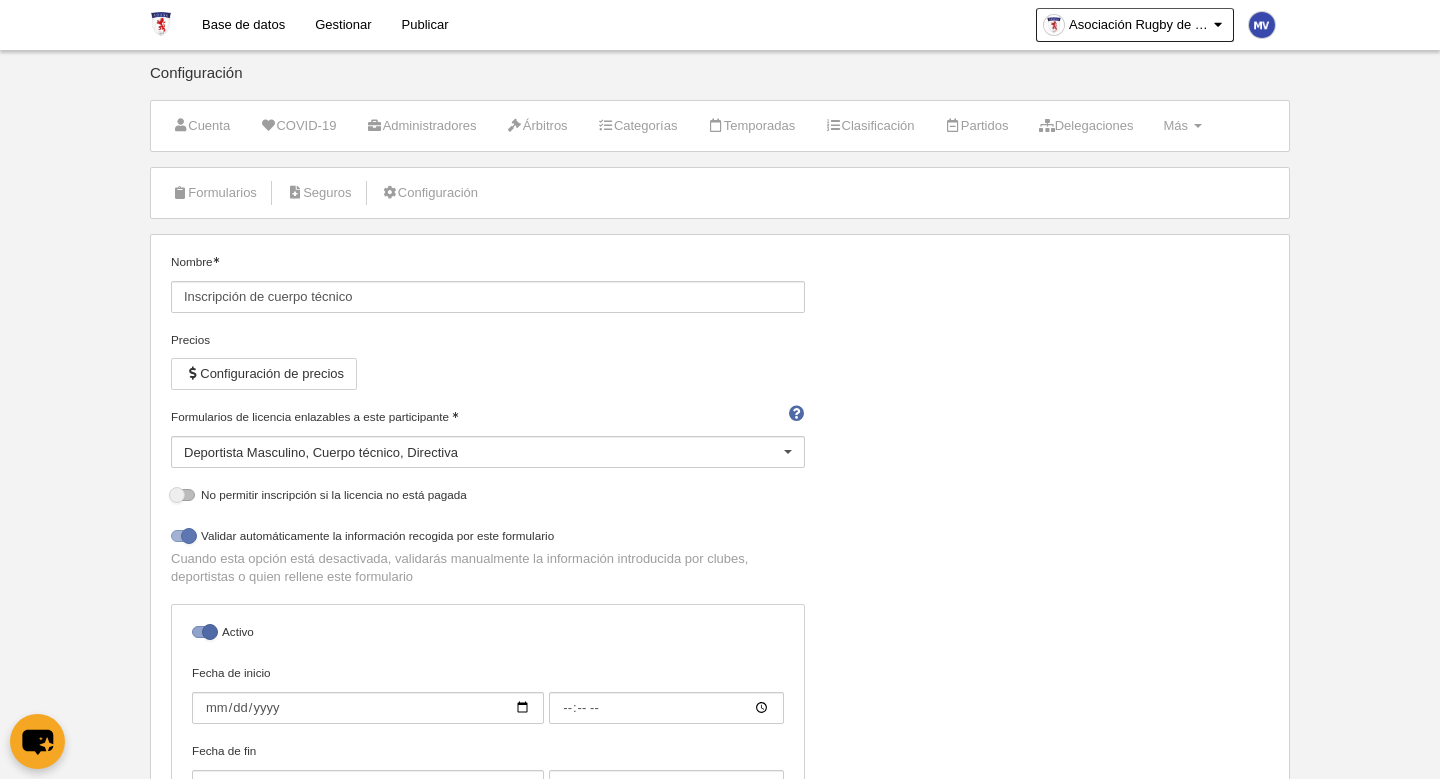 click at bounding box center (183, 536) 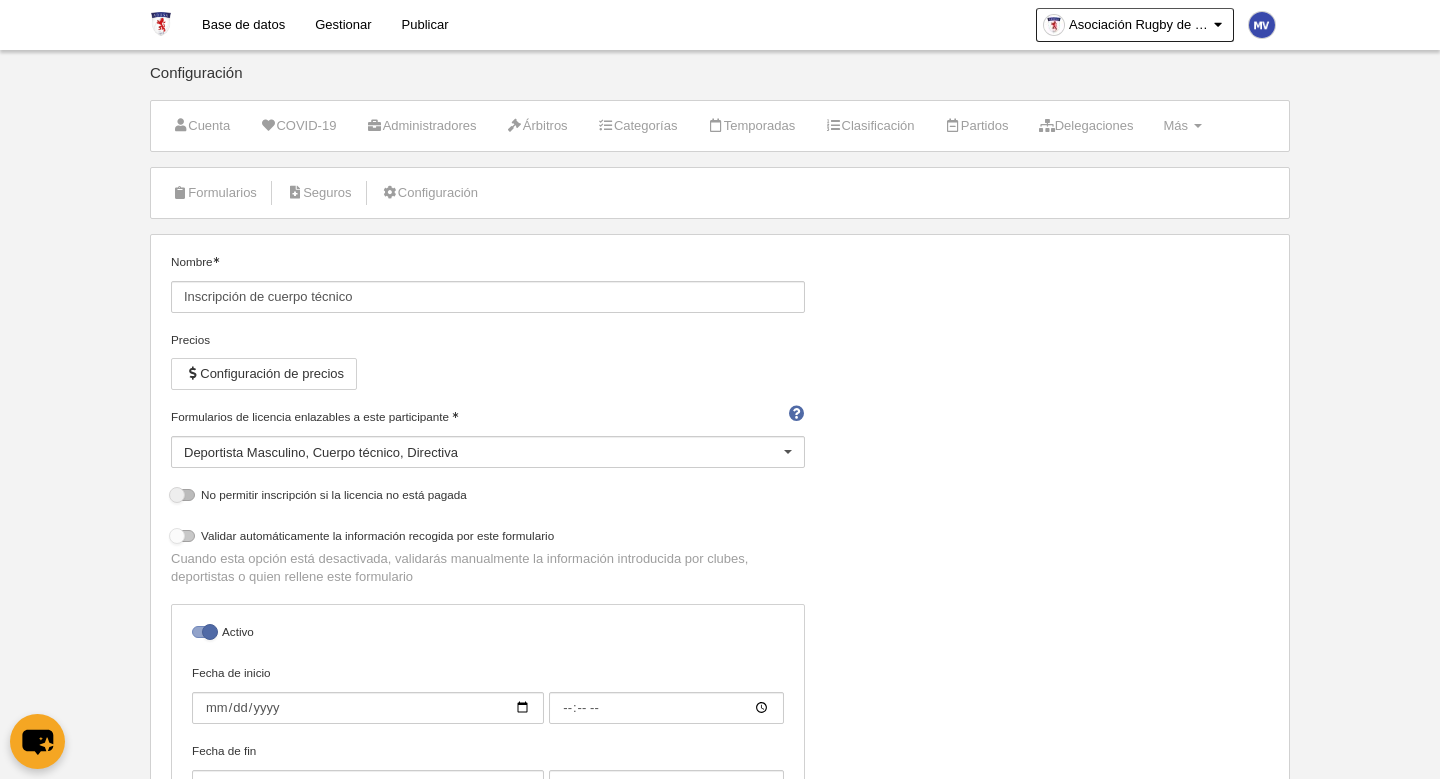 click at bounding box center (183, 536) 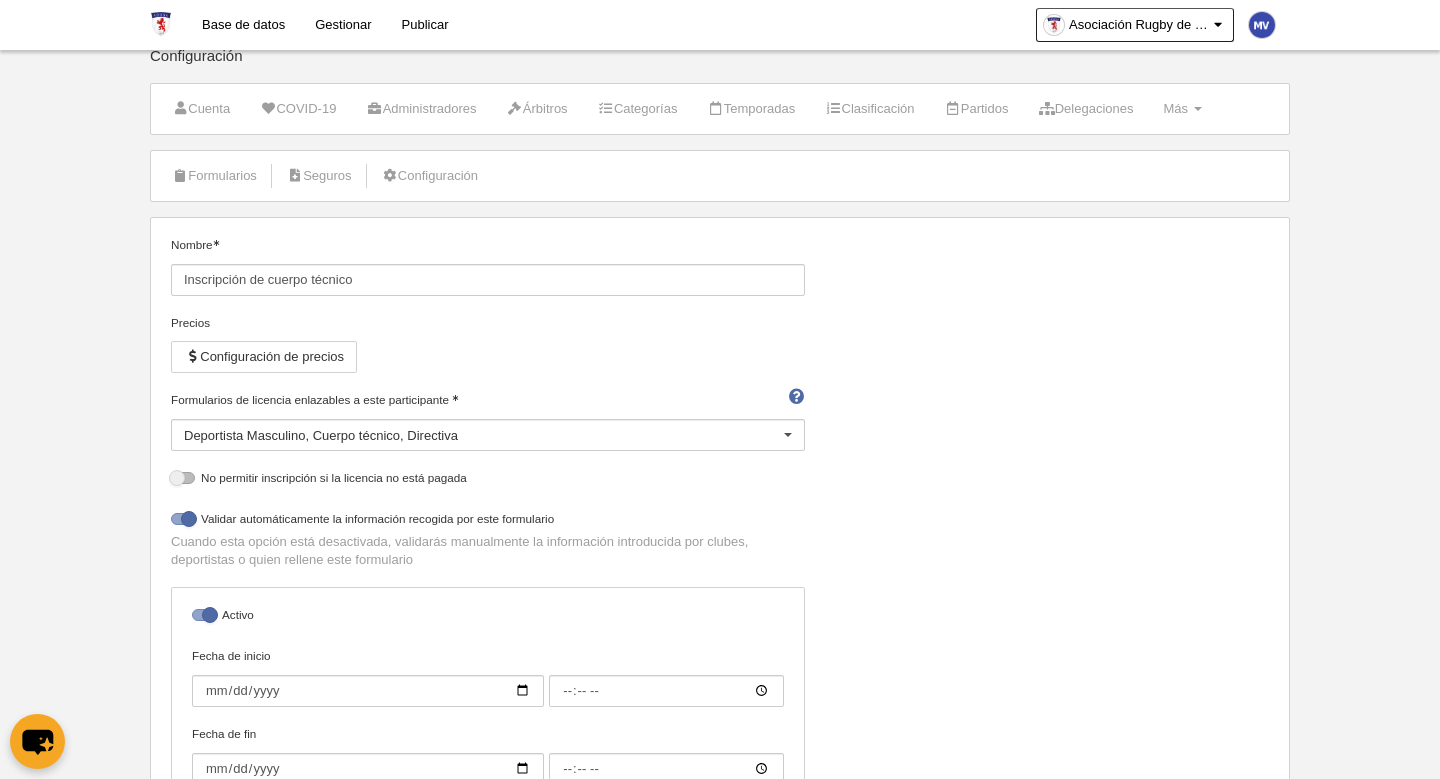 scroll, scrollTop: 0, scrollLeft: 0, axis: both 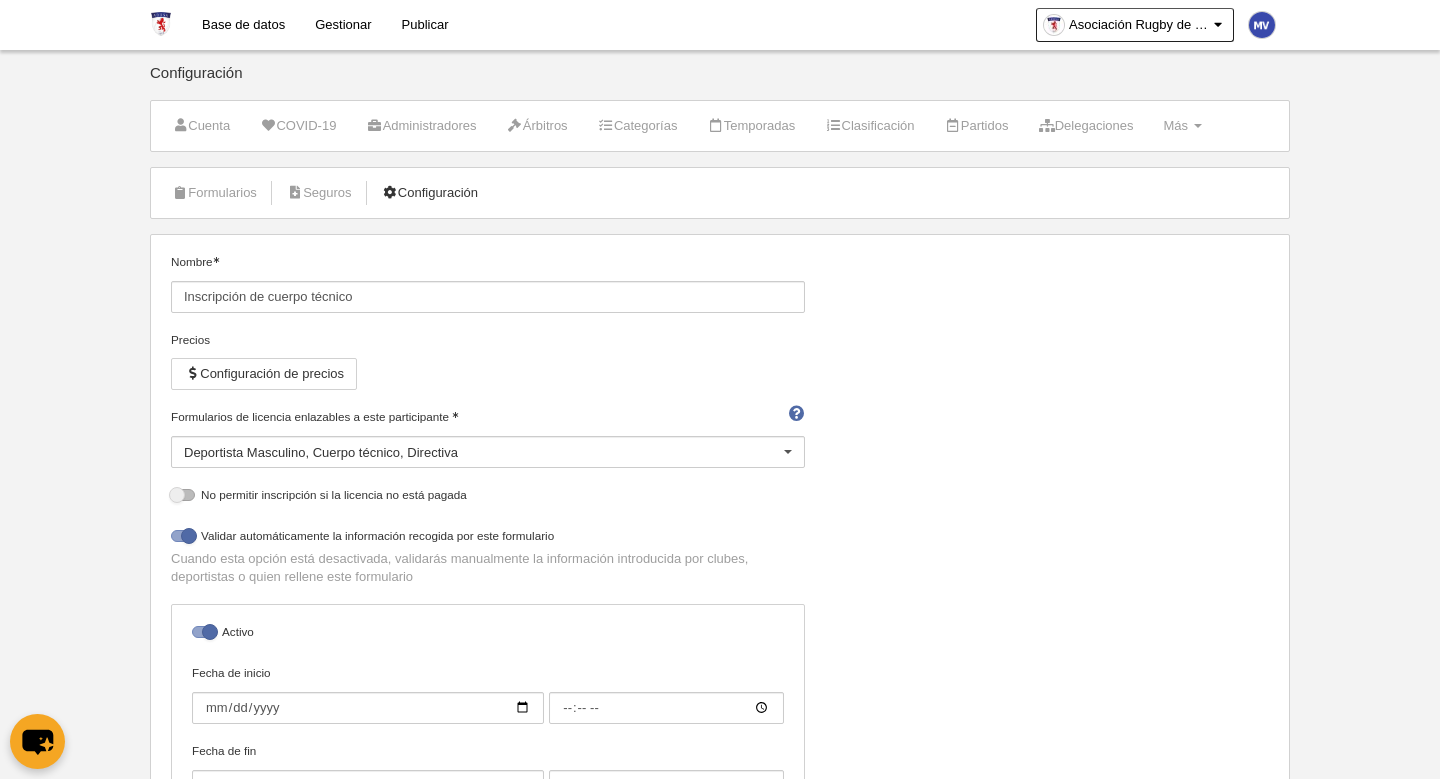 click on "Configuración" at bounding box center (214, 193) 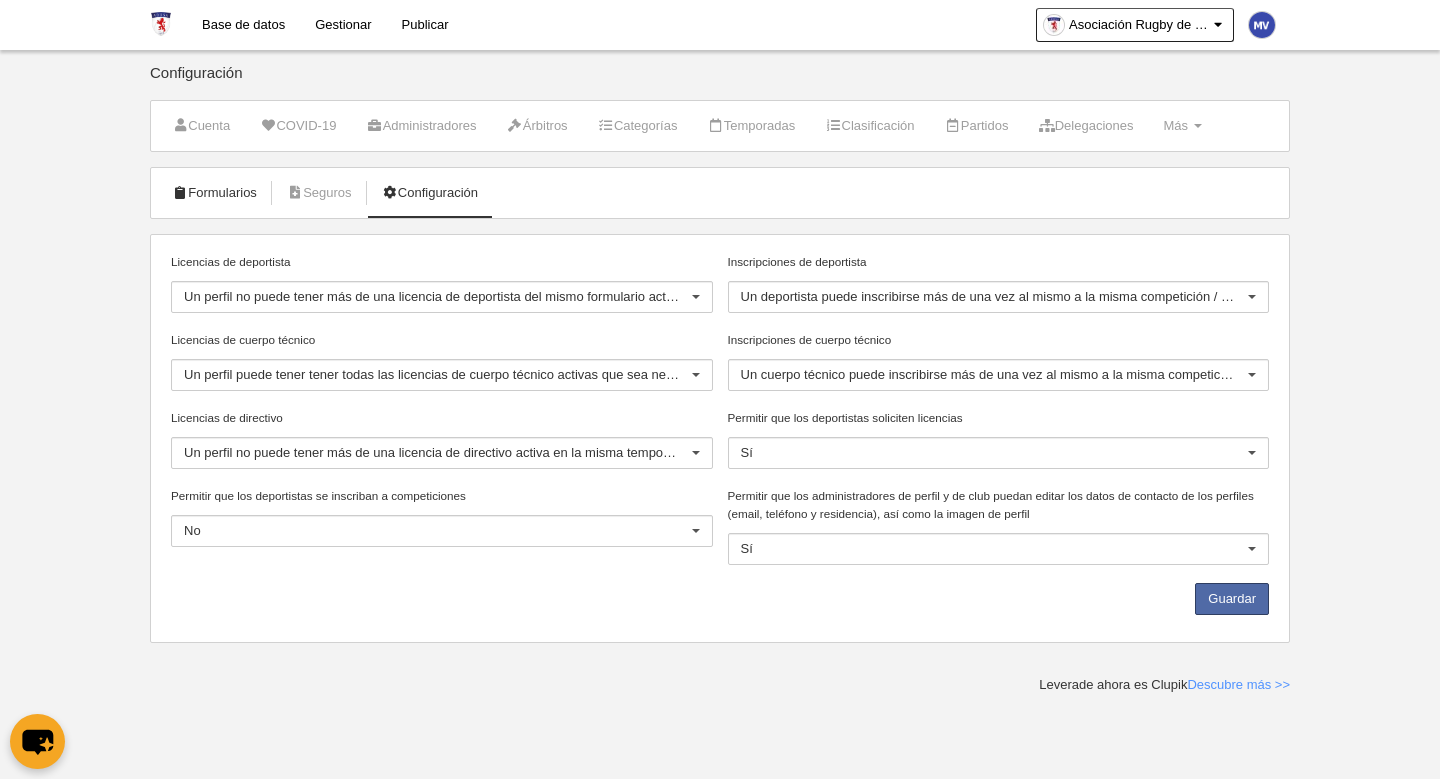 click on "Formularios" at bounding box center [214, 193] 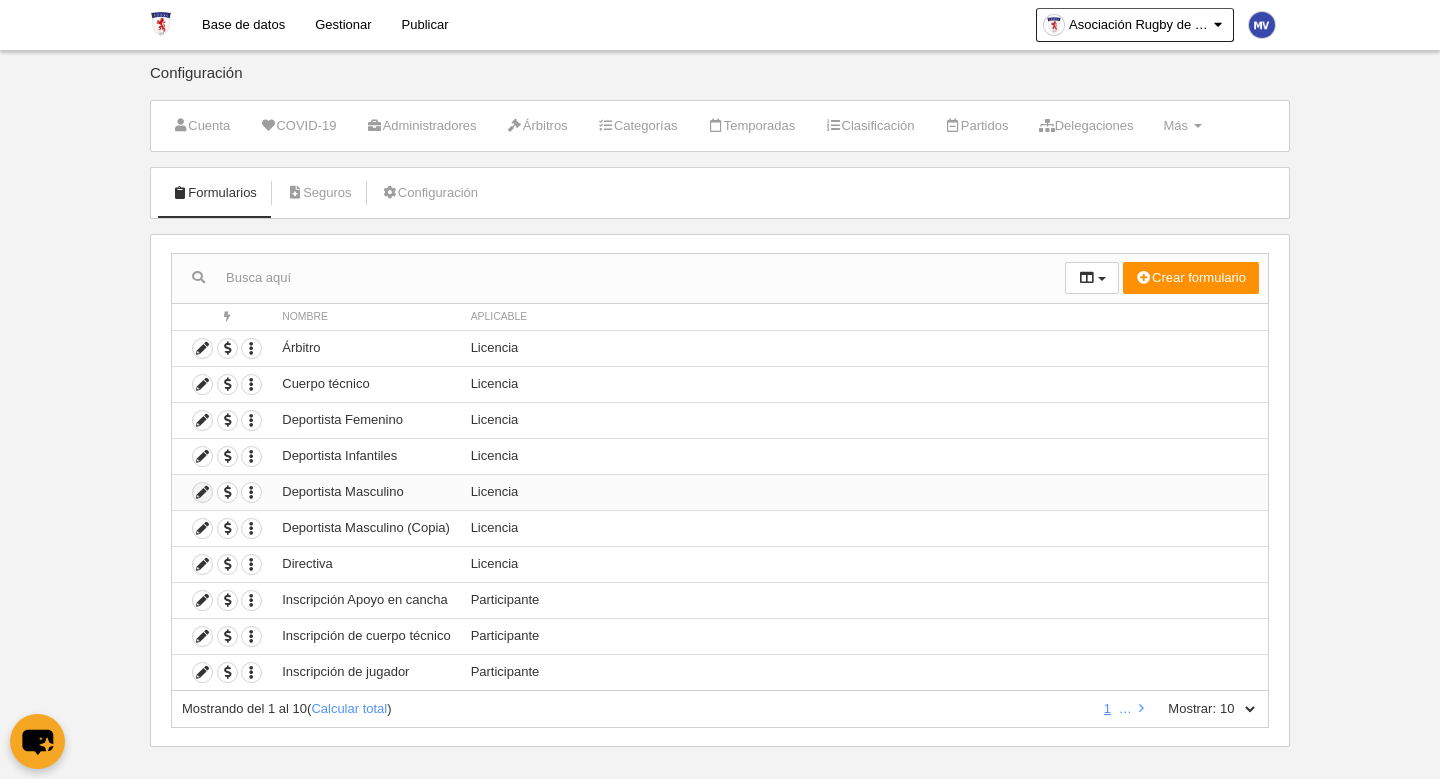 click at bounding box center [202, 492] 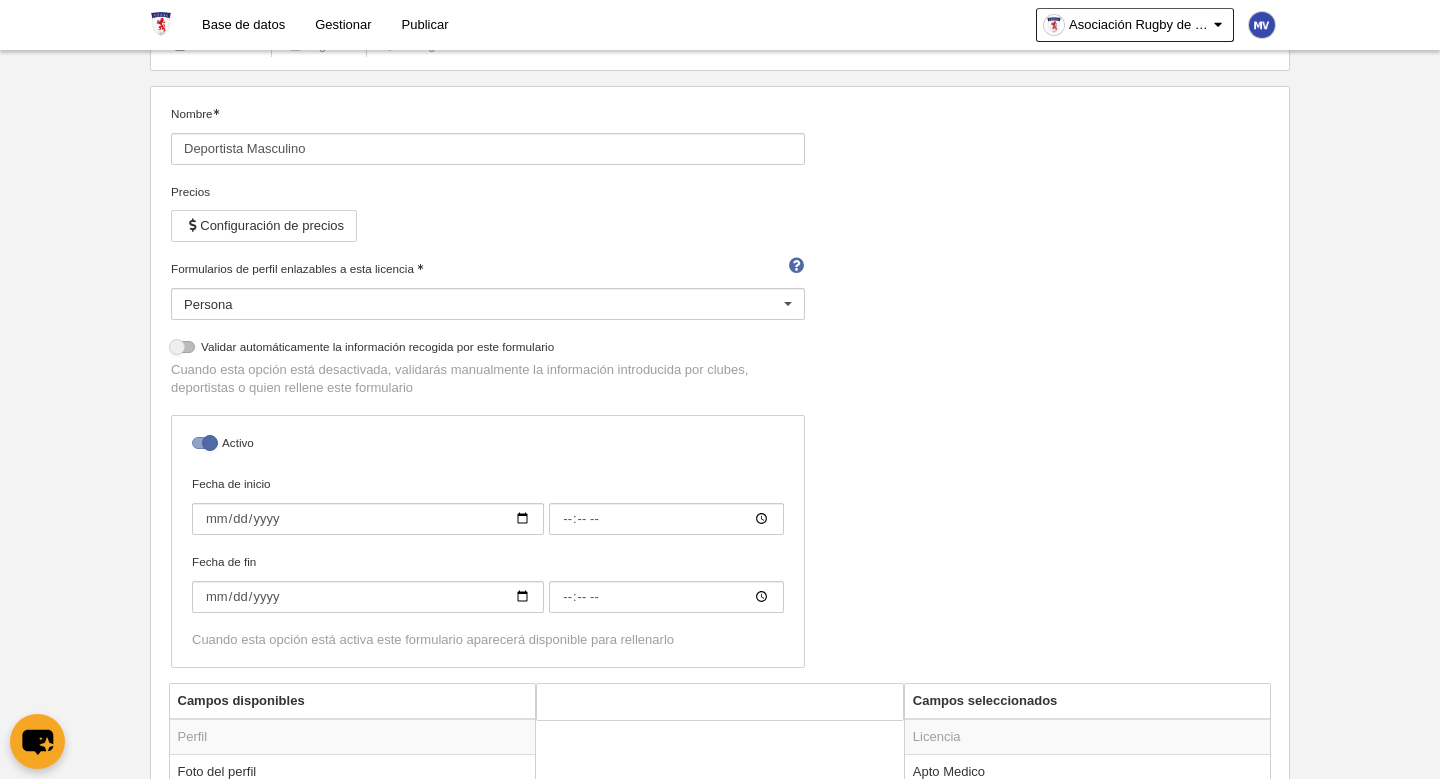 scroll, scrollTop: 85, scrollLeft: 0, axis: vertical 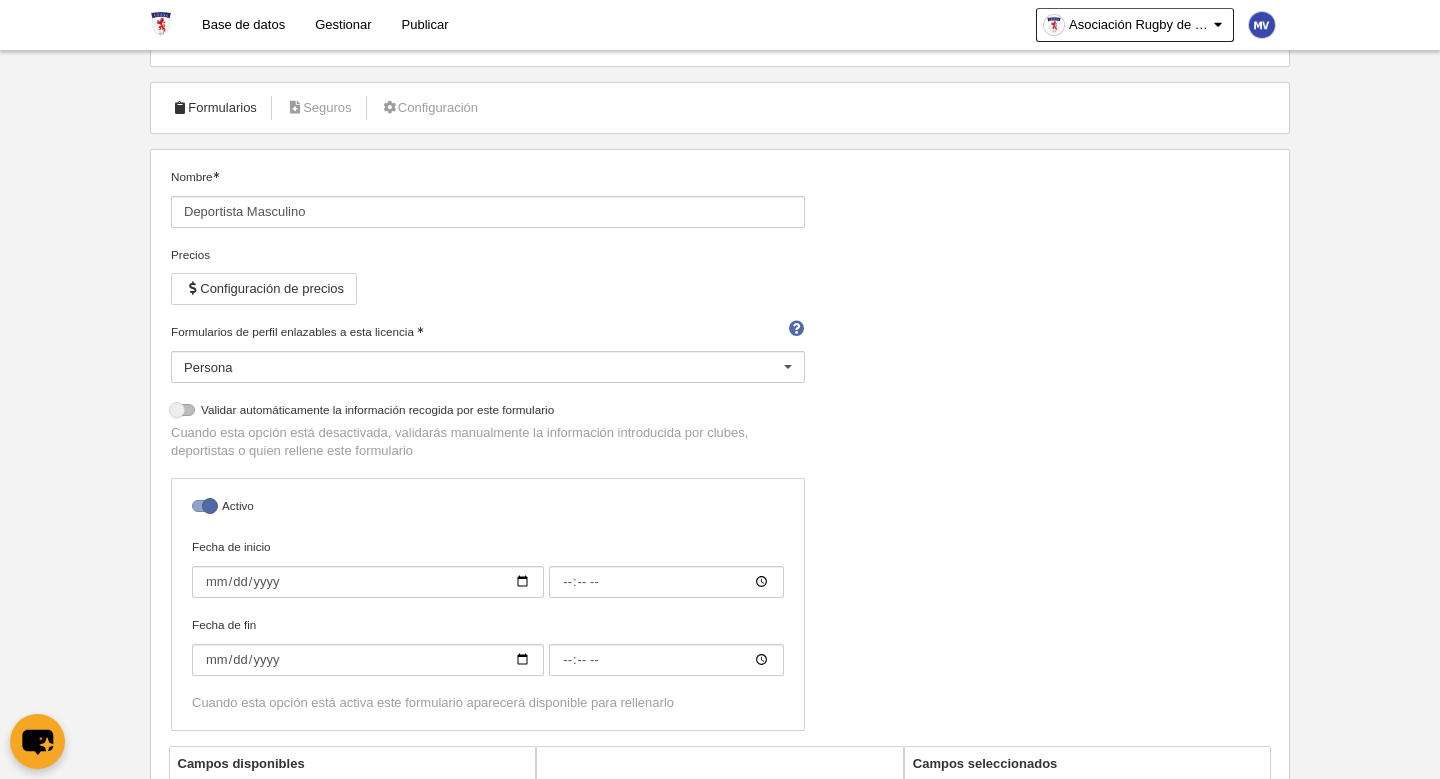 click on "Formularios" at bounding box center (214, 108) 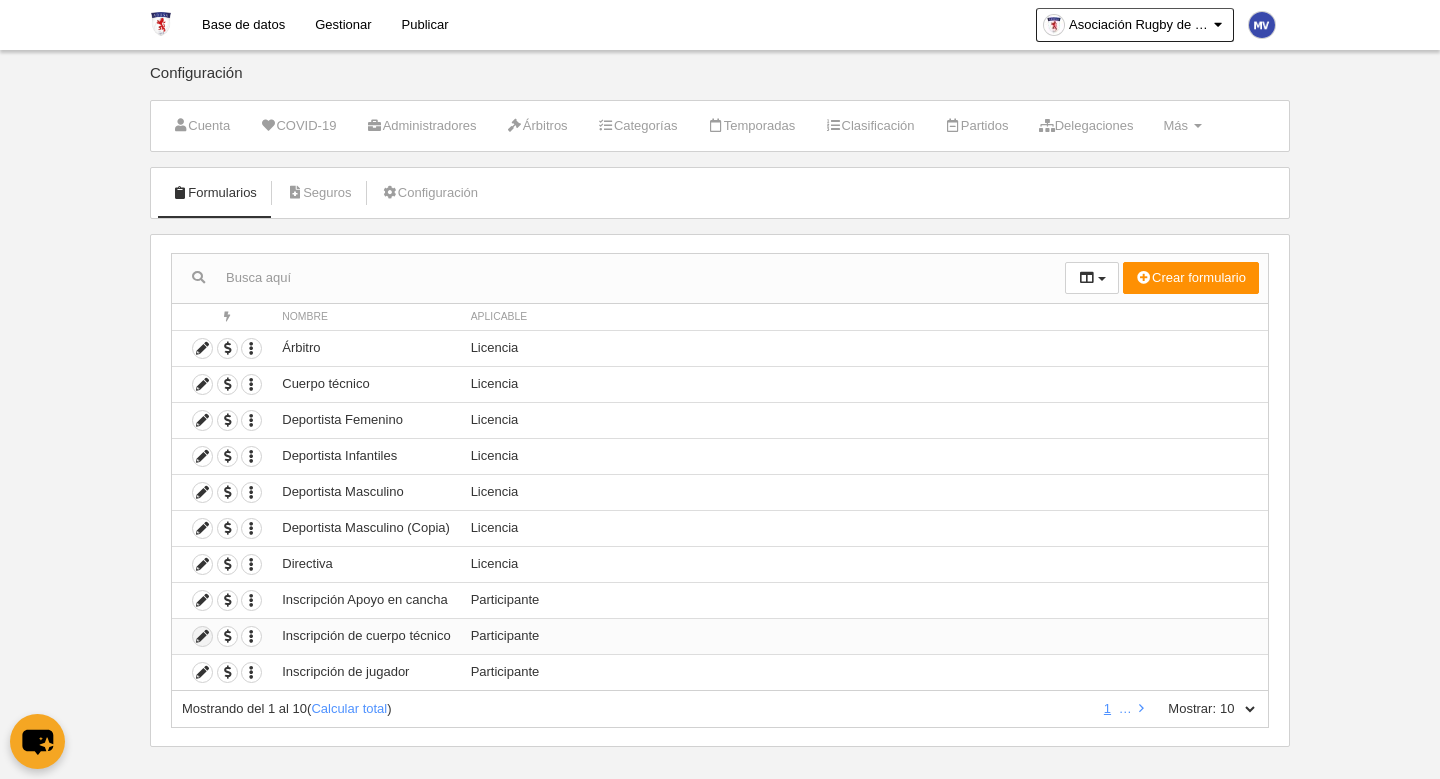 click at bounding box center [202, 636] 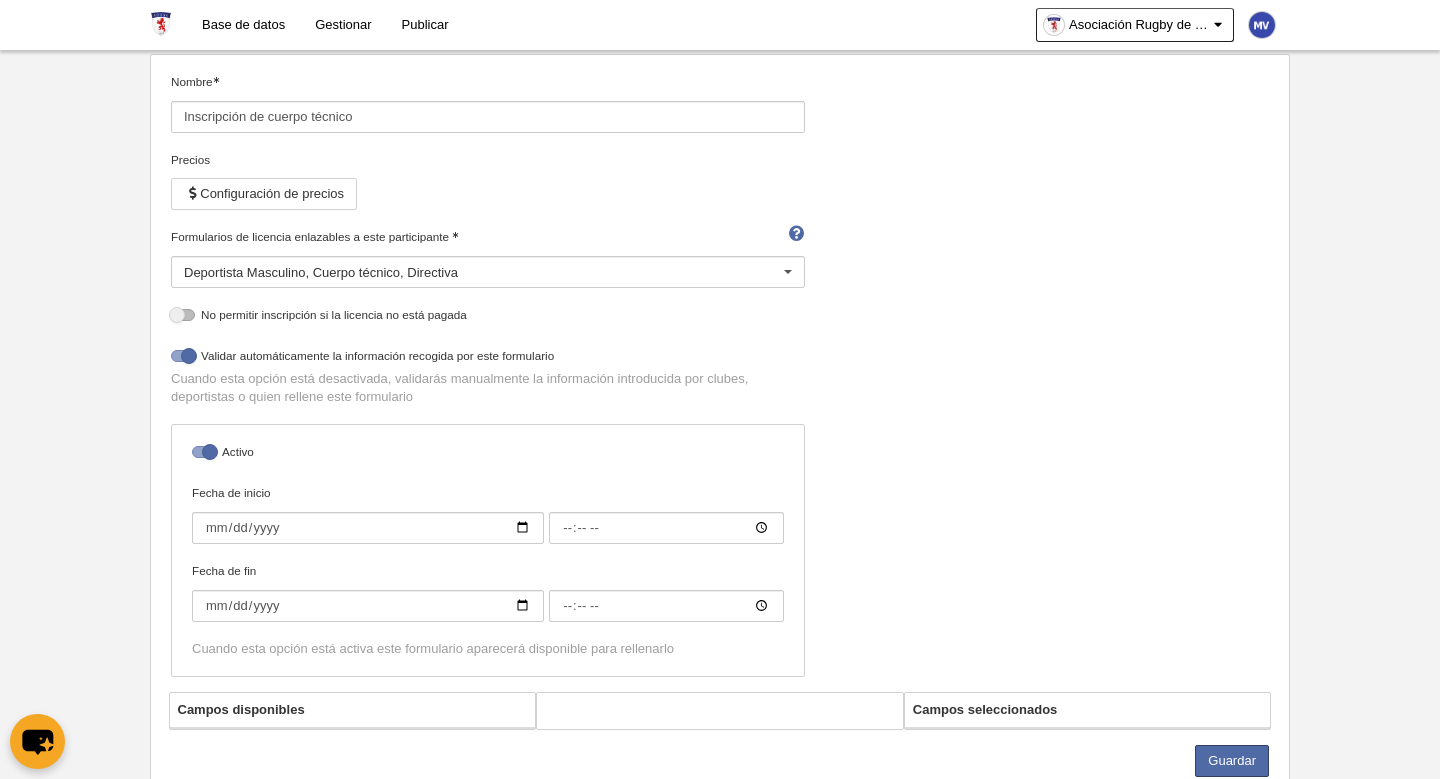 scroll, scrollTop: 180, scrollLeft: 0, axis: vertical 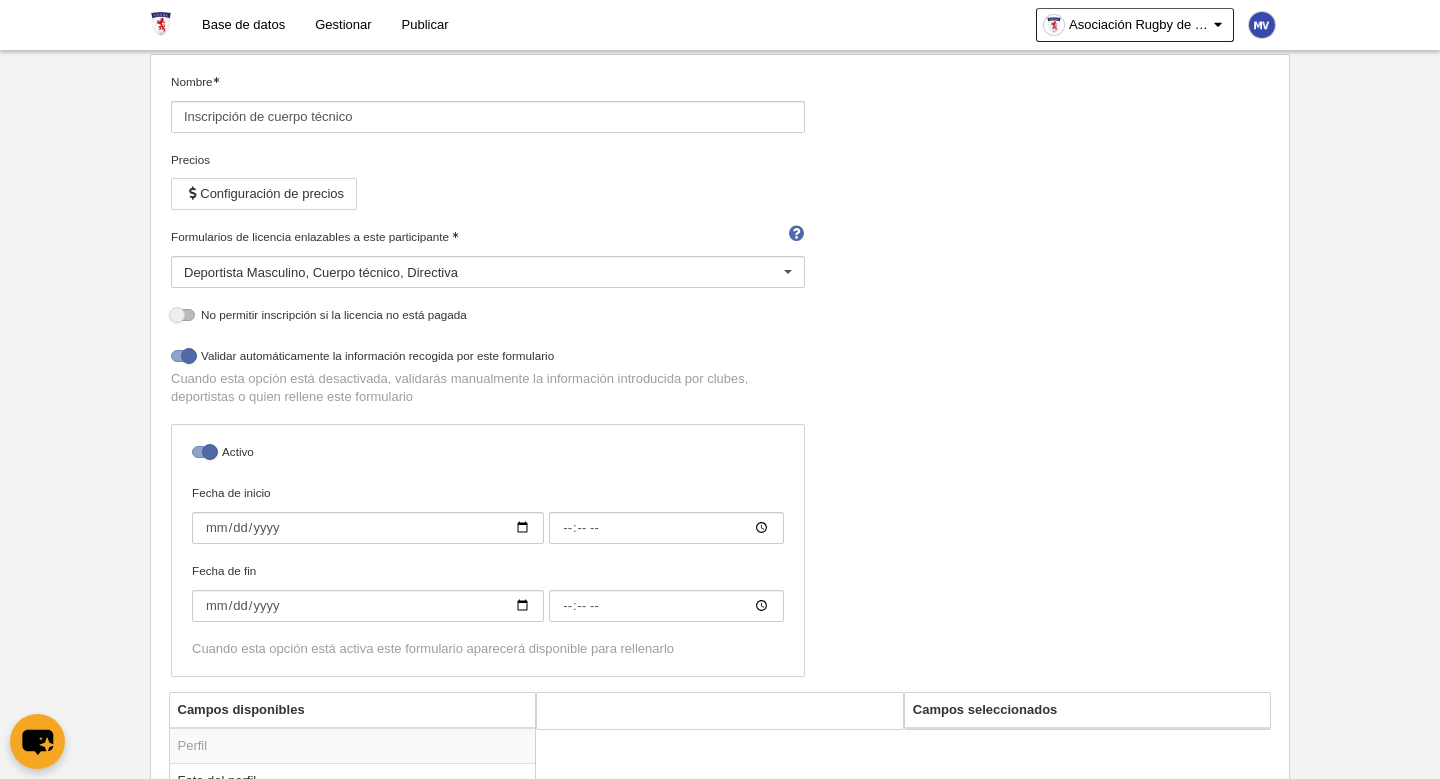 click at bounding box center (788, 273) 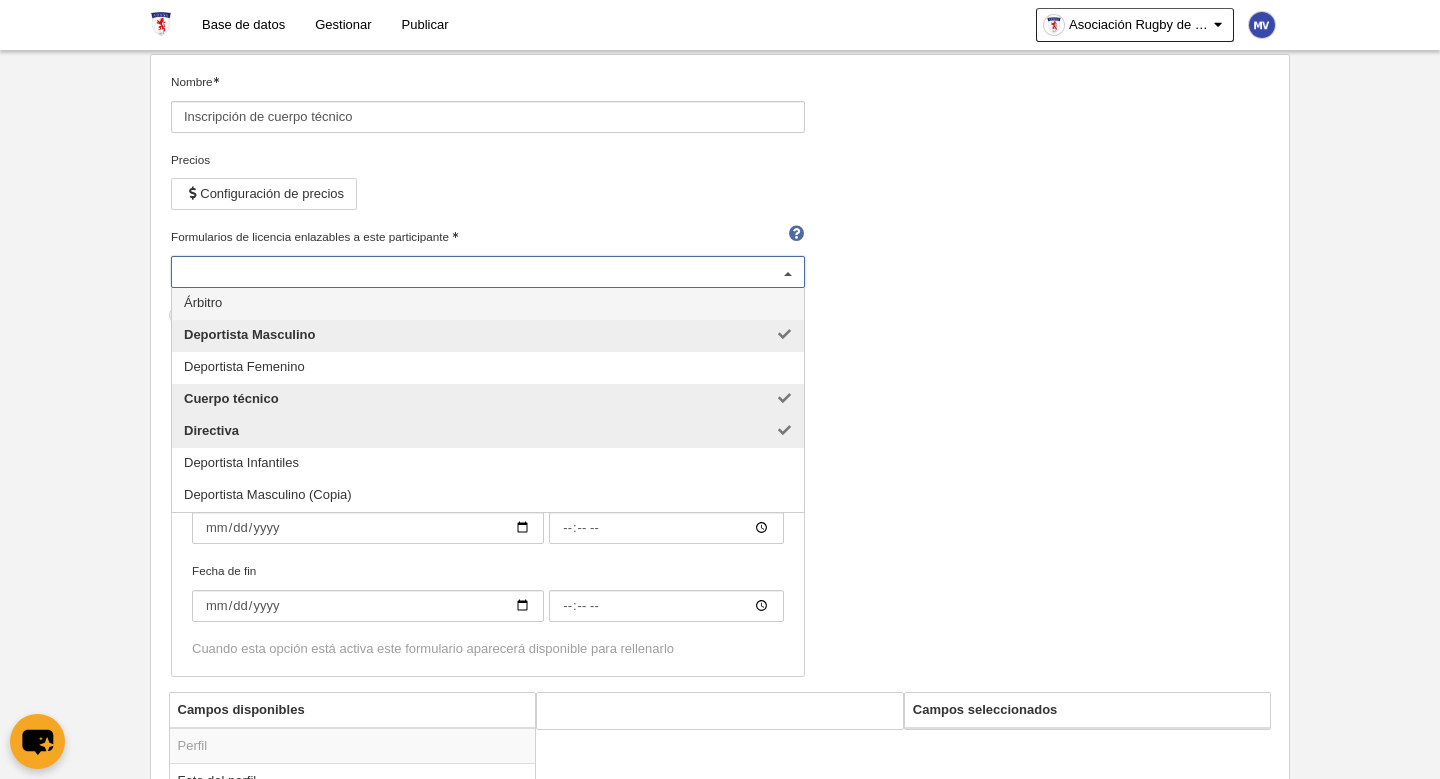 click at bounding box center (788, 273) 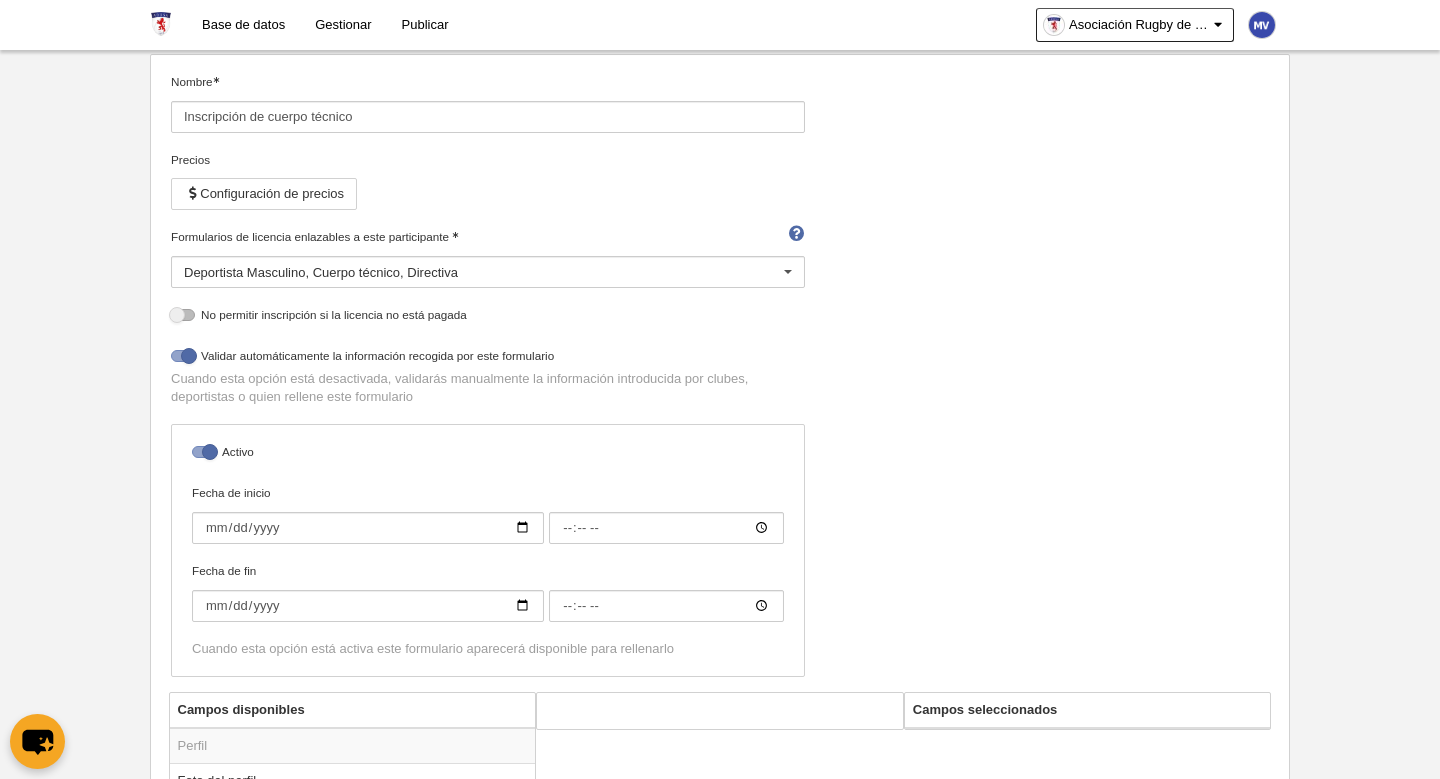 scroll, scrollTop: 0, scrollLeft: 0, axis: both 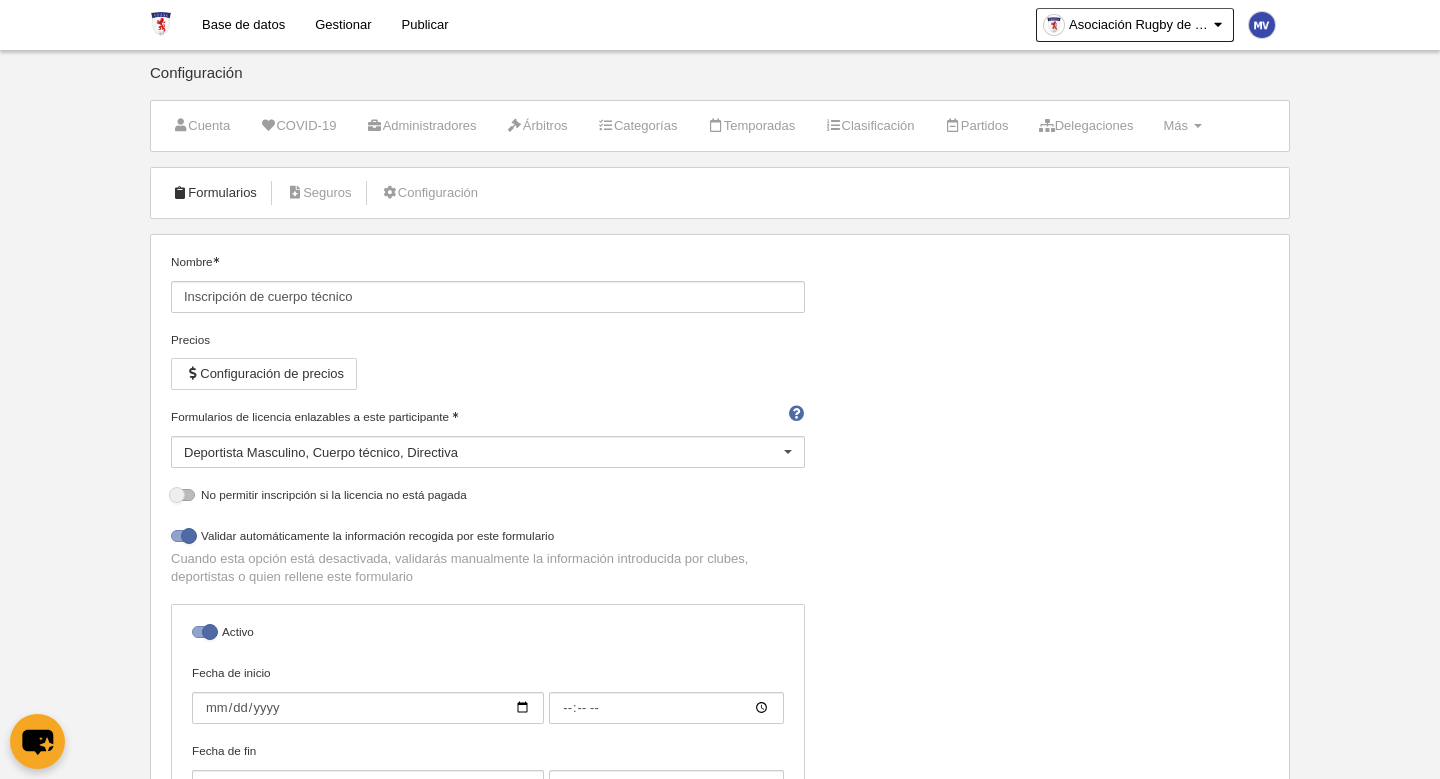 click on "Formularios" at bounding box center (214, 193) 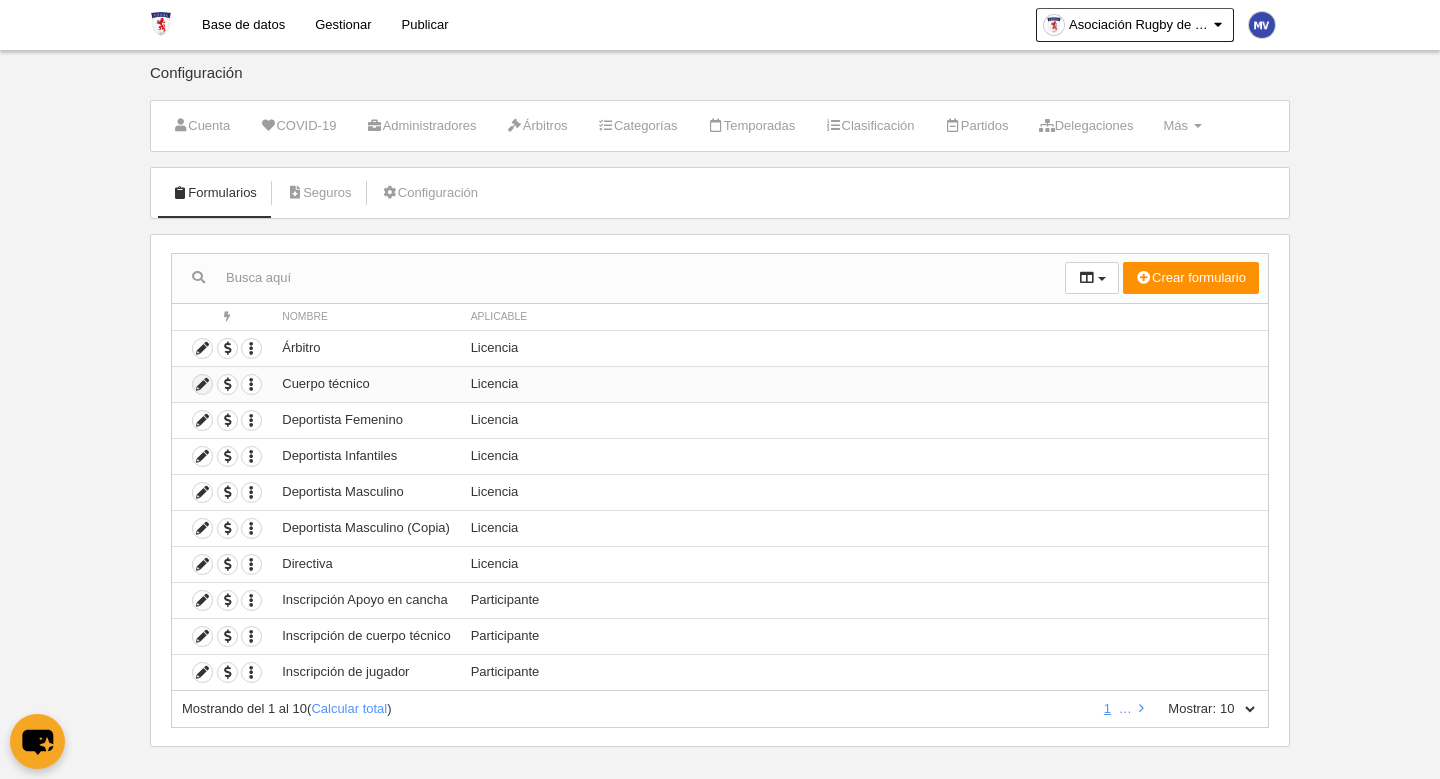 click at bounding box center (202, 384) 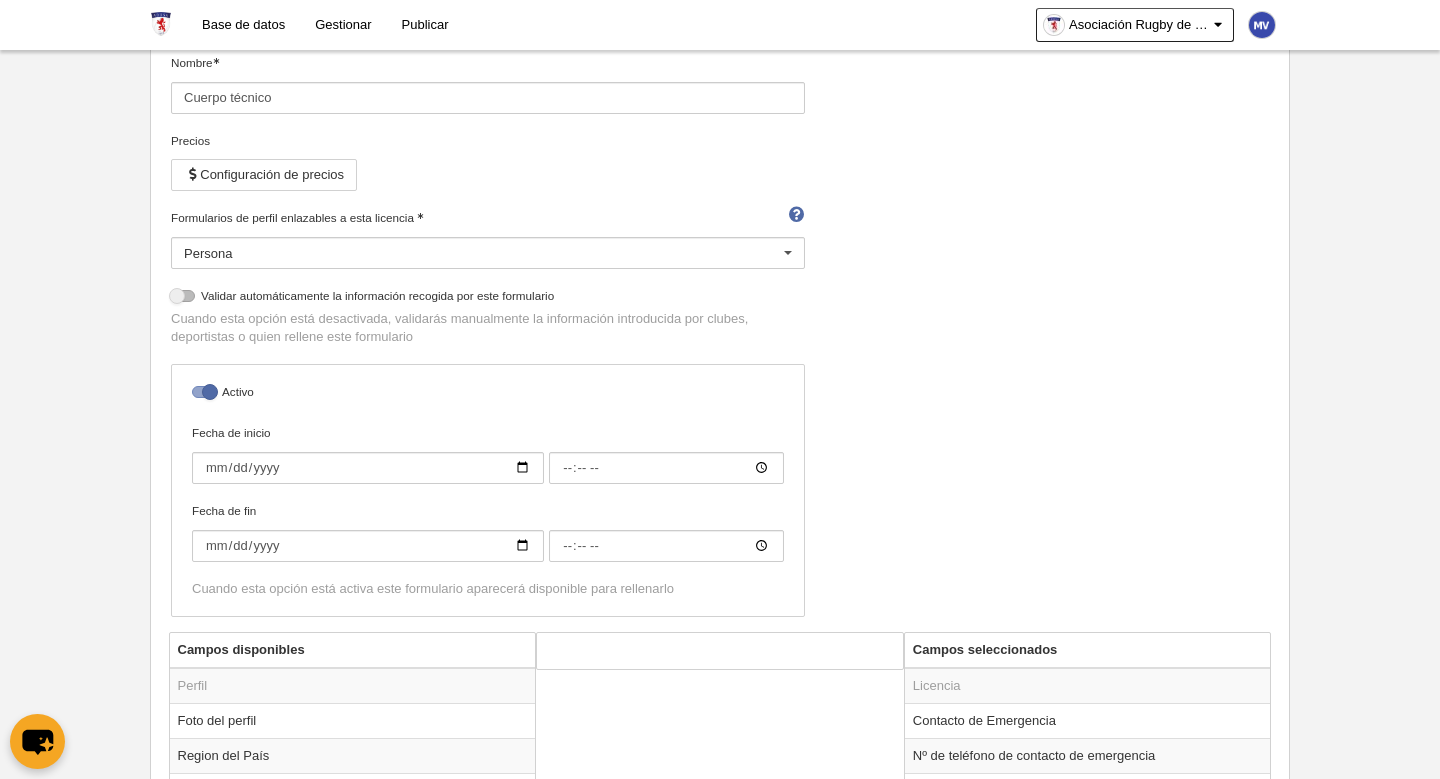 scroll, scrollTop: 0, scrollLeft: 0, axis: both 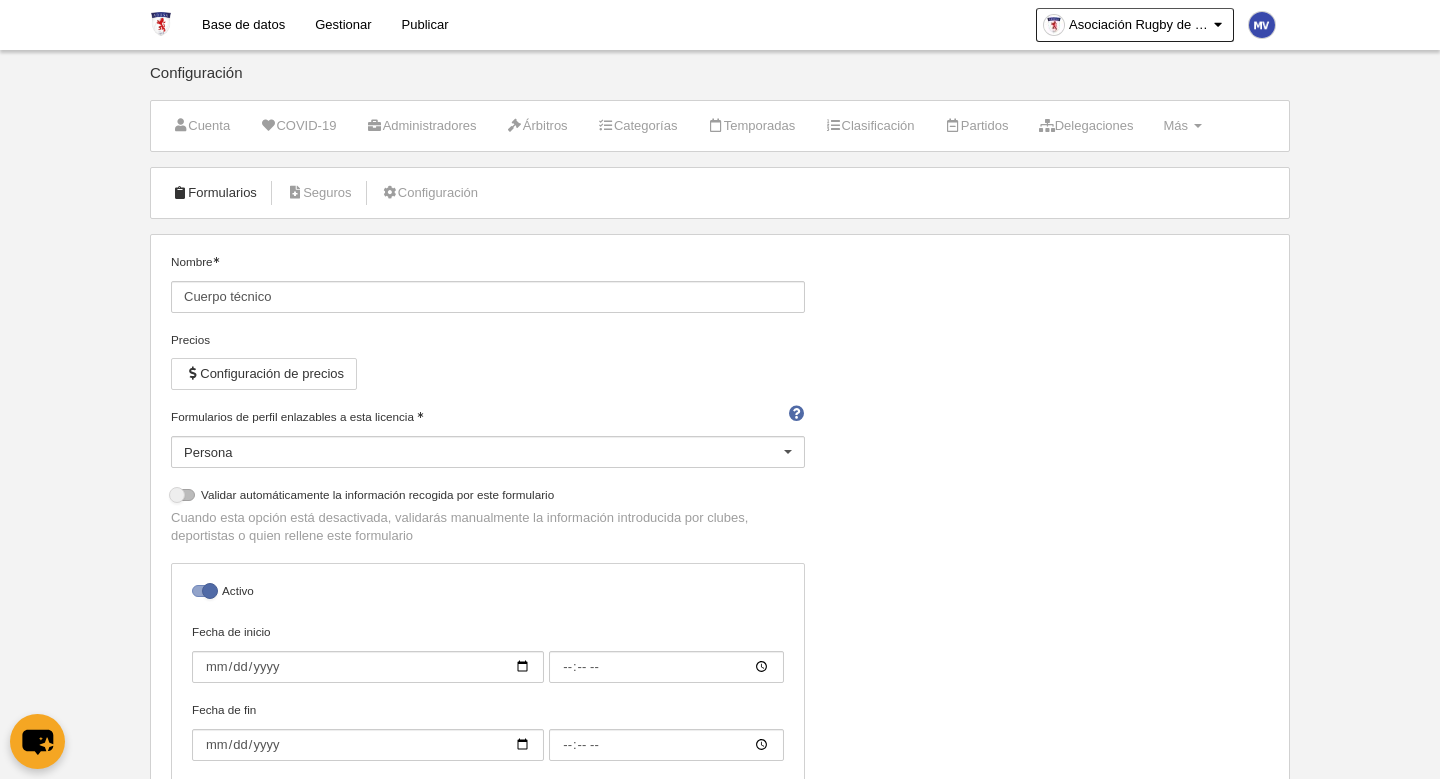 click on "Formularios" at bounding box center (214, 193) 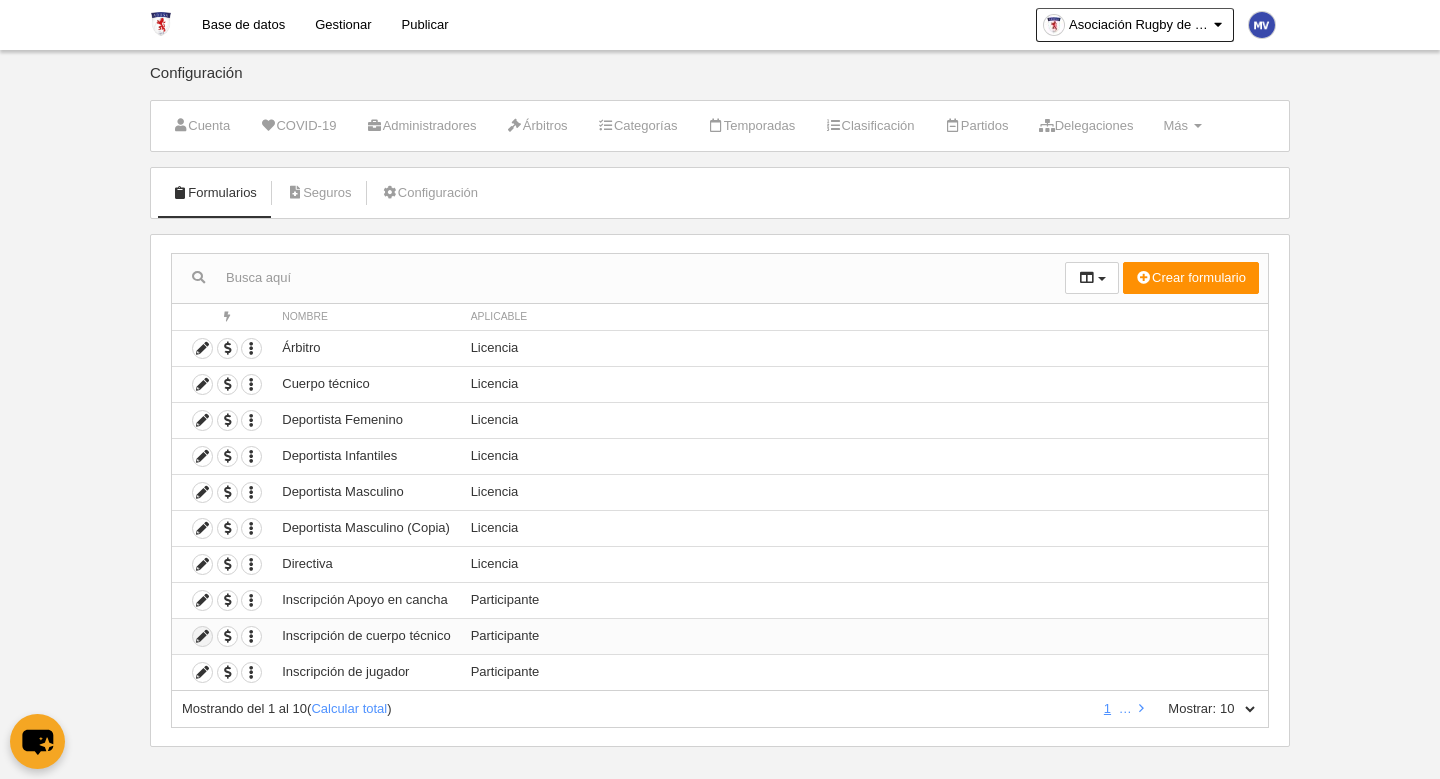 click at bounding box center (202, 636) 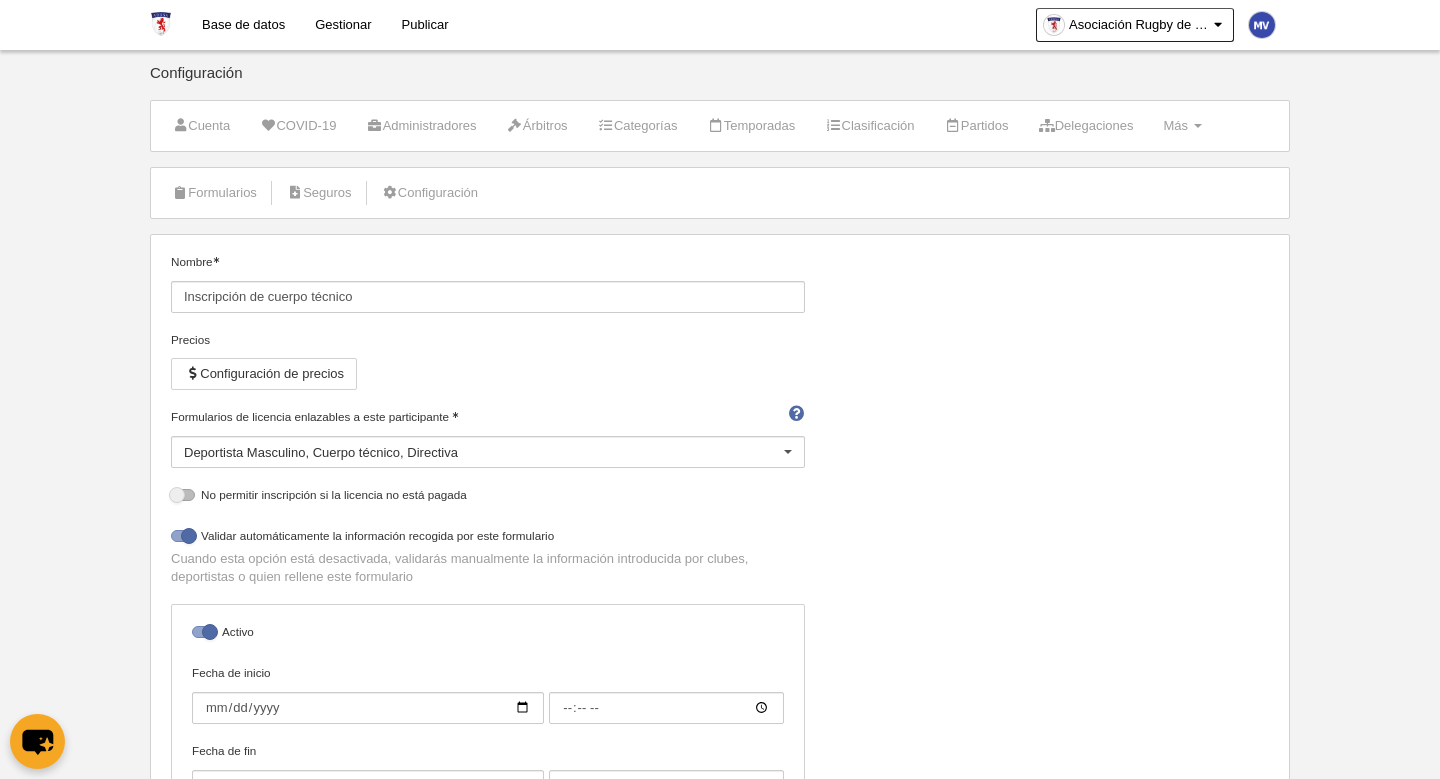 click on "Deportista Masculino   Cuerpo técnico   Directiva" at bounding box center (488, 452) 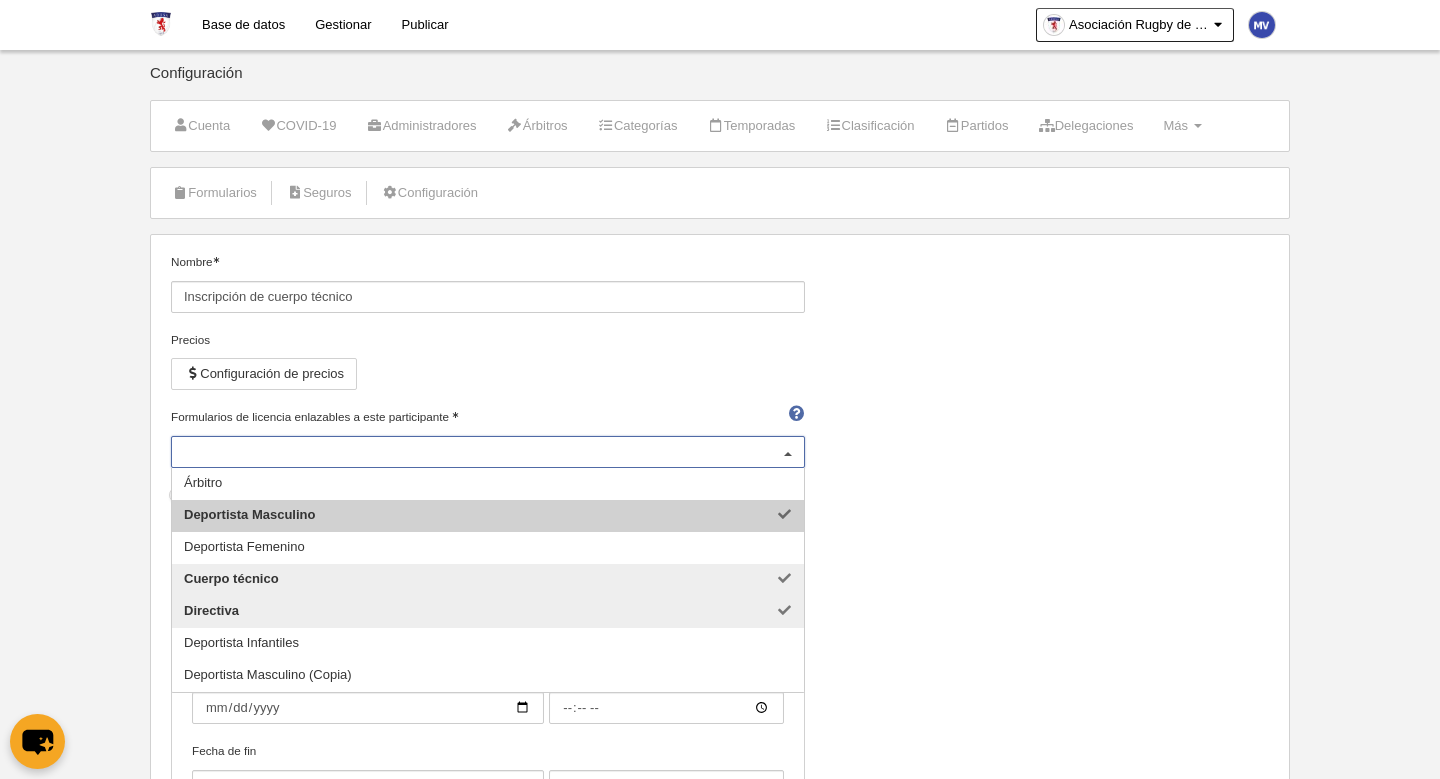 click on "Deportista Masculino" at bounding box center (488, 516) 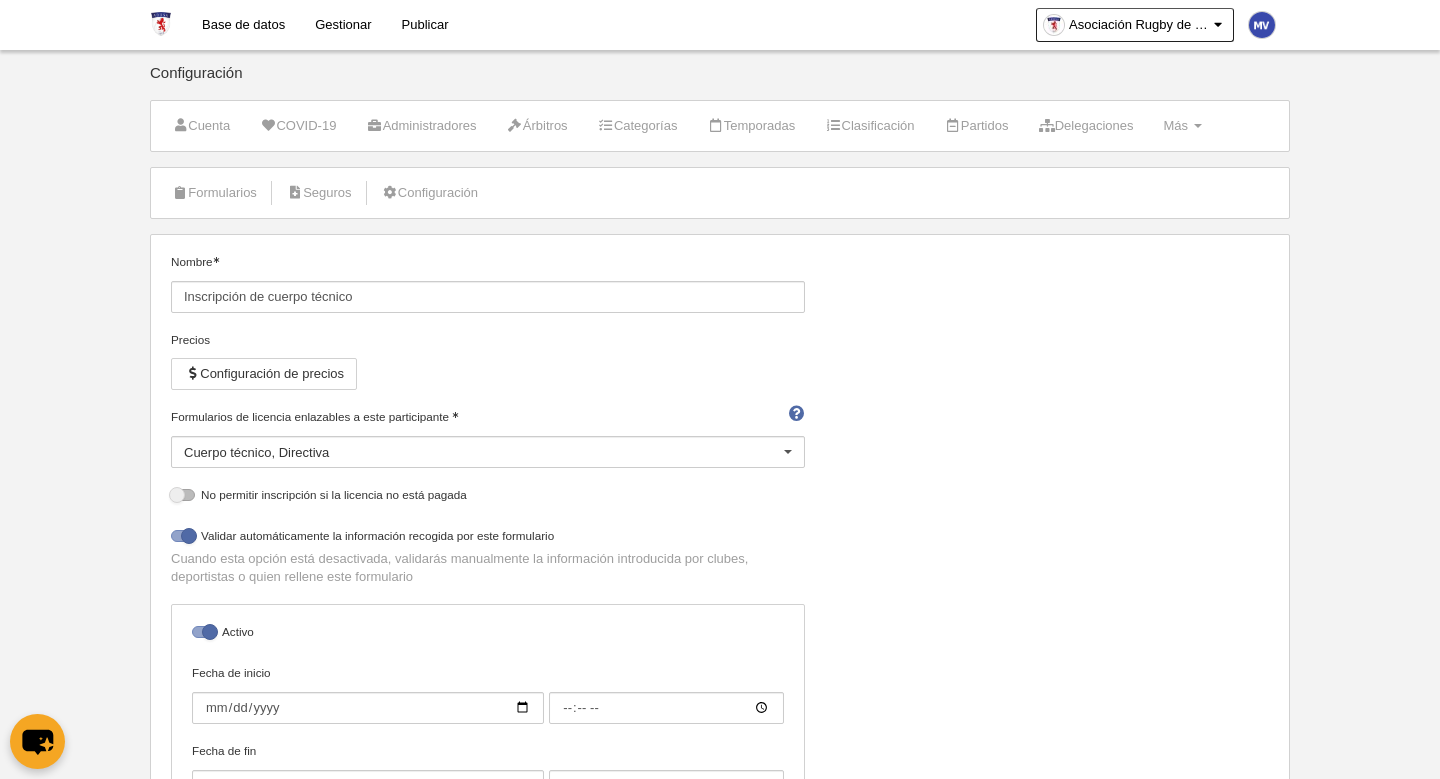 click on "Nombre
Inscripción de cuerpo técnico
Precios
Configuración de precios
Formularios de licencia enlazables a este participante
Cuerpo técnico   Directiva                   Árbitro     Deportista Masculino     Deportista Femenino     Cuerpo técnico     Directiva     Deportista Infantiles     Deportista Masculino (Copia)     No hay resultados para la búsqueda   No hay opciones
No permitir inscripción si la licencia no está pagada
Validar automáticamente la información recogida por este formulario
Cuando esta opción está desactivada, validarás manualmente la información introducida por clubes, deportistas o quien rellene este formulario
Activo
Fecha de inicio" at bounding box center (720, 562) 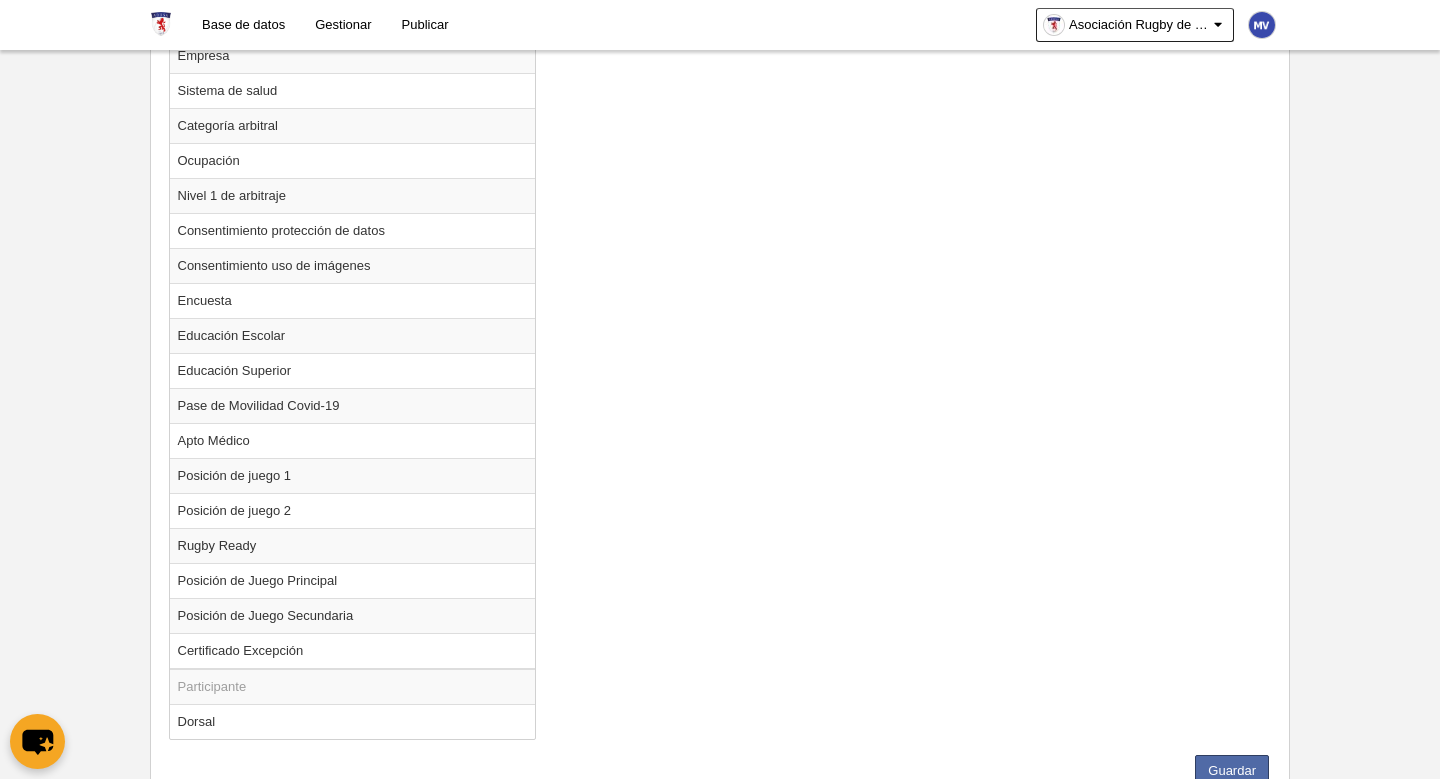 scroll, scrollTop: 2418, scrollLeft: 0, axis: vertical 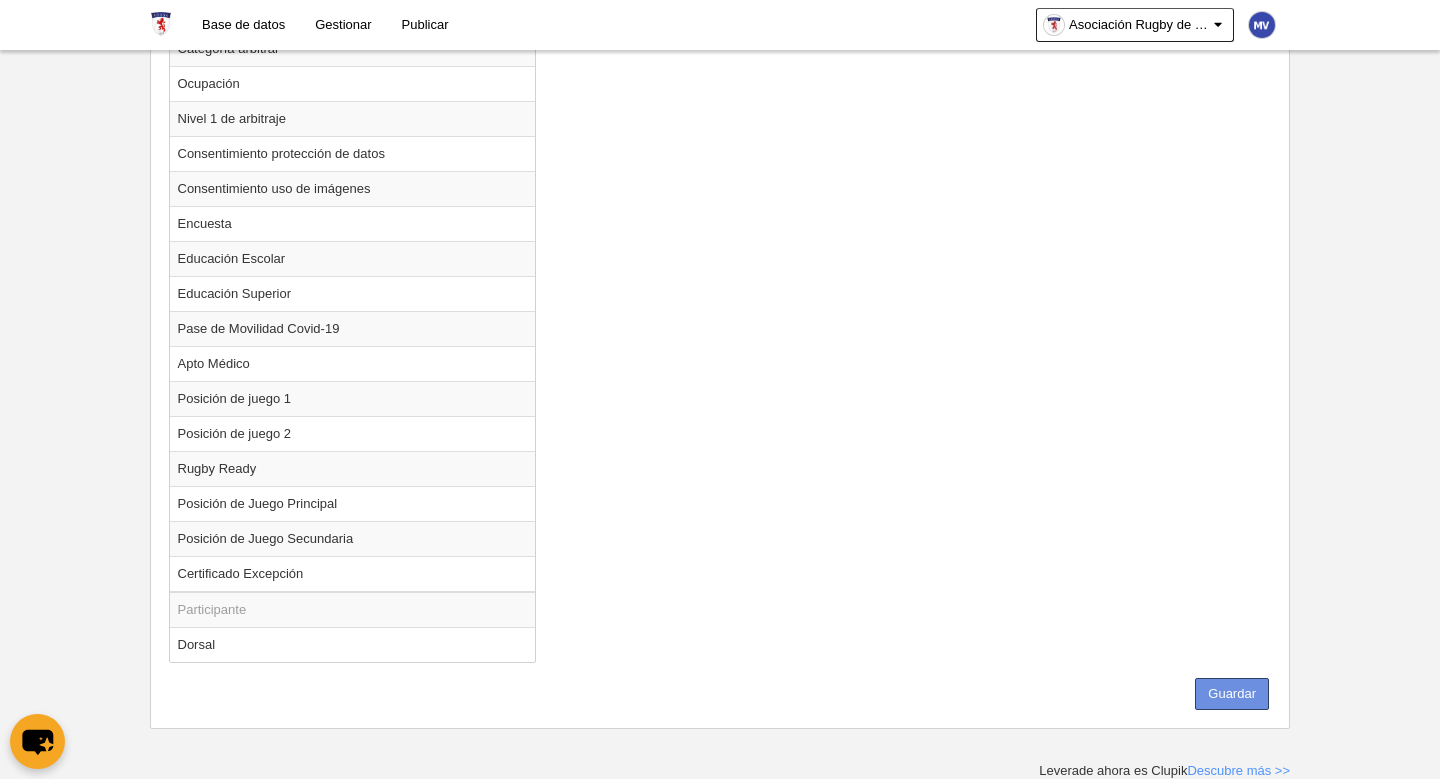 click on "Guardar" at bounding box center [1232, 694] 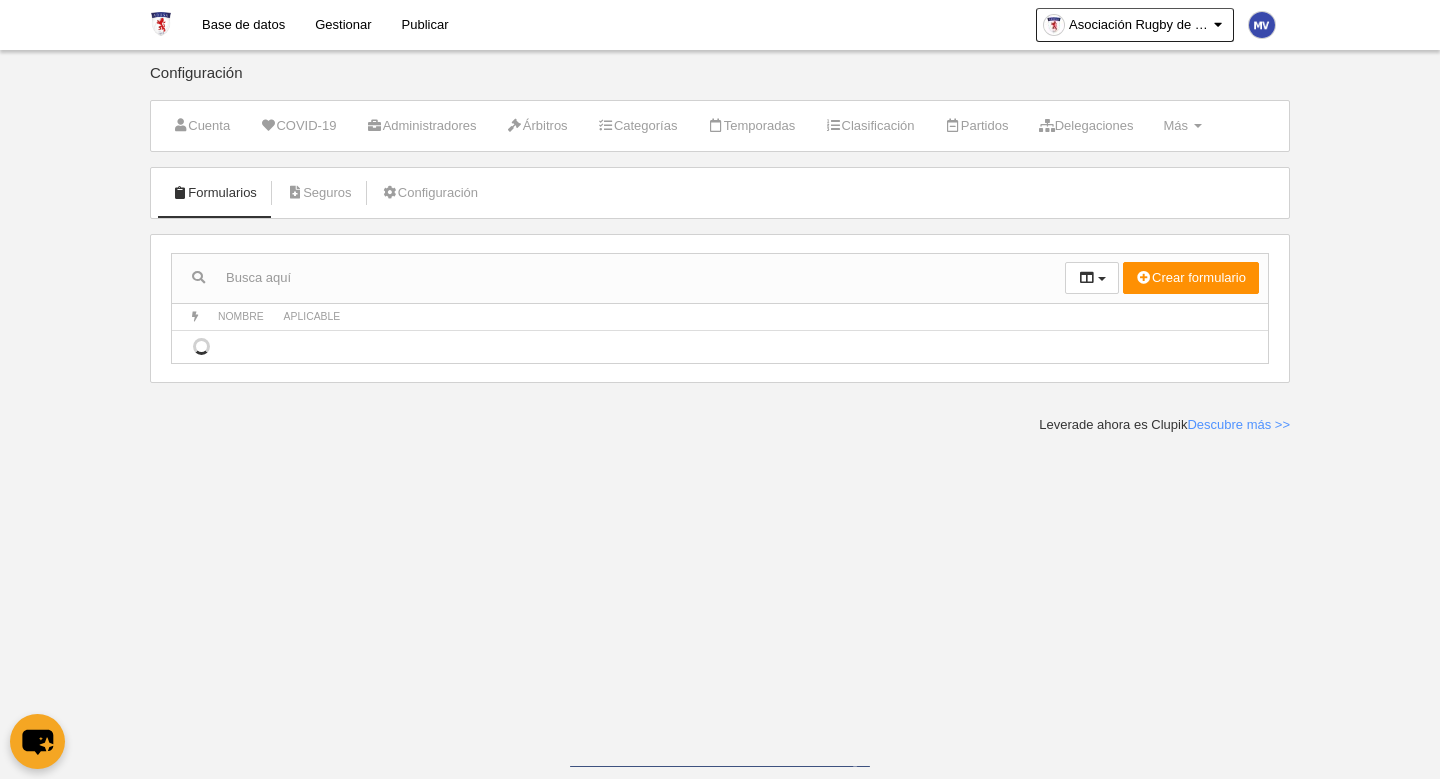 scroll, scrollTop: 0, scrollLeft: 0, axis: both 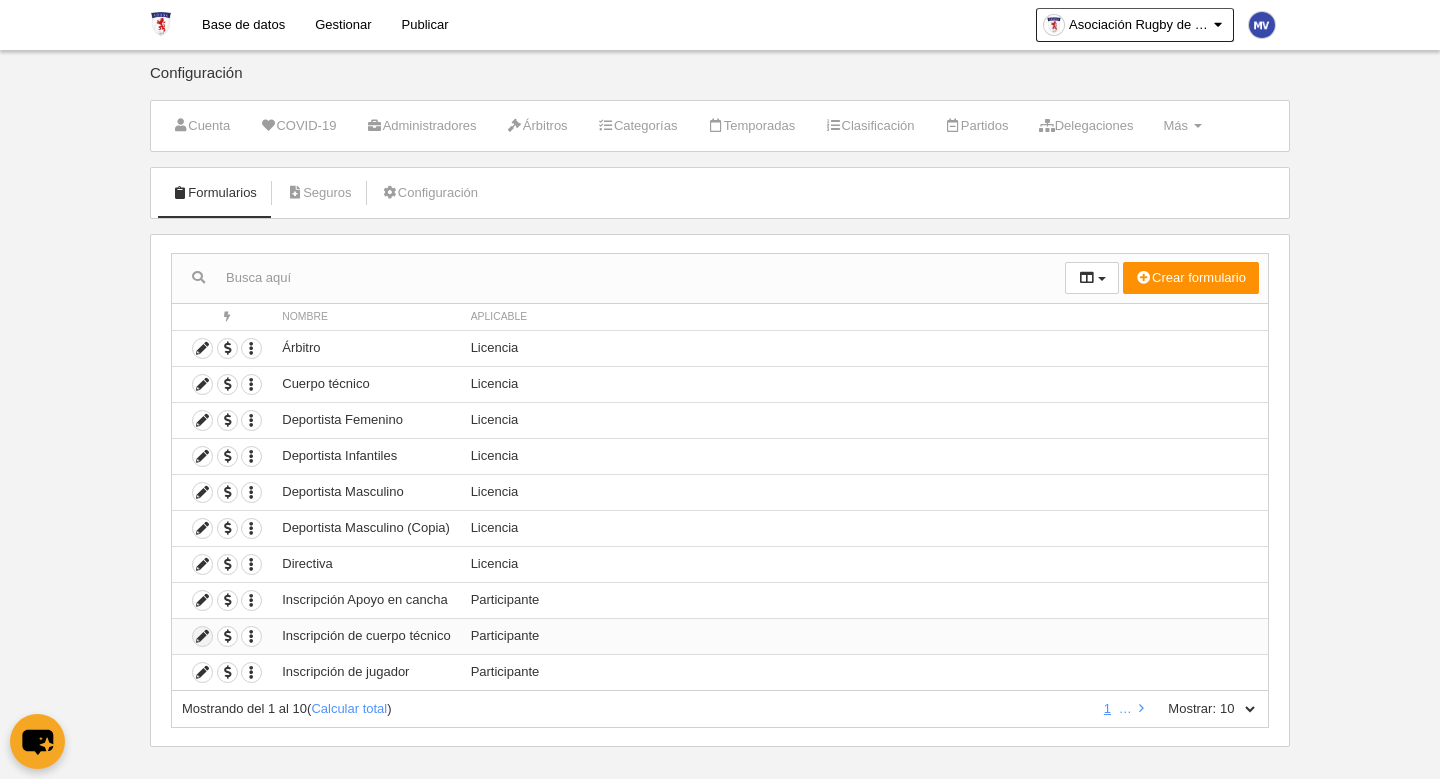 click at bounding box center [202, 636] 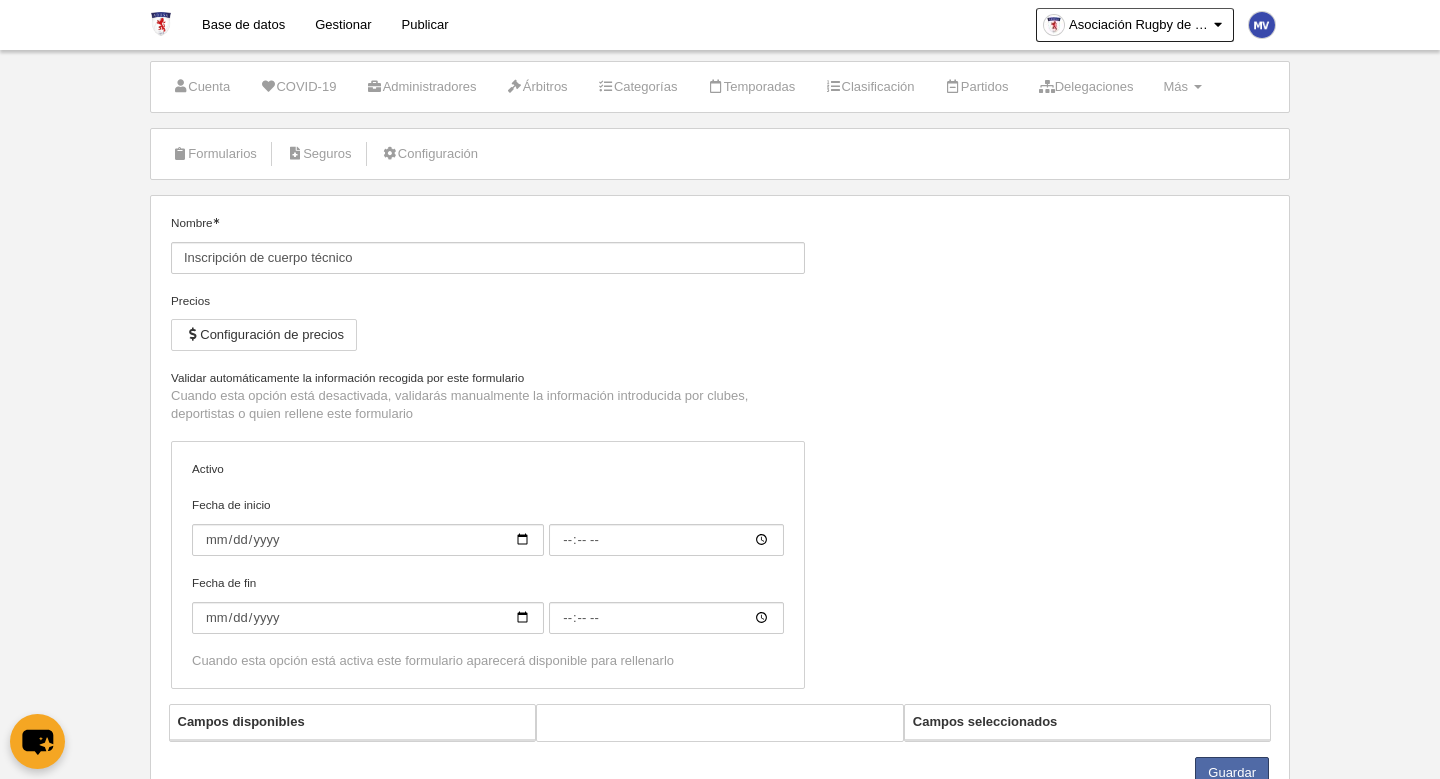 scroll, scrollTop: 40, scrollLeft: 0, axis: vertical 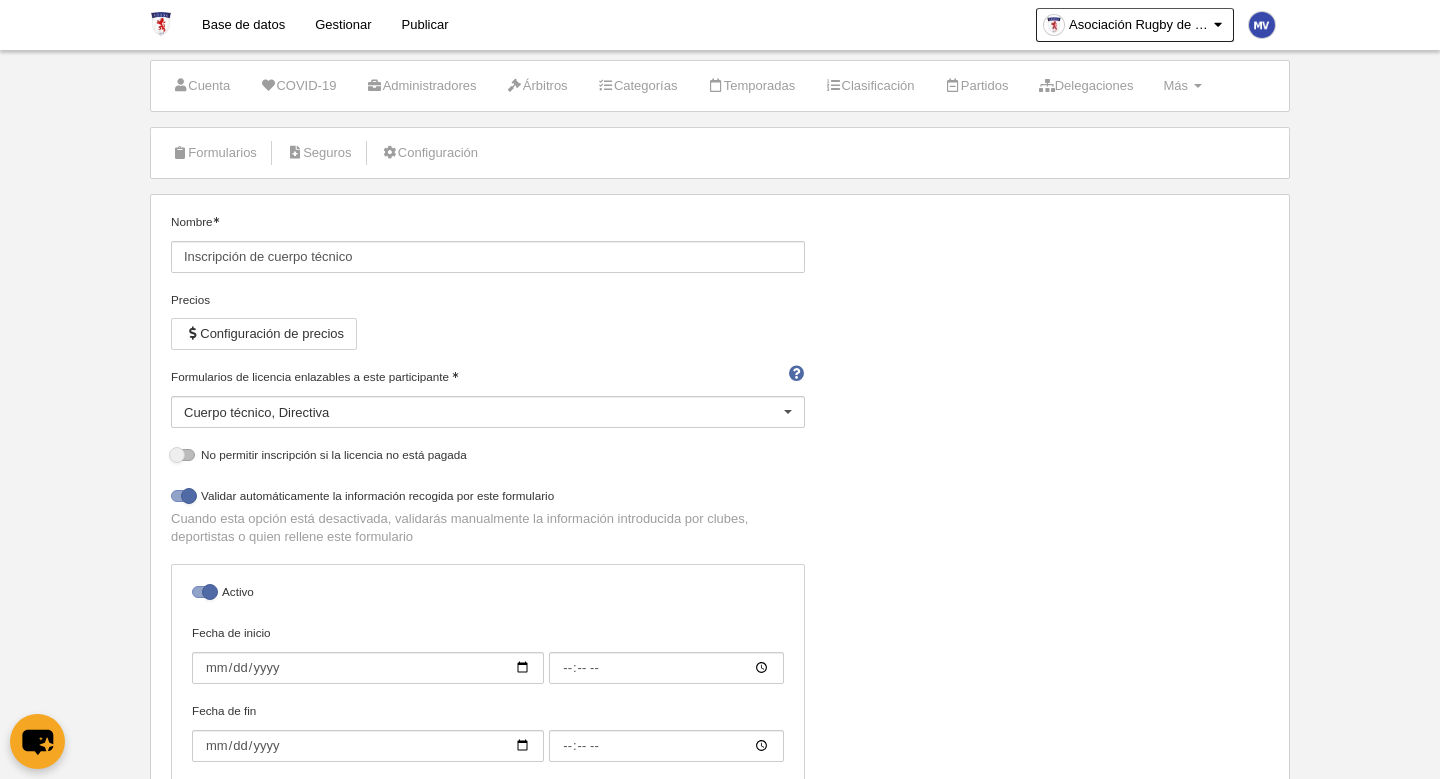 click on "Cuerpo técnico   Directiva" at bounding box center (488, 412) 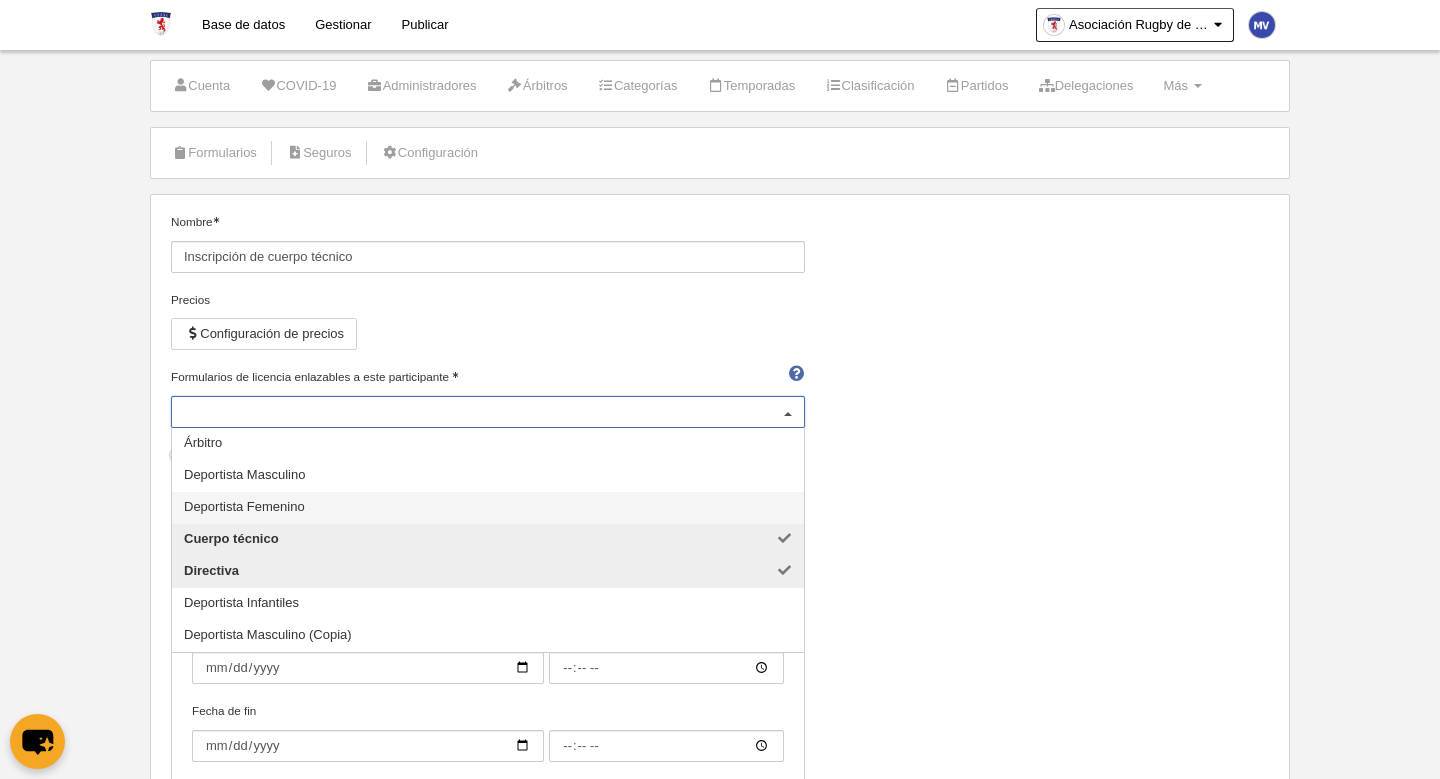 click on "Deportista Femenino" at bounding box center [488, 508] 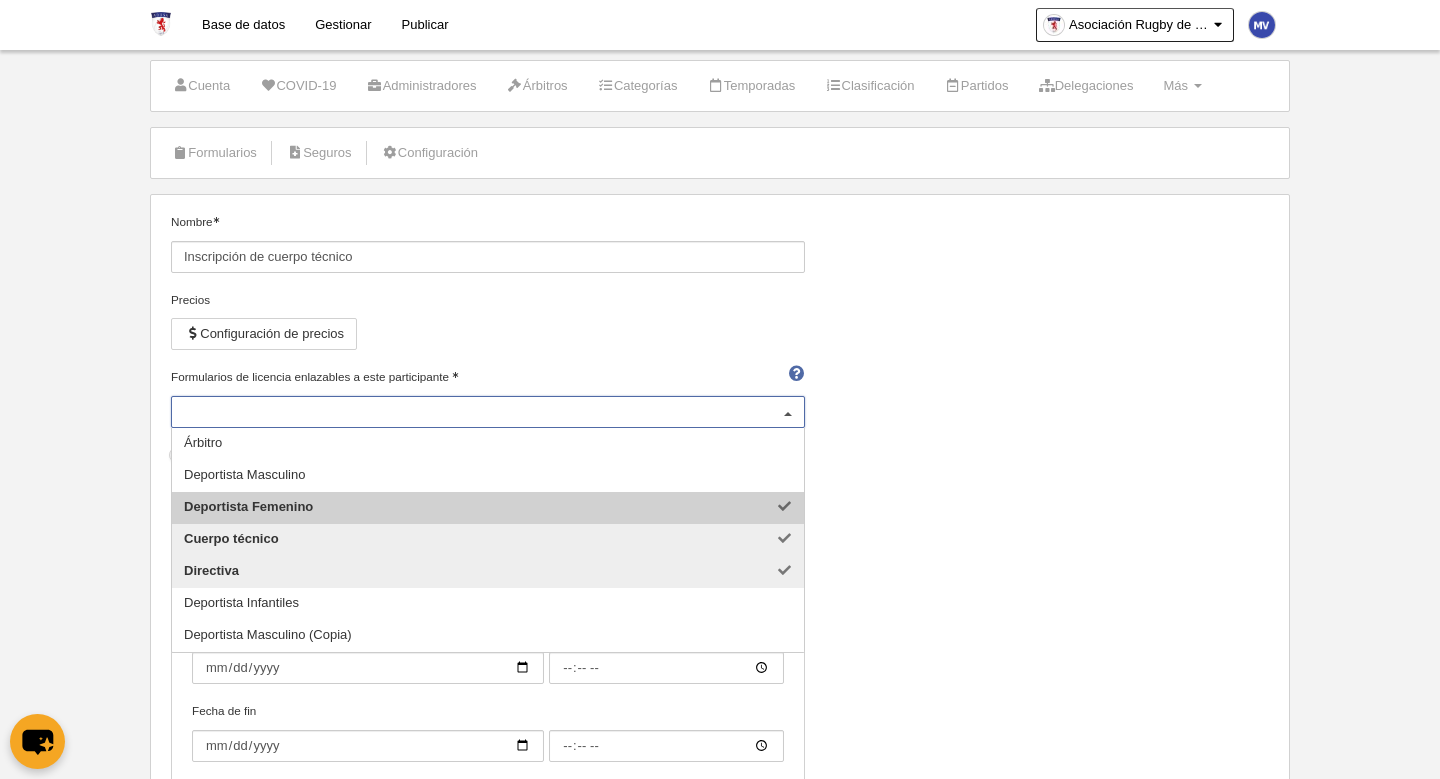 click on "Deportista Femenino" at bounding box center (488, 508) 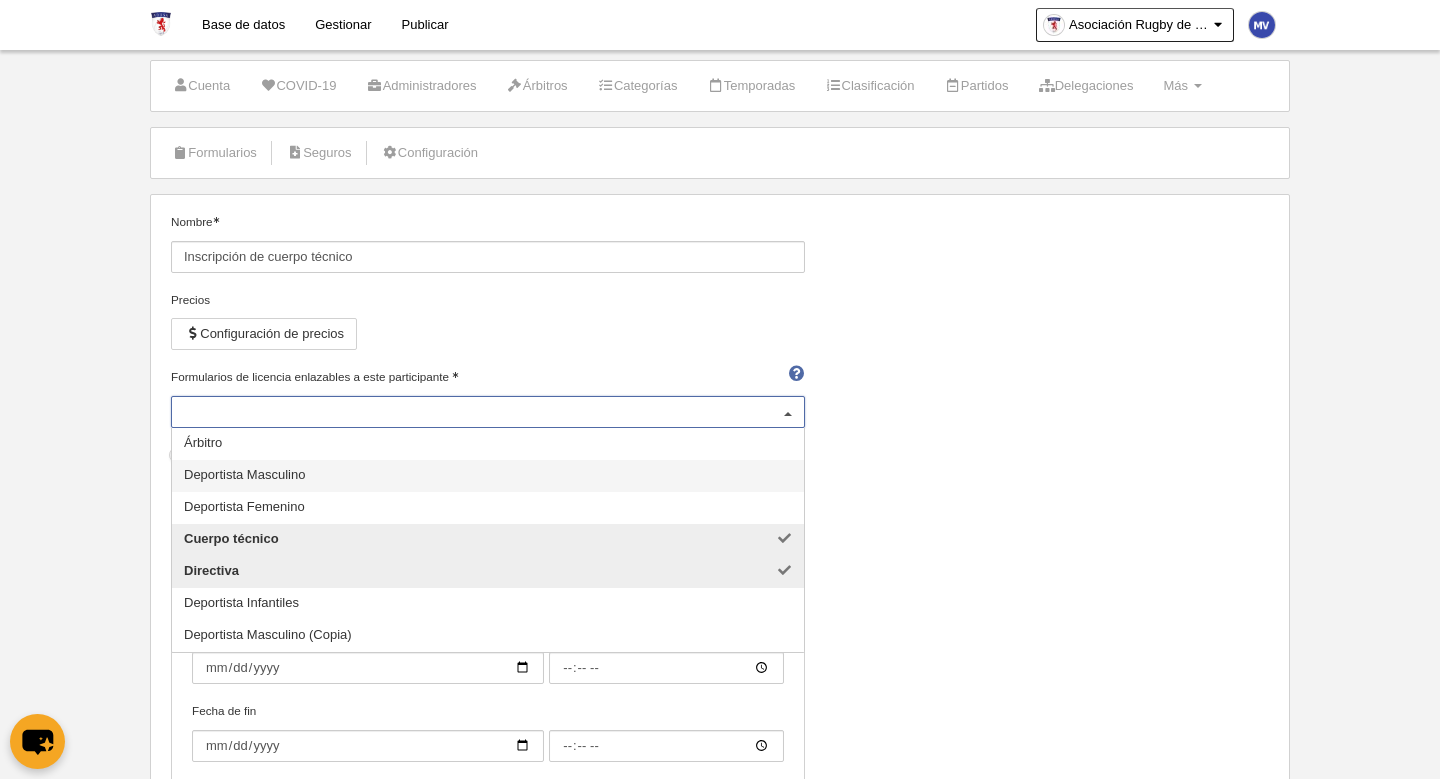 click on "Deportista Masculino" at bounding box center (488, 476) 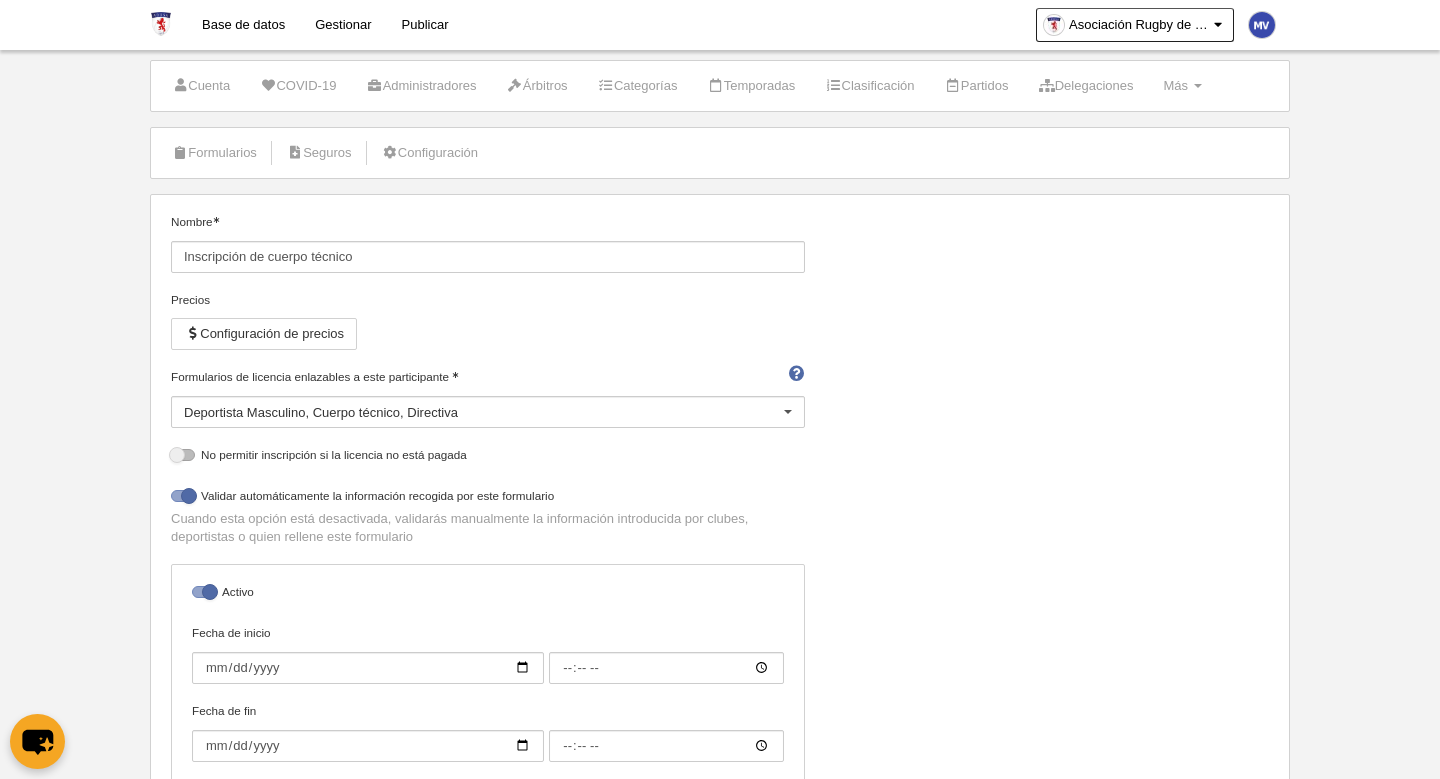 click on "Nombre
Inscripción de cuerpo técnico
Precios
Configuración de precios
Formularios de licencia enlazables a este participante
Deportista Masculino   Cuerpo técnico   Directiva                   Árbitro     Deportista Masculino     Deportista Femenino     Cuerpo técnico     Directiva     Deportista Infantiles     Deportista Masculino (Copia)     No hay resultados para la búsqueda   No hay opciones
No permitir inscripción si la licencia no está pagada
Validar automáticamente la información recogida por este formulario
Cuando esta opción está desactivada, validarás manualmente la información introducida por clubes, deportistas o quien rellene este formulario
Activo
Fecha de inicio" at bounding box center [720, 522] 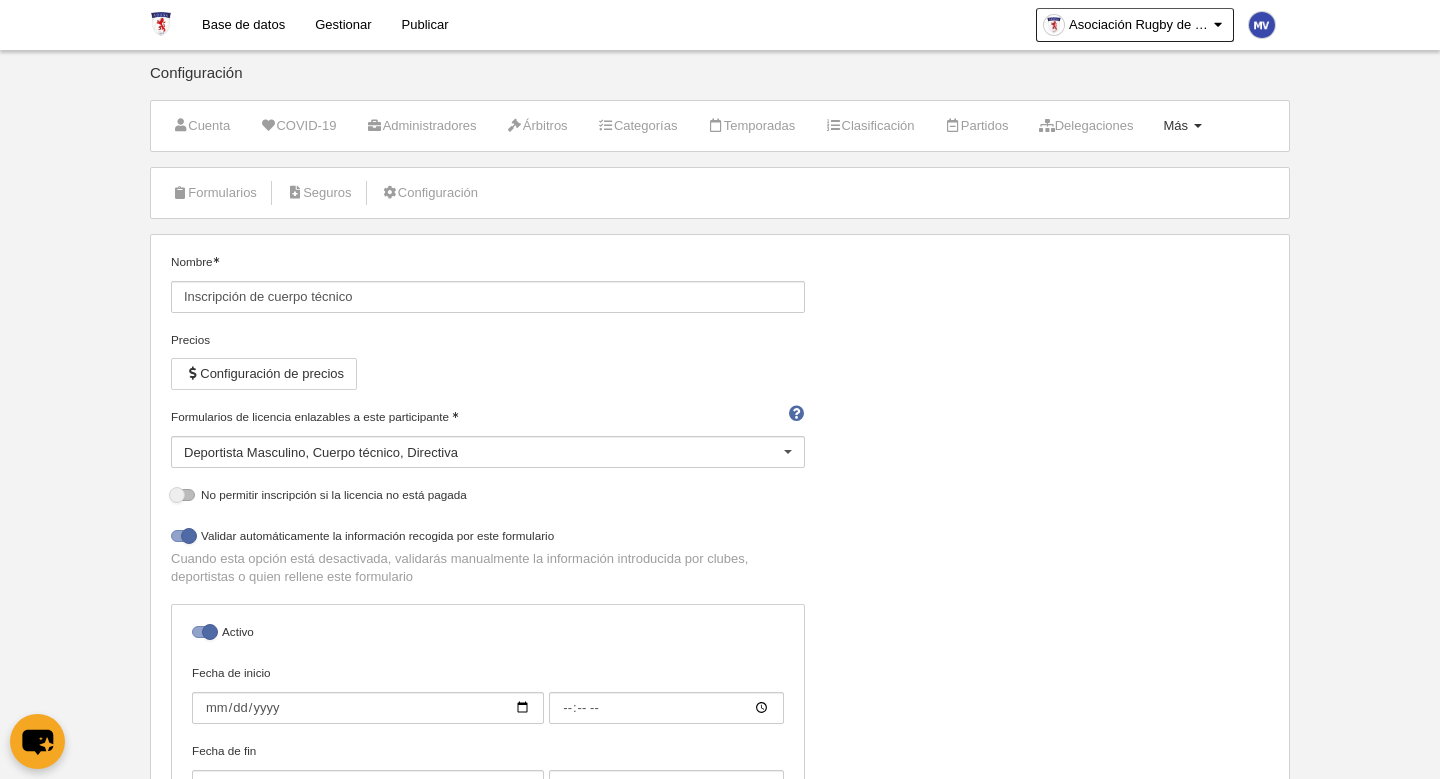 click on "Más" at bounding box center [1175, 125] 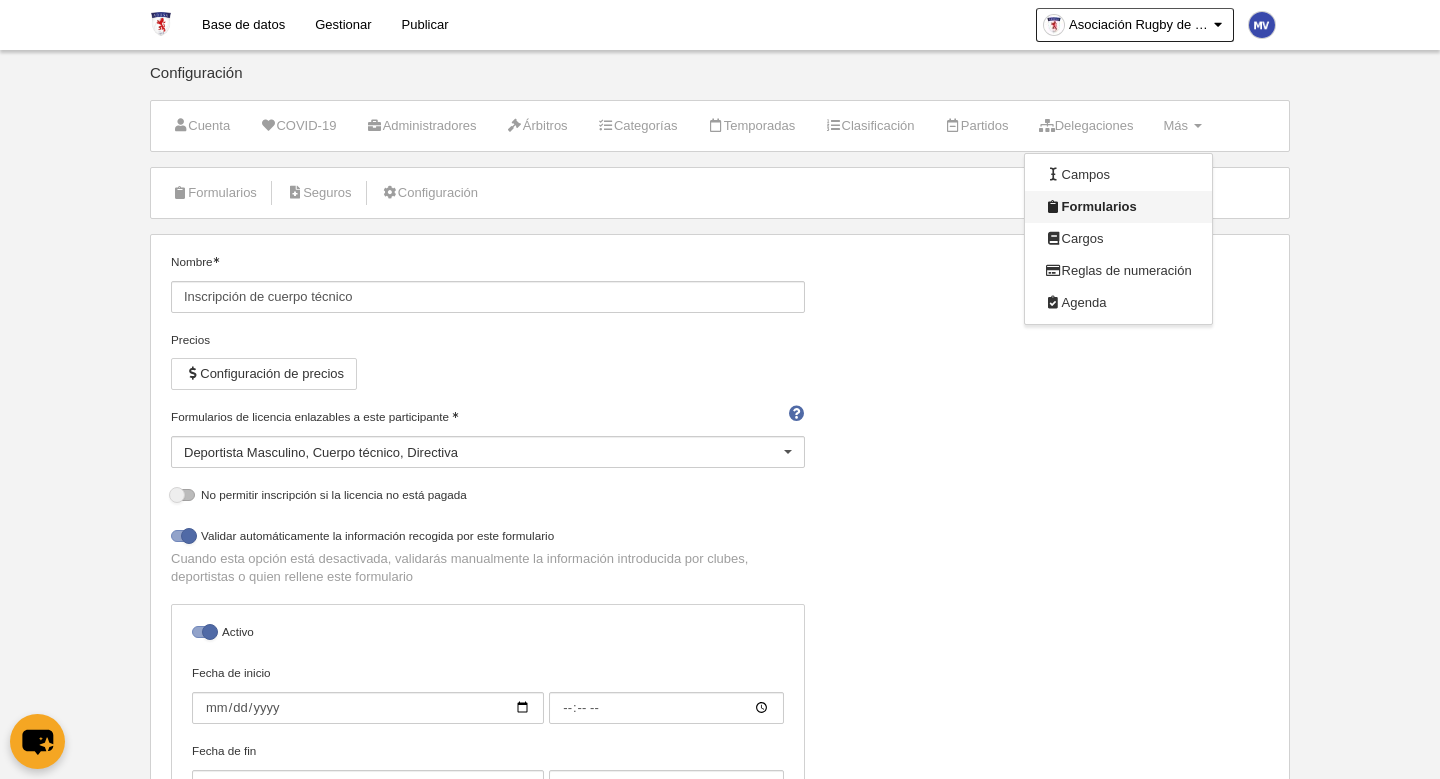 click on "Formularios" at bounding box center [1118, 207] 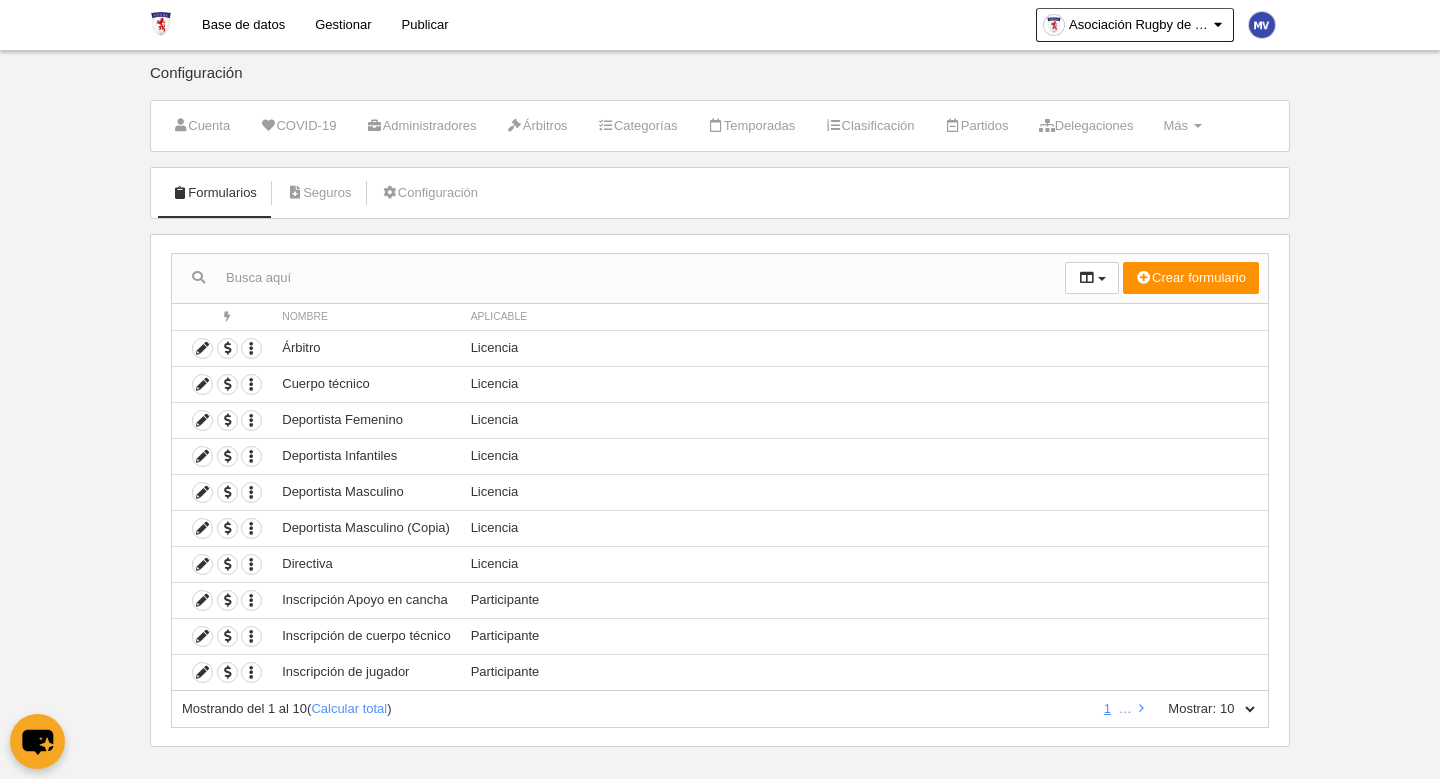 scroll, scrollTop: 18, scrollLeft: 0, axis: vertical 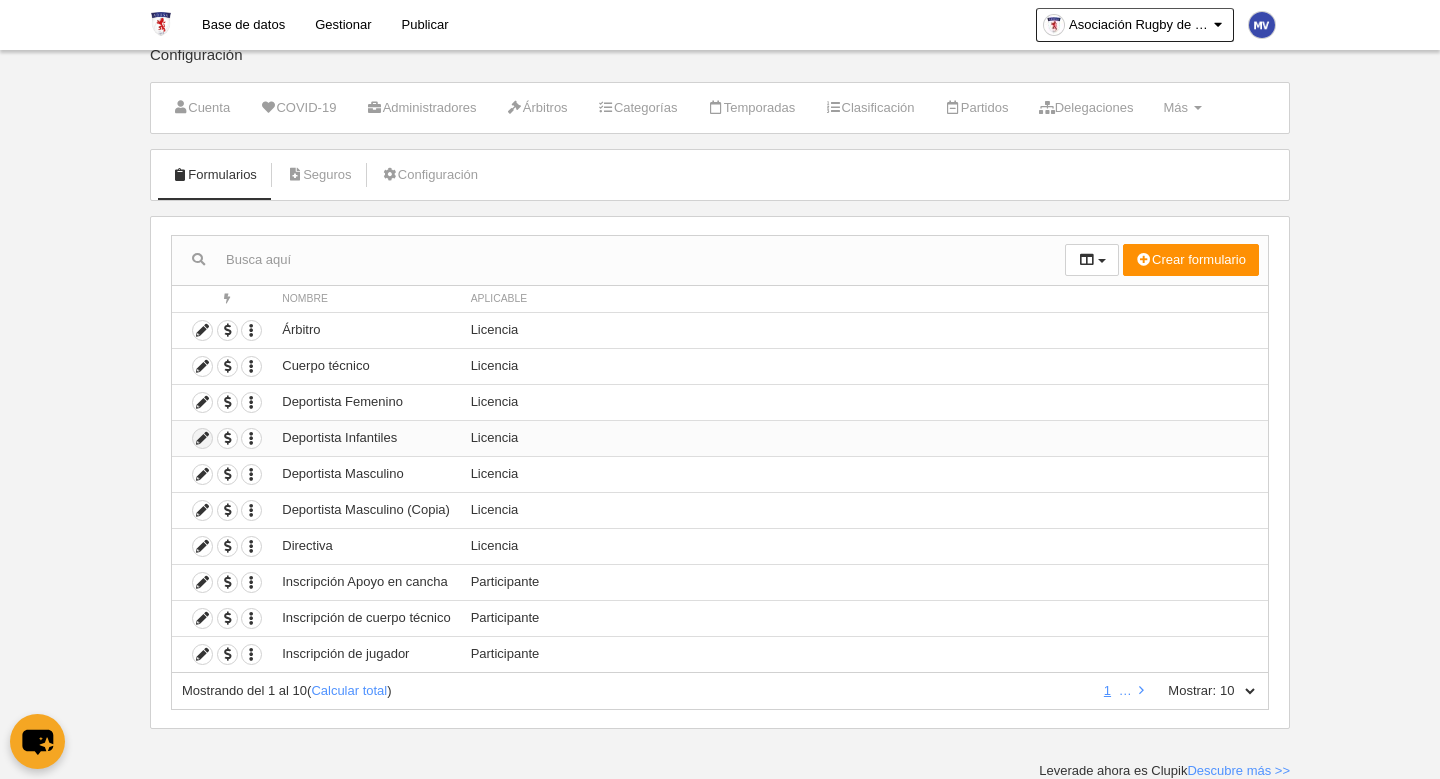 click at bounding box center [202, 438] 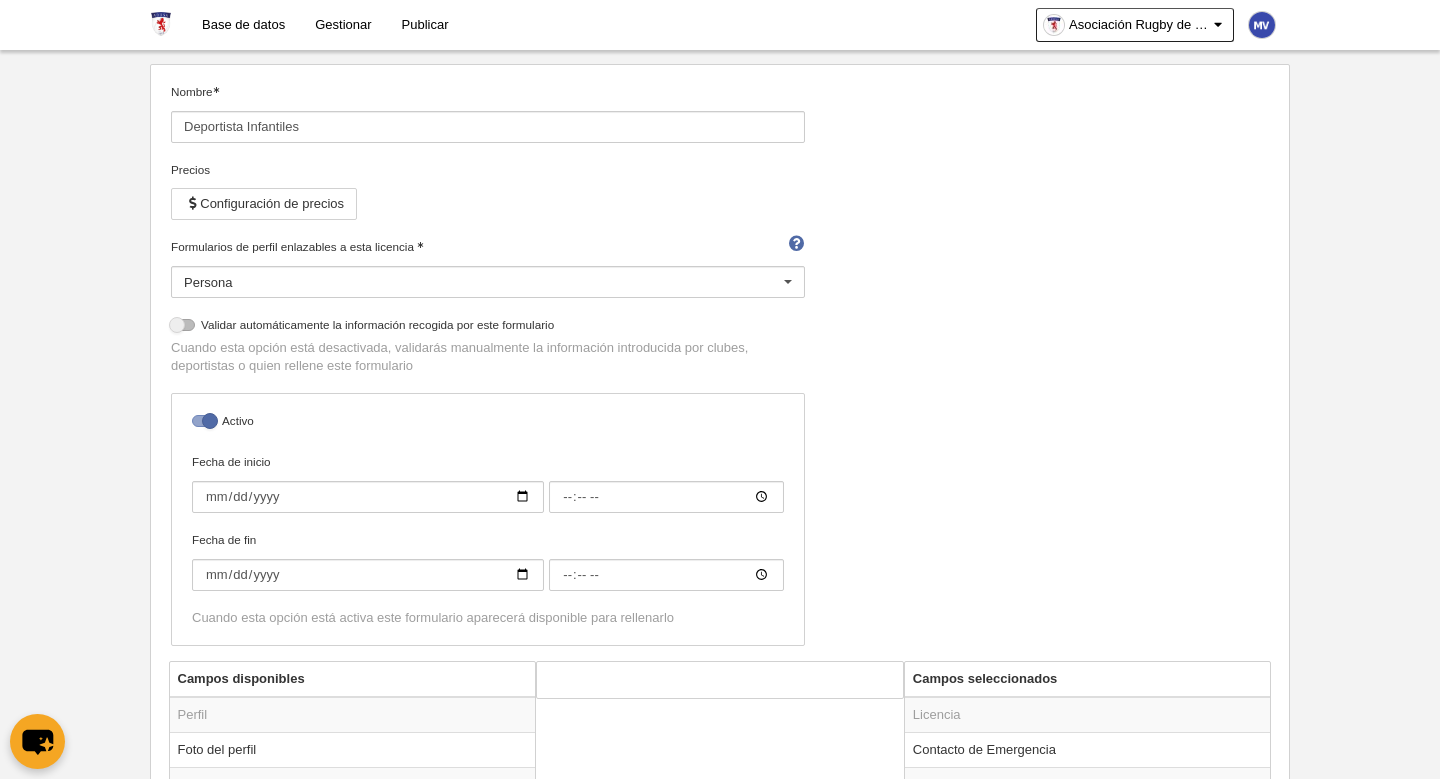 scroll, scrollTop: 0, scrollLeft: 0, axis: both 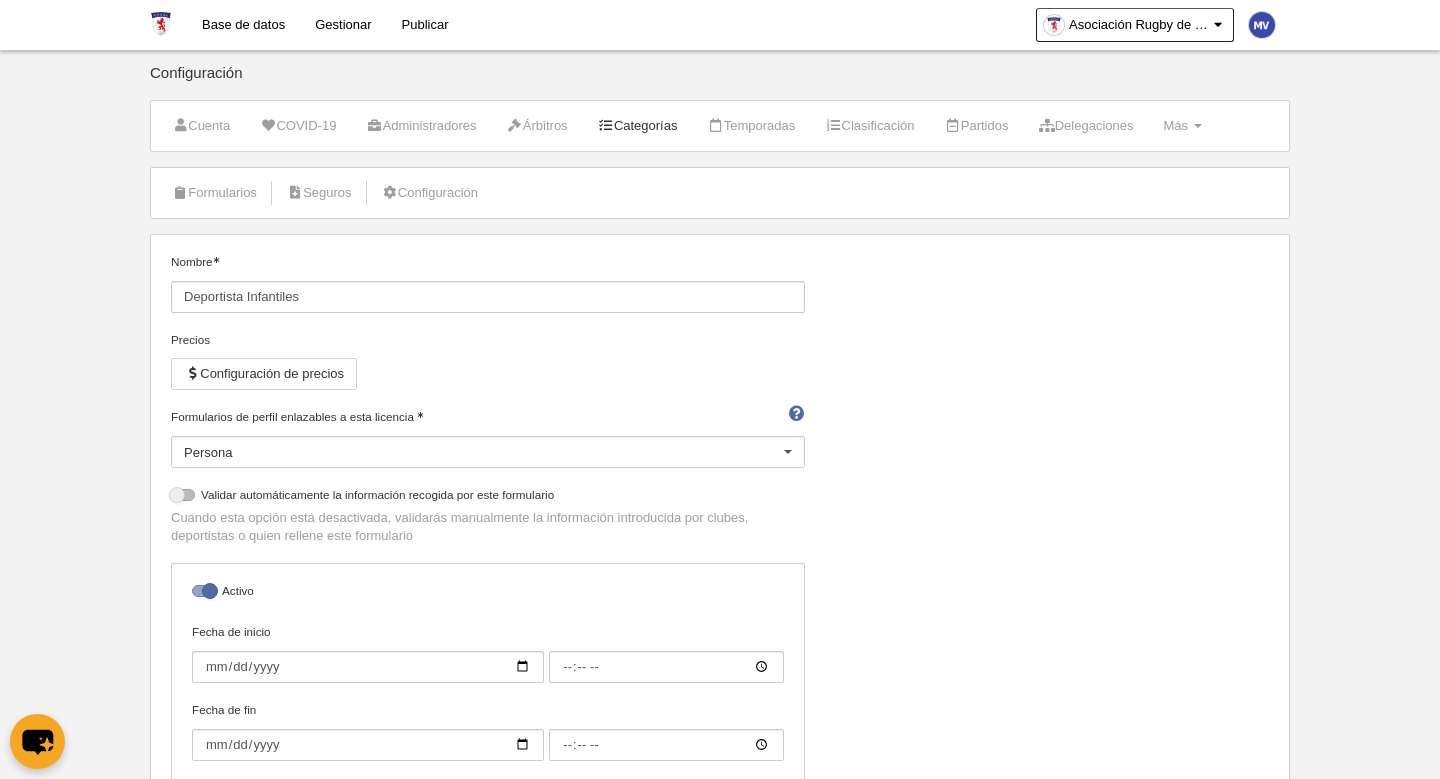 click on "Categorías" at bounding box center [201, 126] 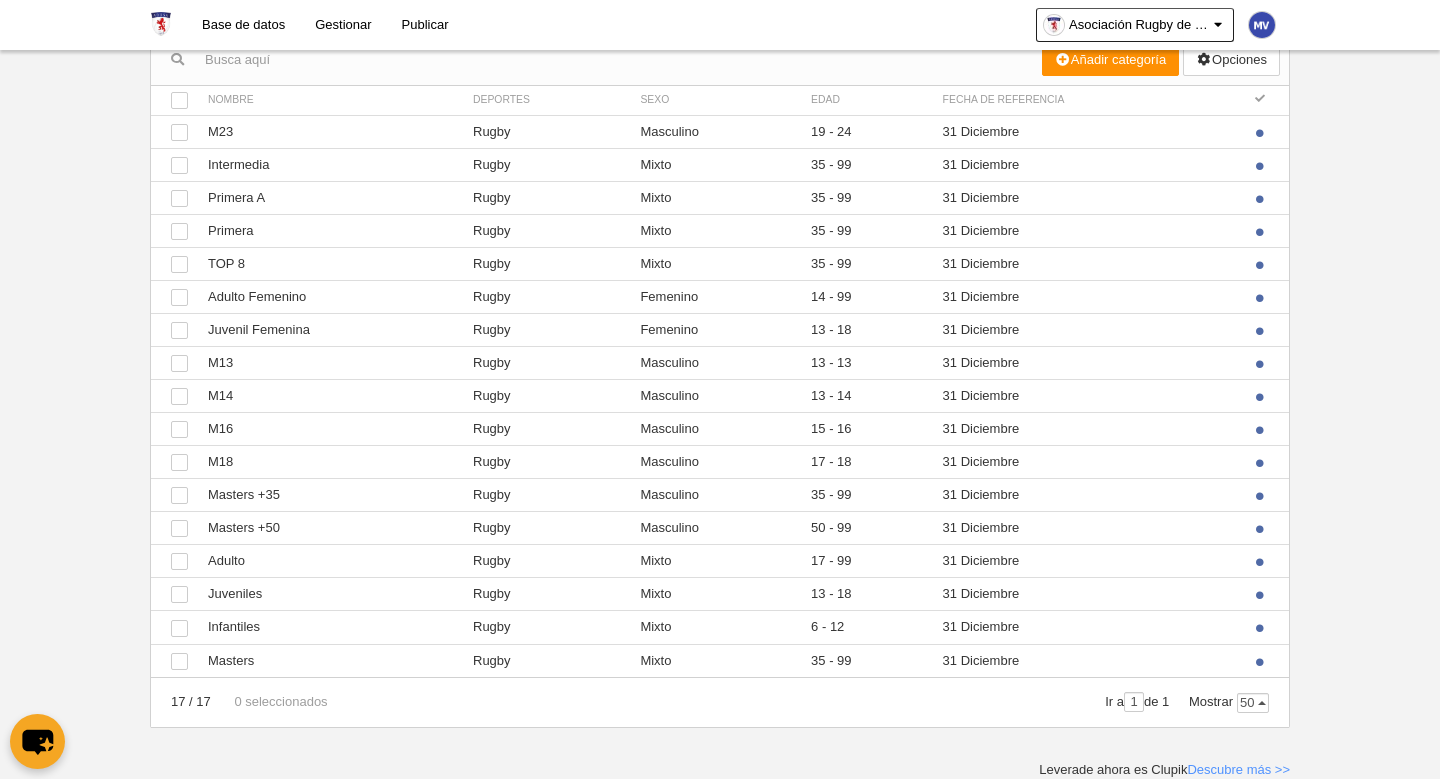 scroll, scrollTop: 0, scrollLeft: 0, axis: both 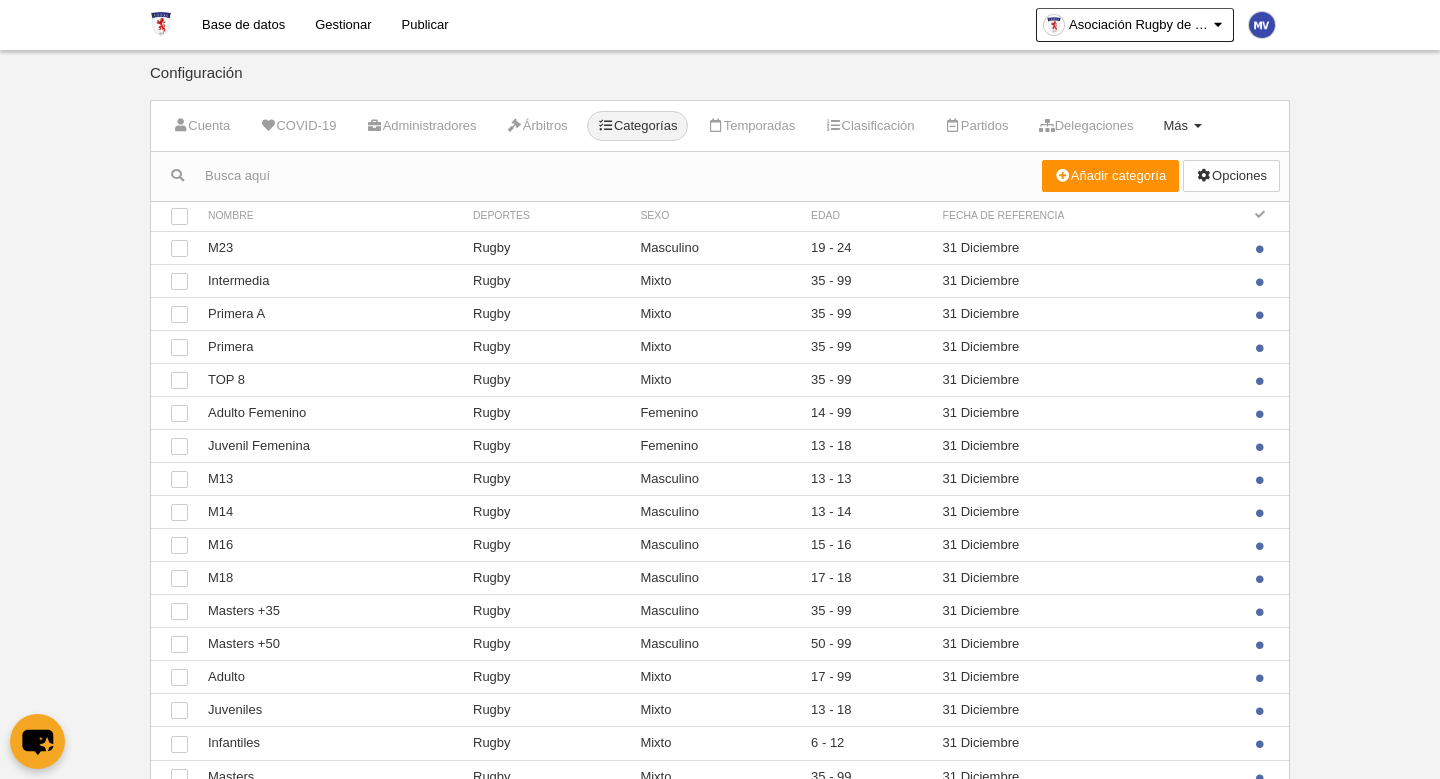 click on "Más" at bounding box center (1175, 125) 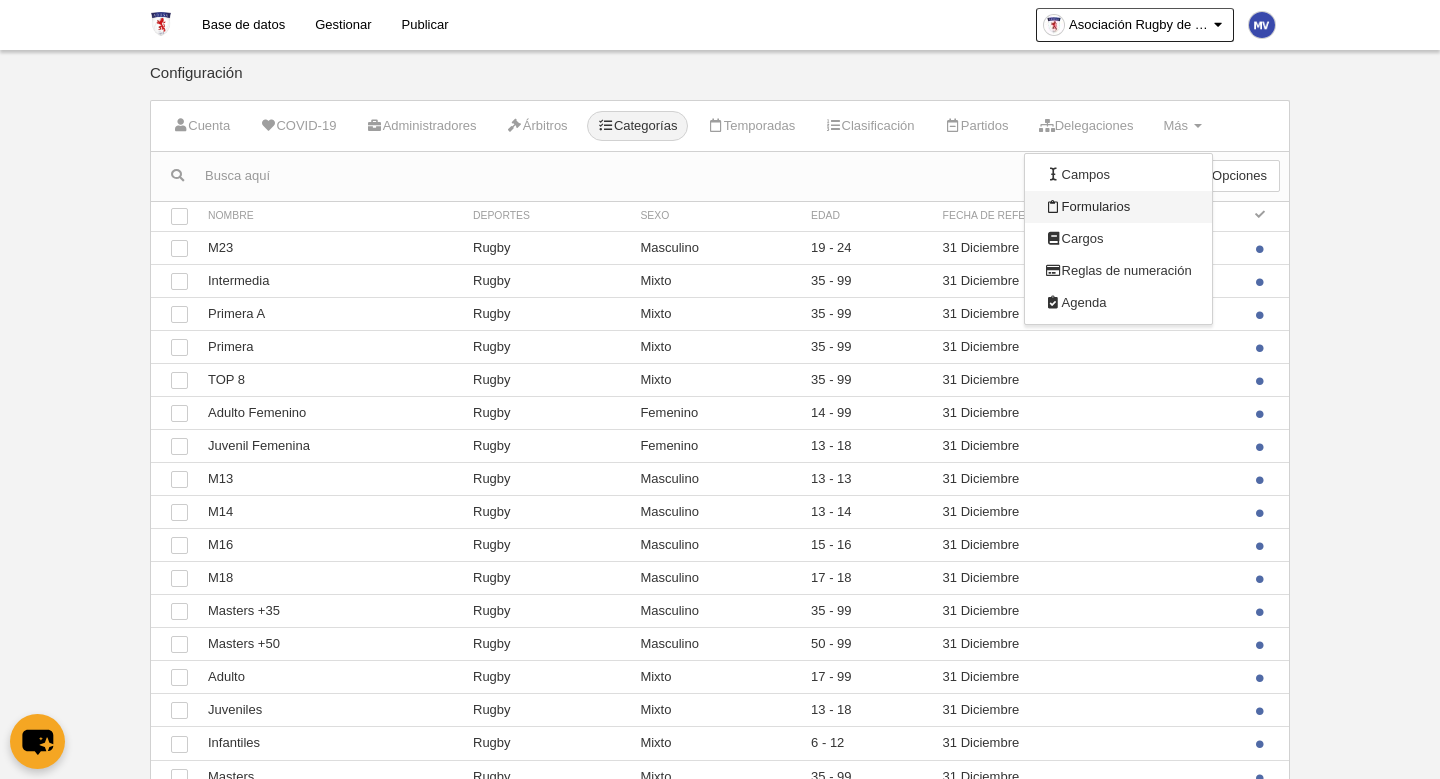 click on "Formularios" at bounding box center [1118, 207] 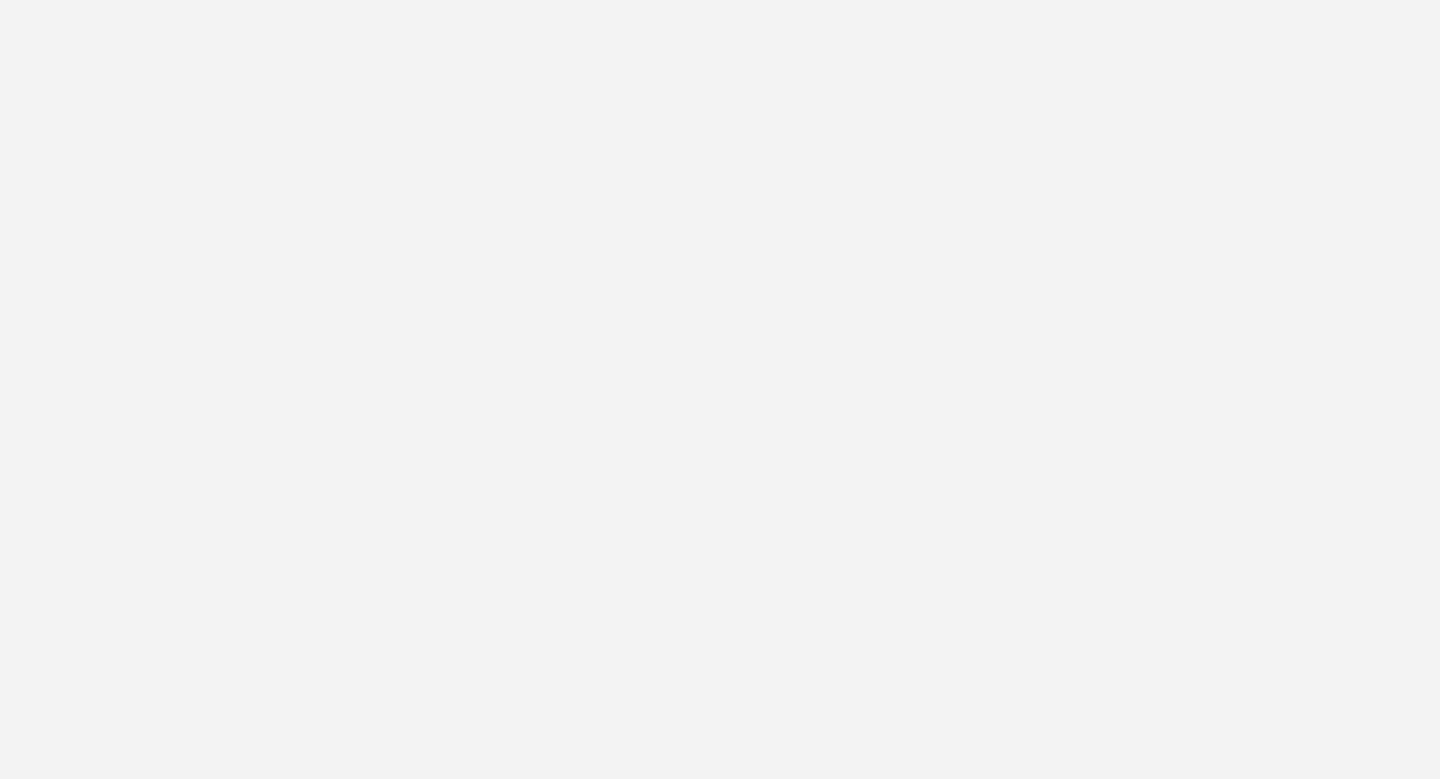 scroll, scrollTop: 0, scrollLeft: 0, axis: both 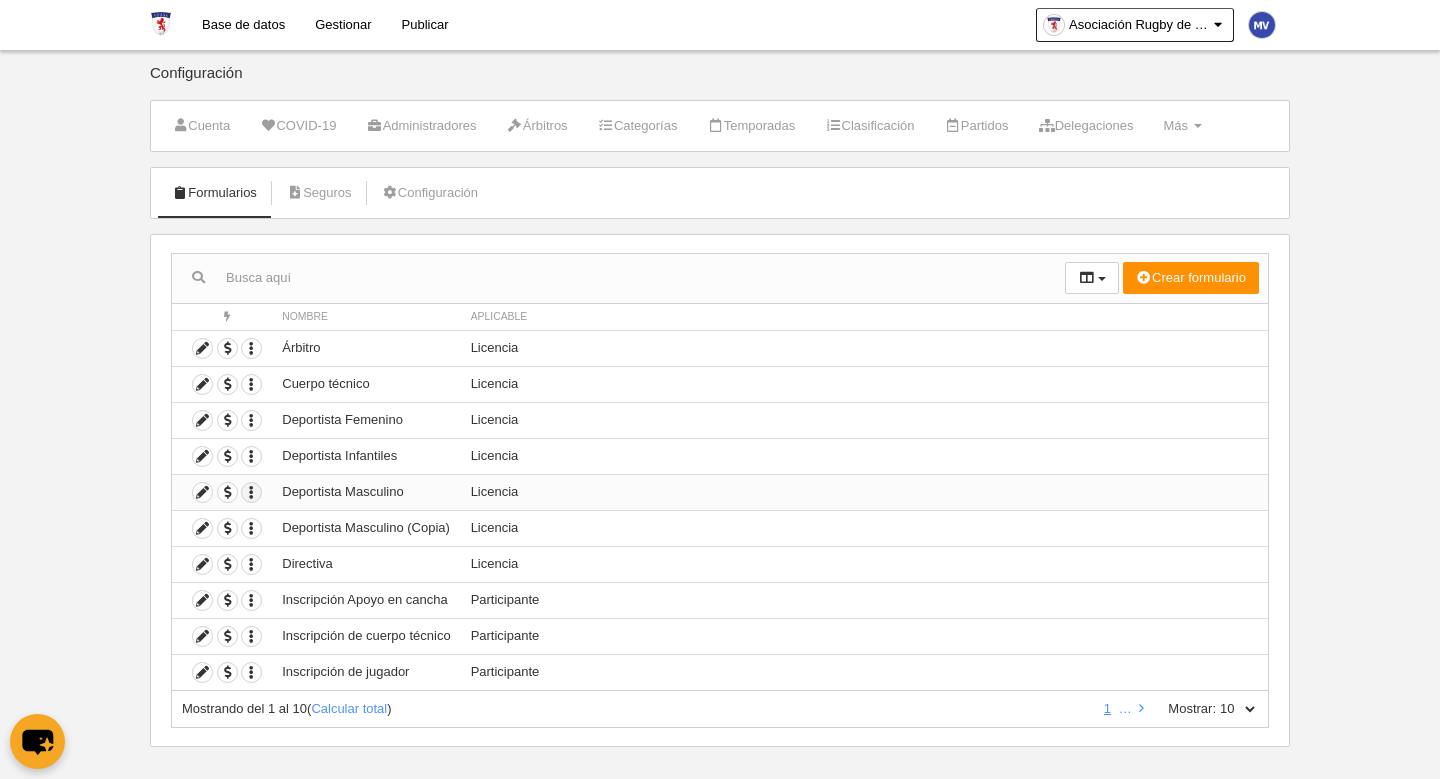 click at bounding box center [251, 348] 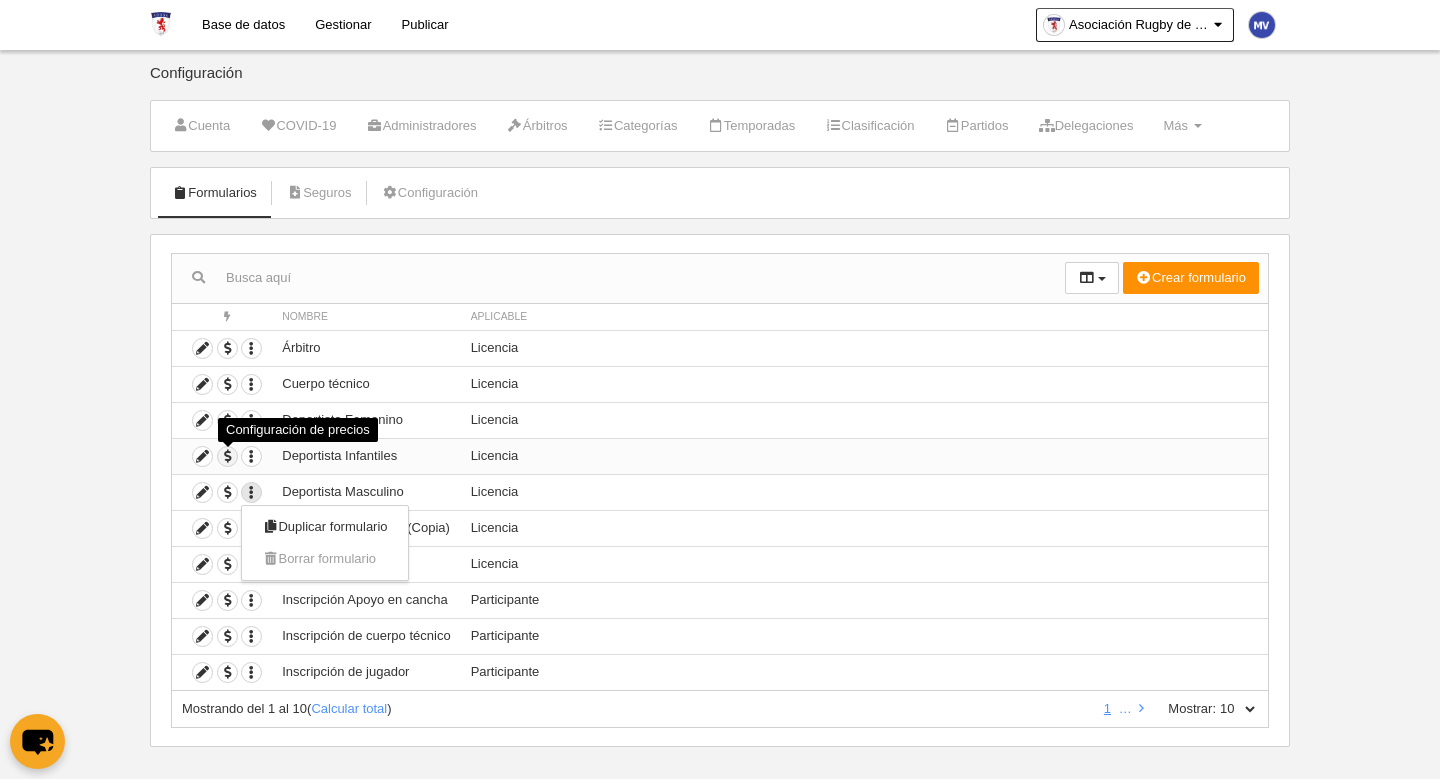 click at bounding box center (227, 456) 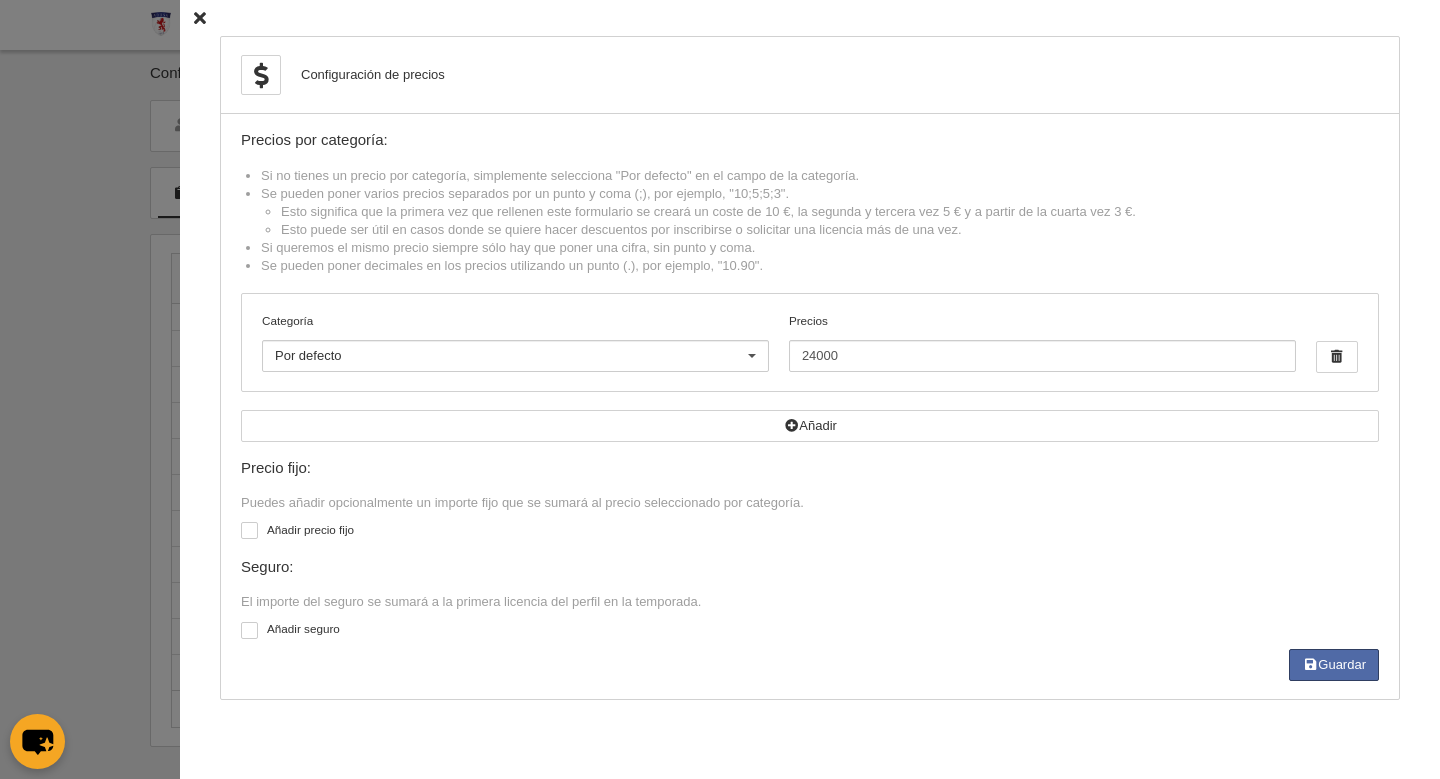 click at bounding box center [200, 18] 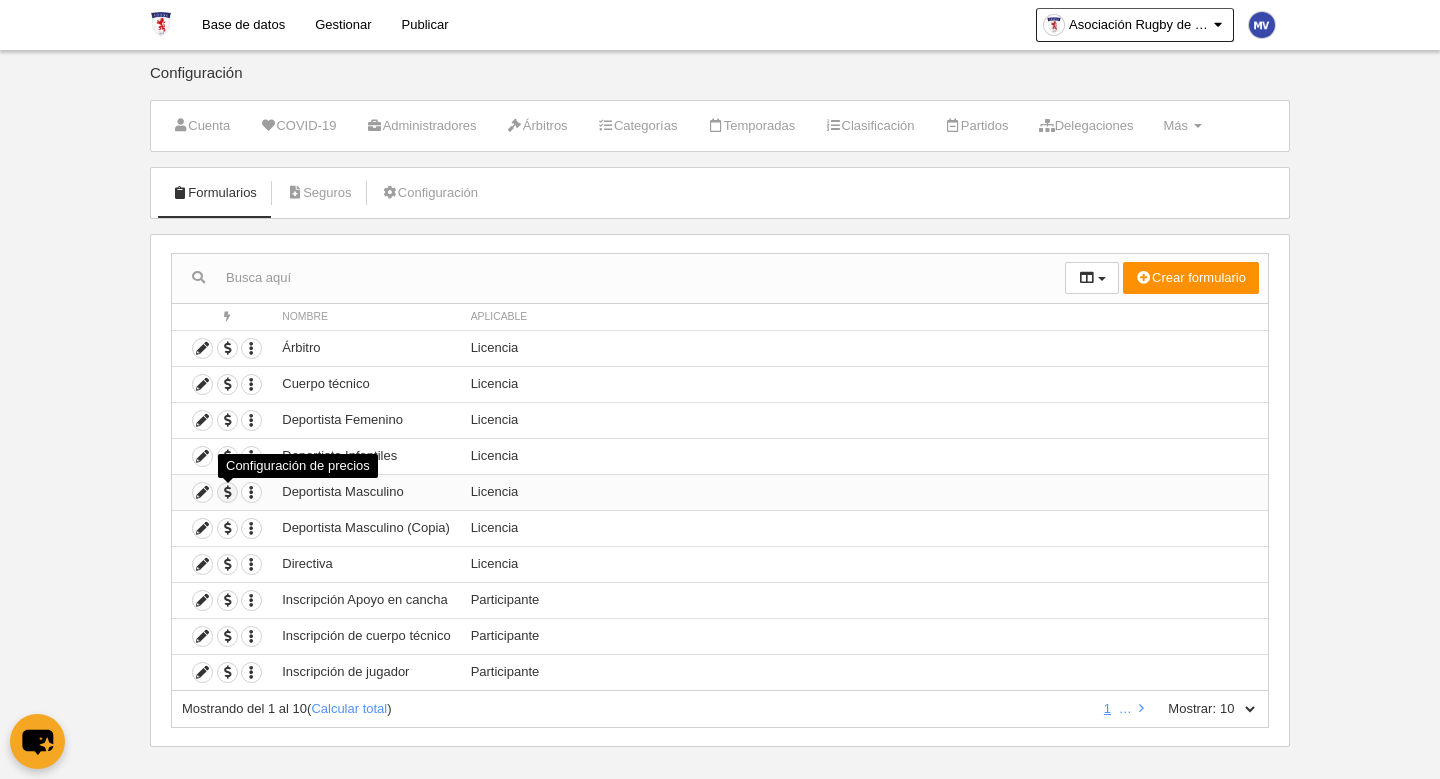 click at bounding box center [227, 492] 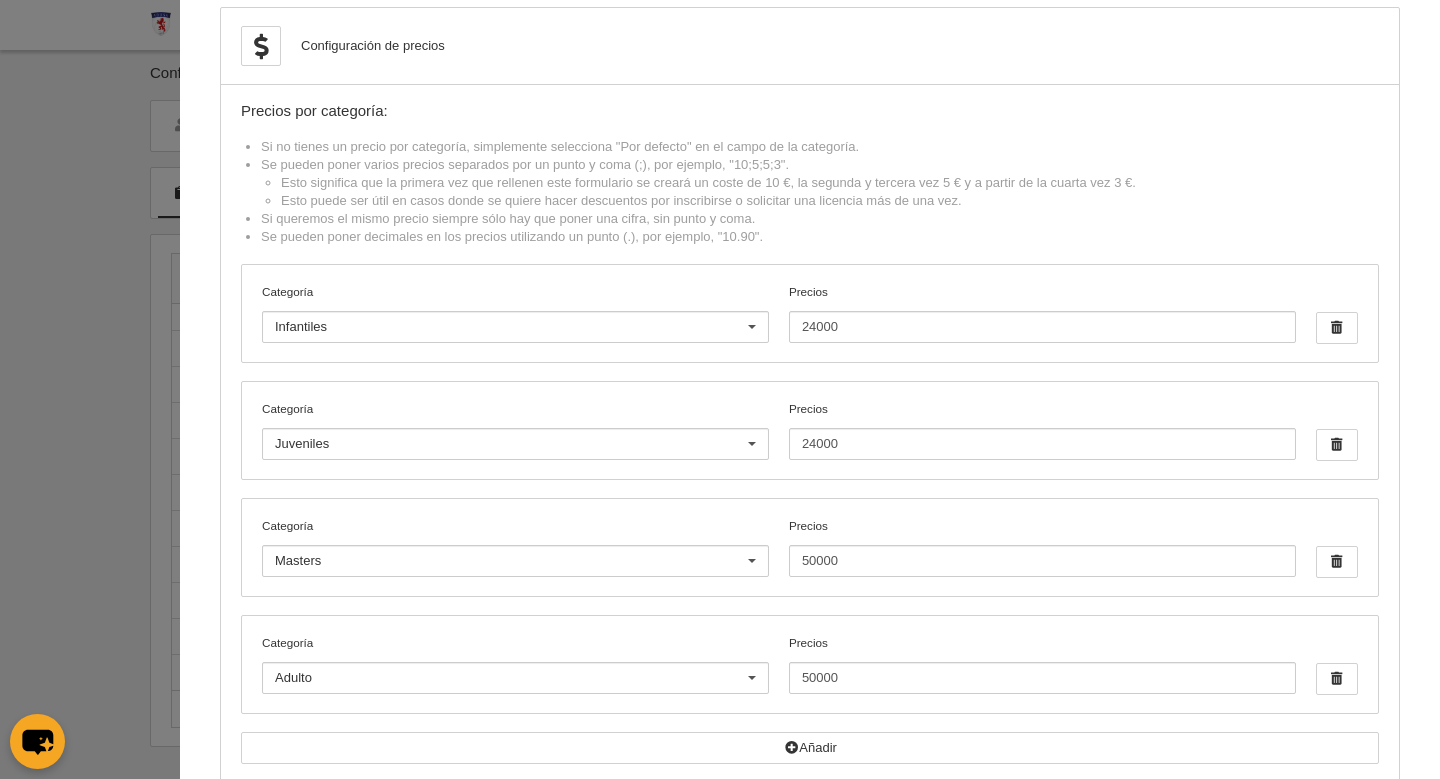 scroll, scrollTop: 0, scrollLeft: 0, axis: both 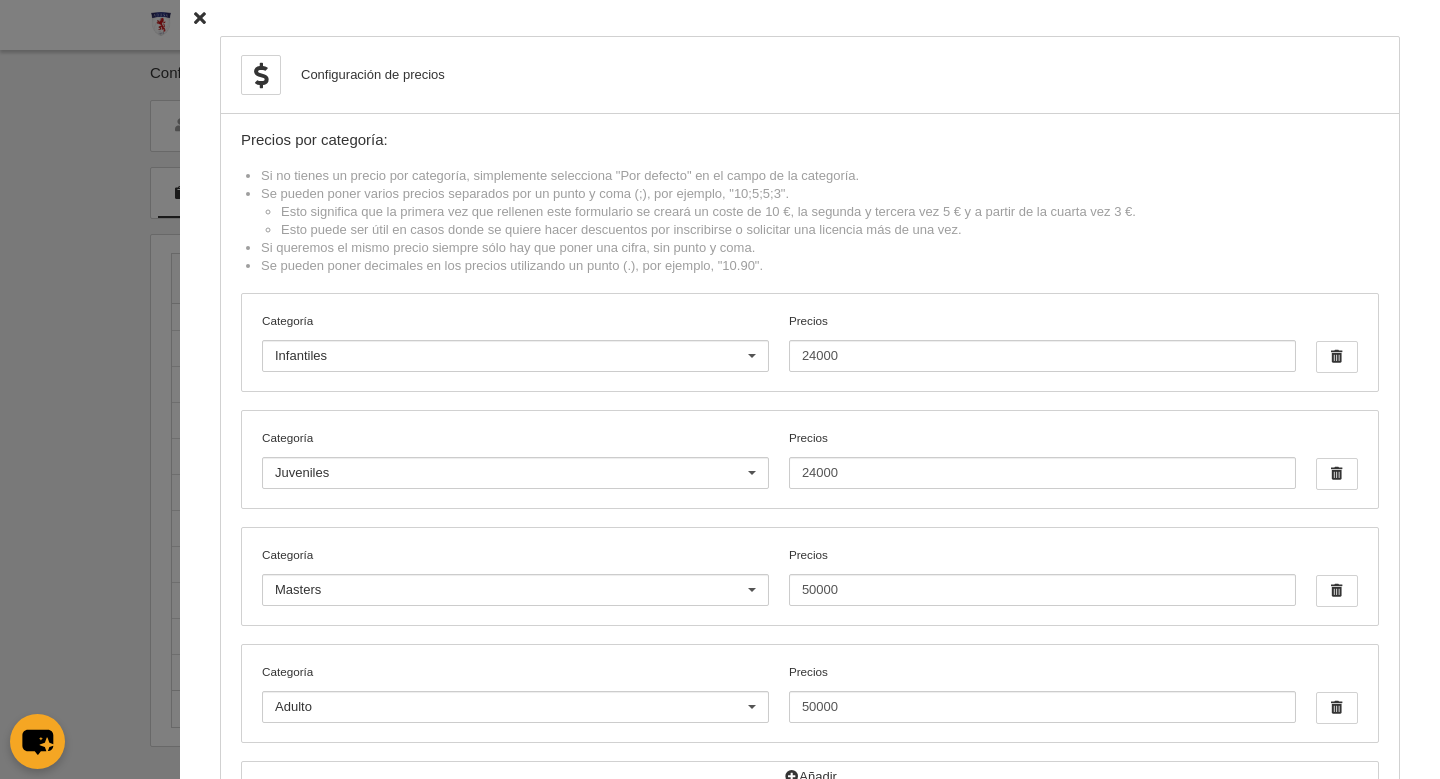 click at bounding box center (200, 18) 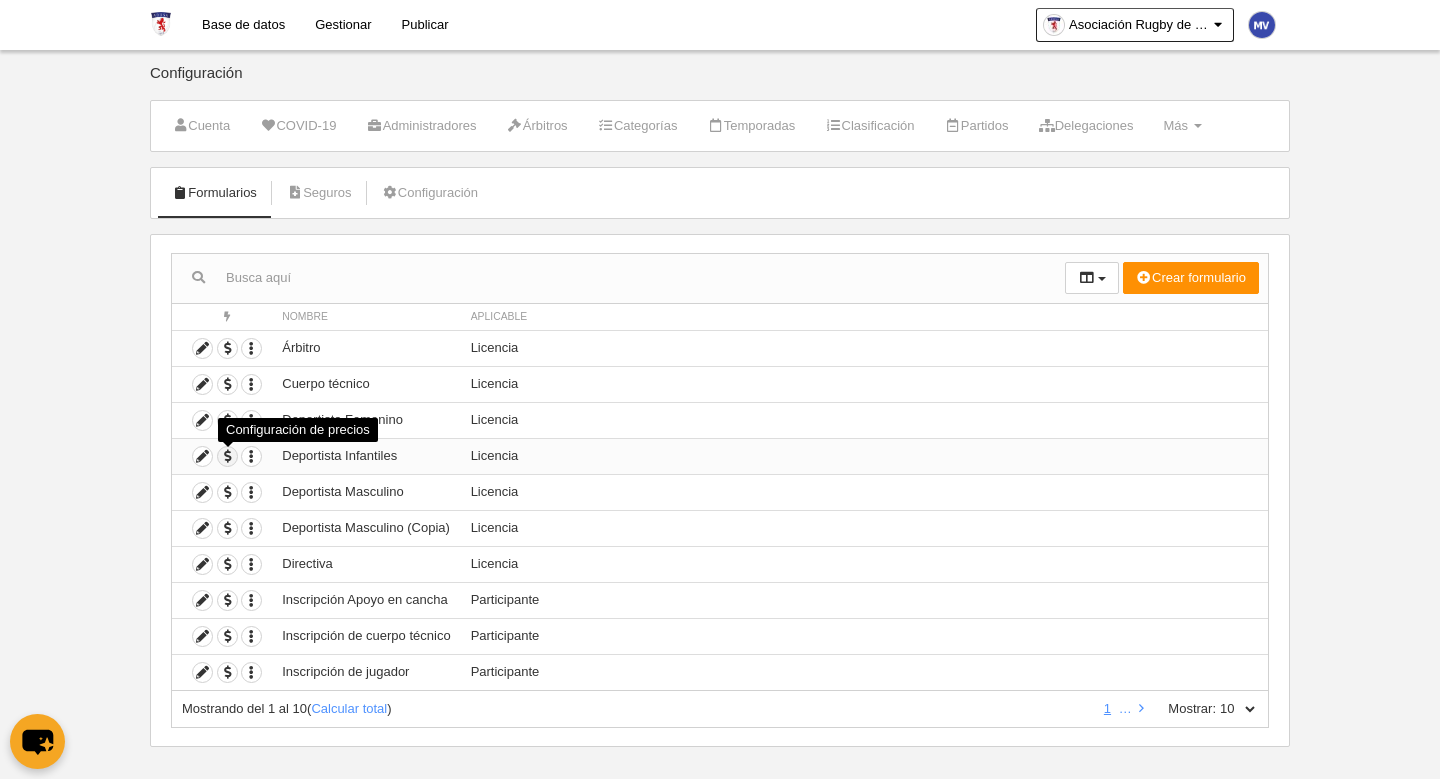 click at bounding box center (227, 456) 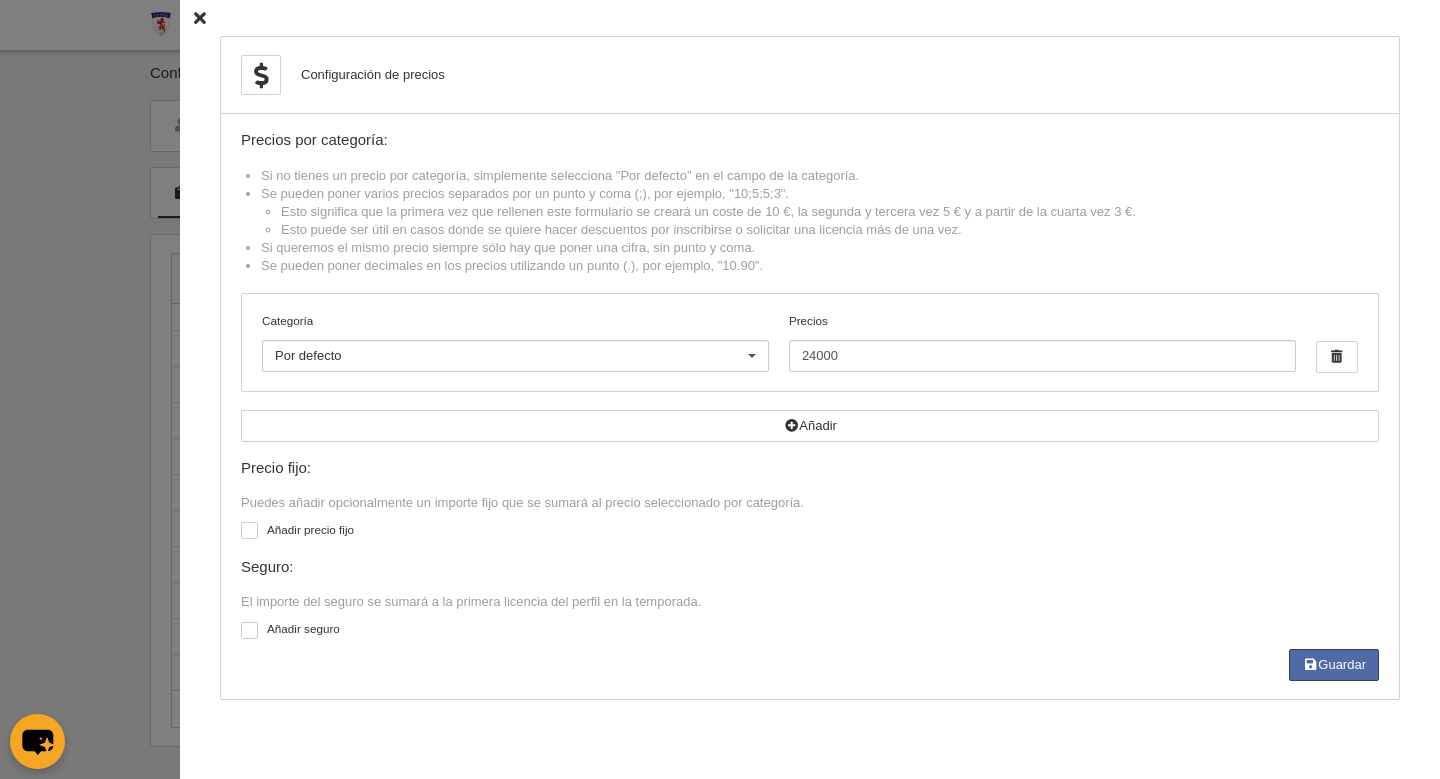 click at bounding box center [200, 18] 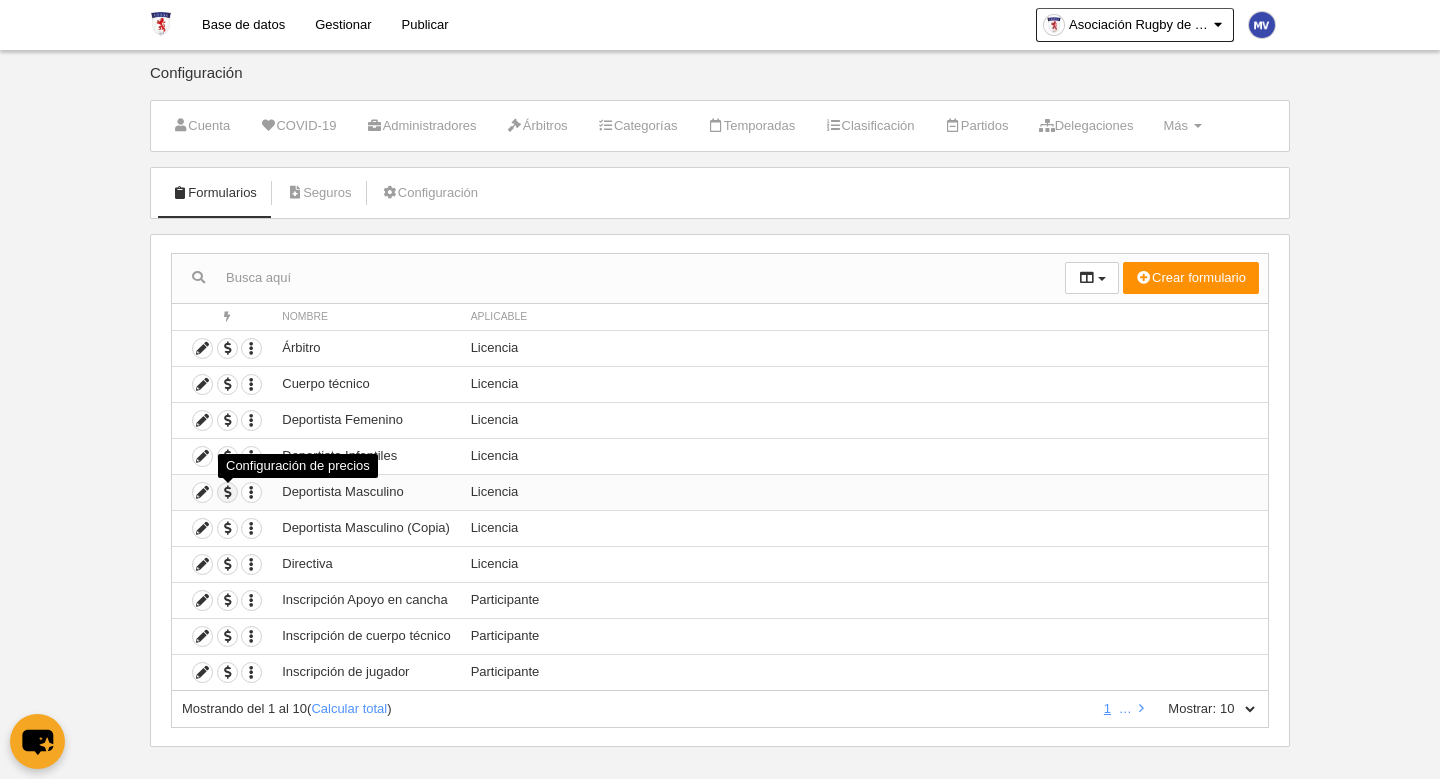 click at bounding box center [227, 492] 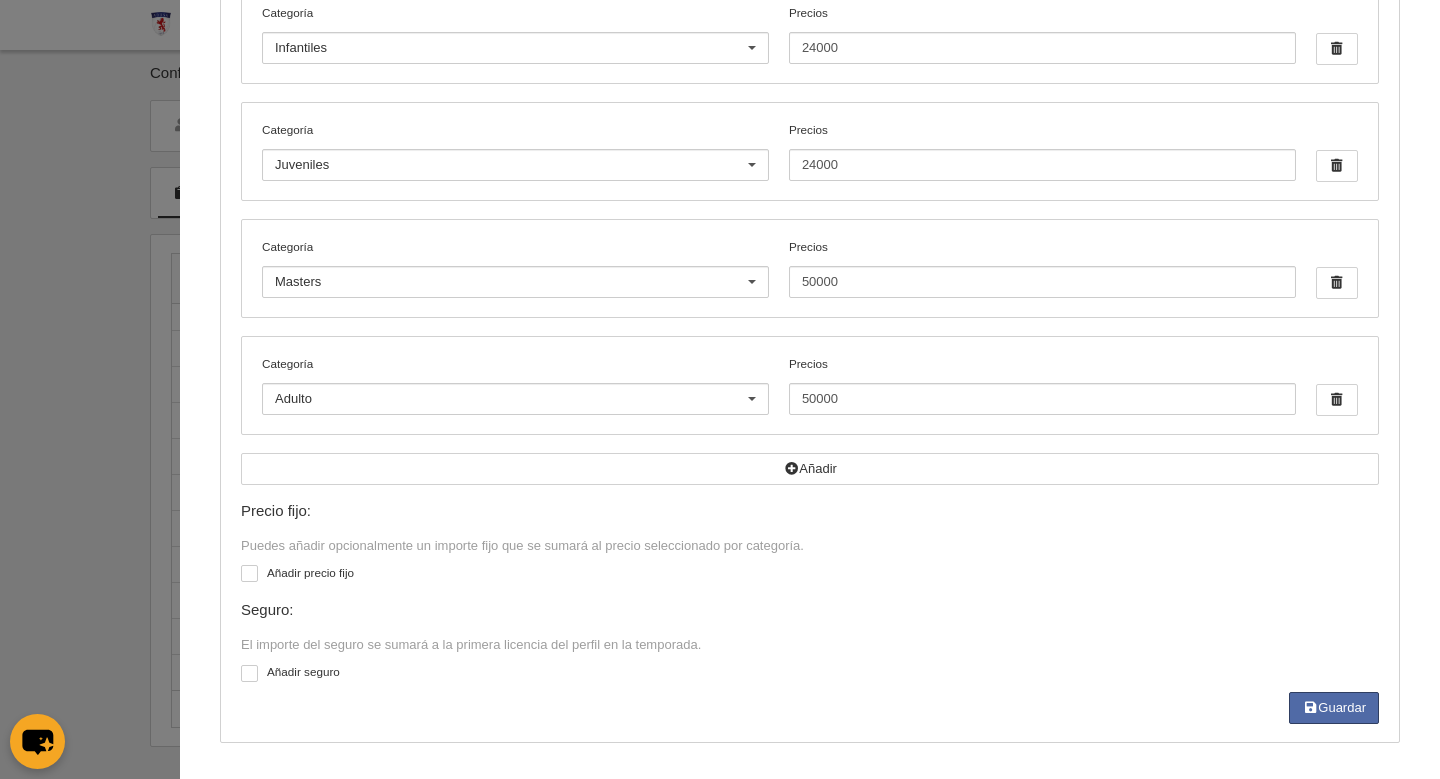 scroll, scrollTop: 0, scrollLeft: 0, axis: both 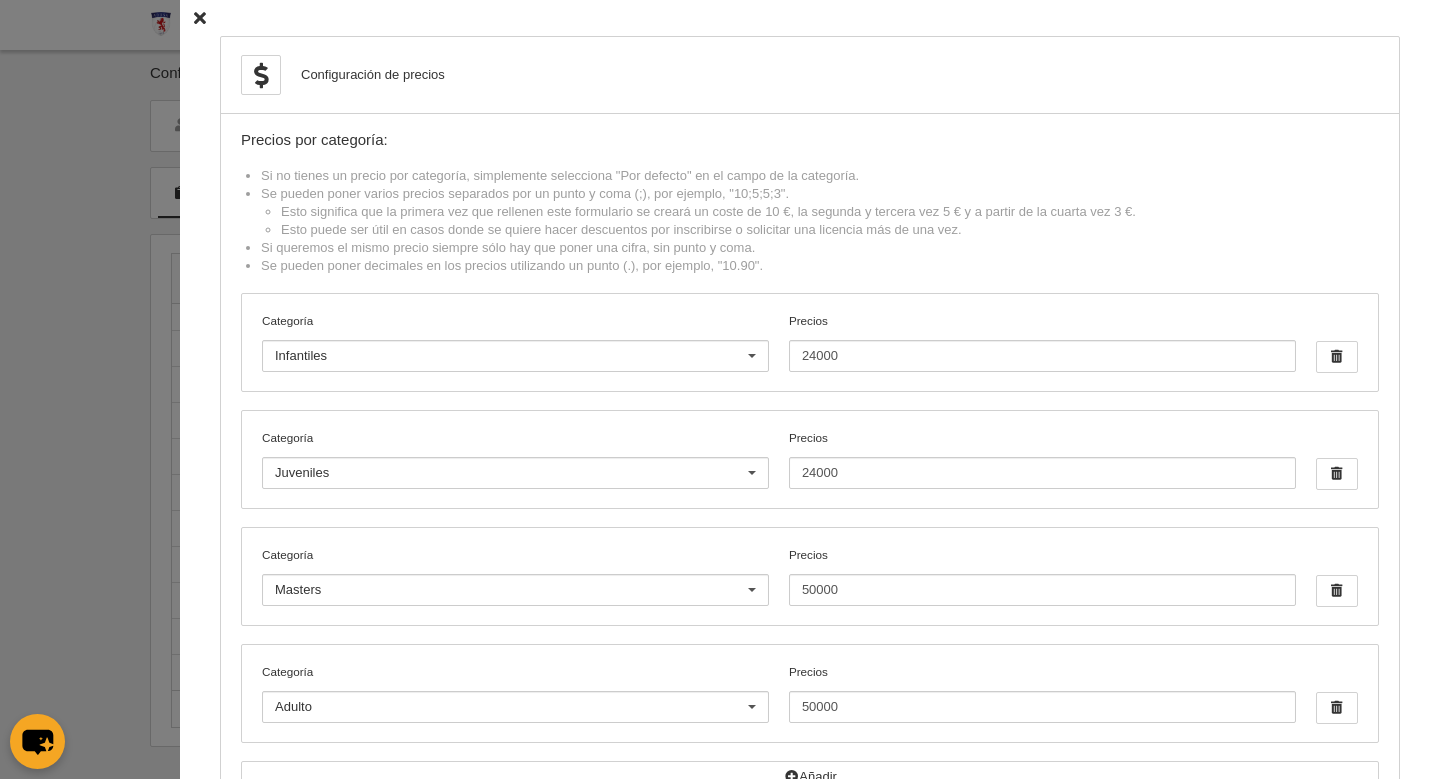 click on "Configuración de precios
Precios por categoría:
Si no tienes un precio por categoría, simplemente selecciona "Por defecto" en el campo de la categoría.
Se pueden poner varios precios separados por un punto y coma (;), por ejemplo, "10;5;5;3".
Esto significa que la primera vez que rellenen este formulario se creará un coste de 10 €, la segunda y tercera vez 5 € y a partir de la cuarta vez 3 €.   Esto puede ser útil en casos donde se quiere hacer descuentos por inscribirse o solicitar una licencia más de una vez.   Si queremos el mismo precio siempre sólo hay que poner una cifra, sin punto y coma.   Se pueden poner decimales en los precios utilizando un punto (.), por ejemplo, "10.90".
Categoría
Infantiles           Por defecto     Adulto     Adulto Femenino     Infantiles     Intermedia     Juvenil Femenina     Juveniles     M13     M14     M16     M18     M23     Masters" at bounding box center (810, 543) 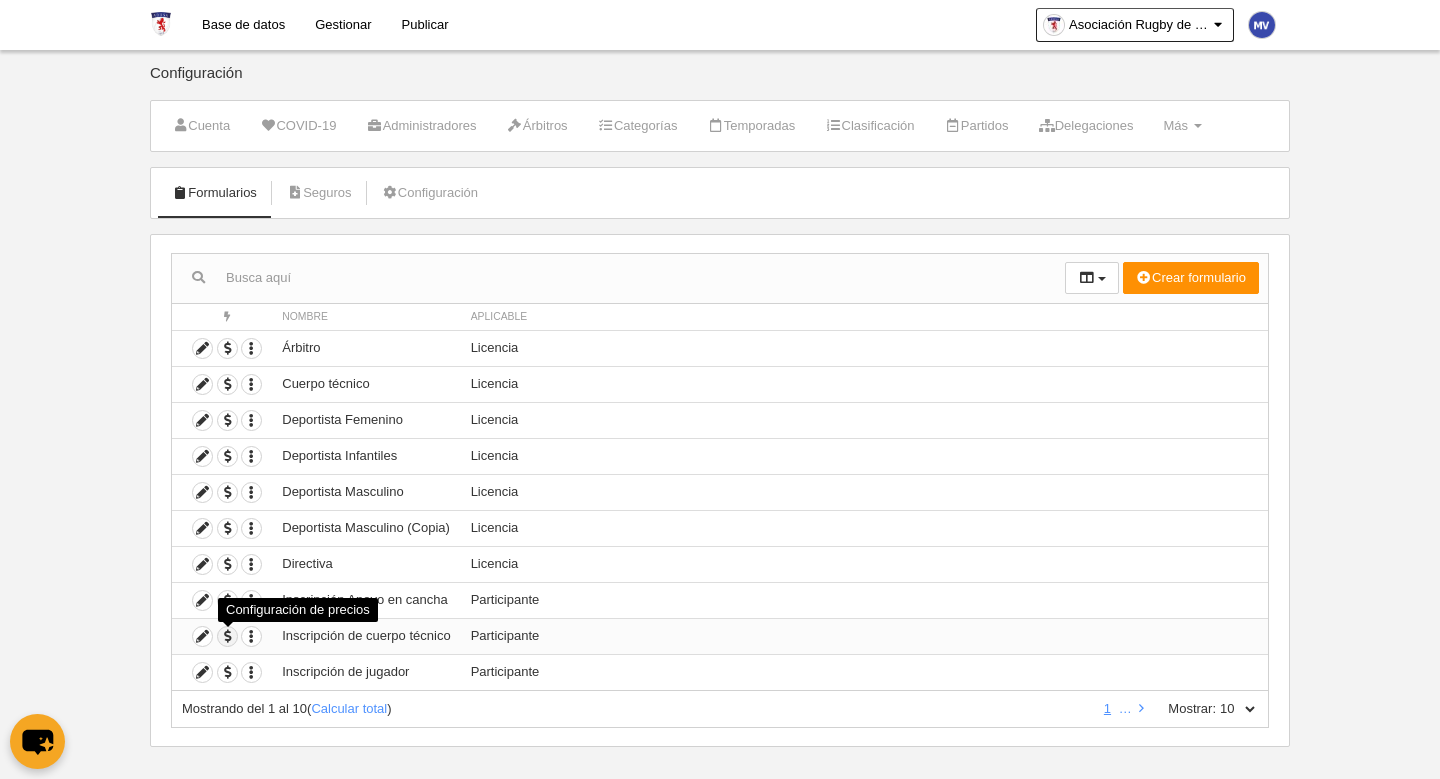 click at bounding box center [227, 636] 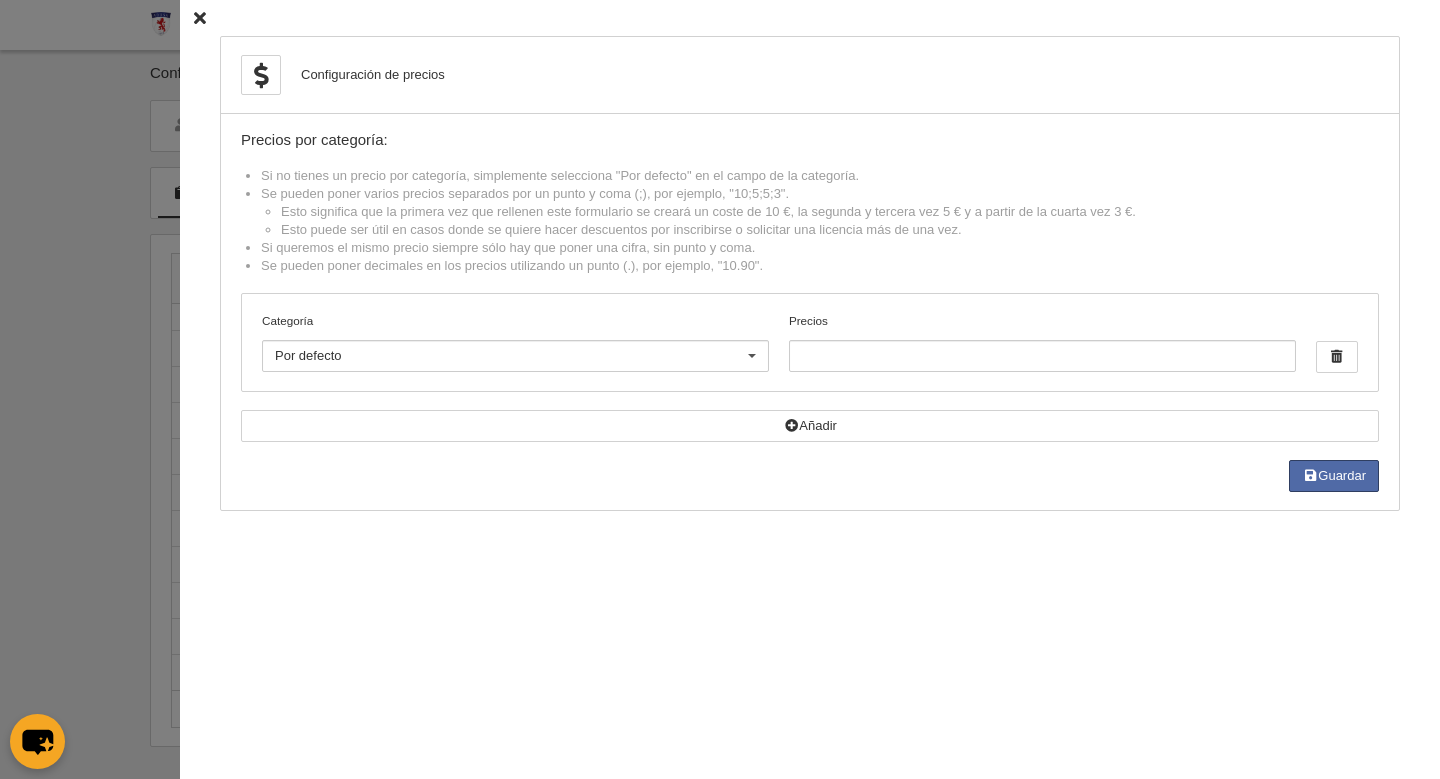 click at bounding box center [200, 18] 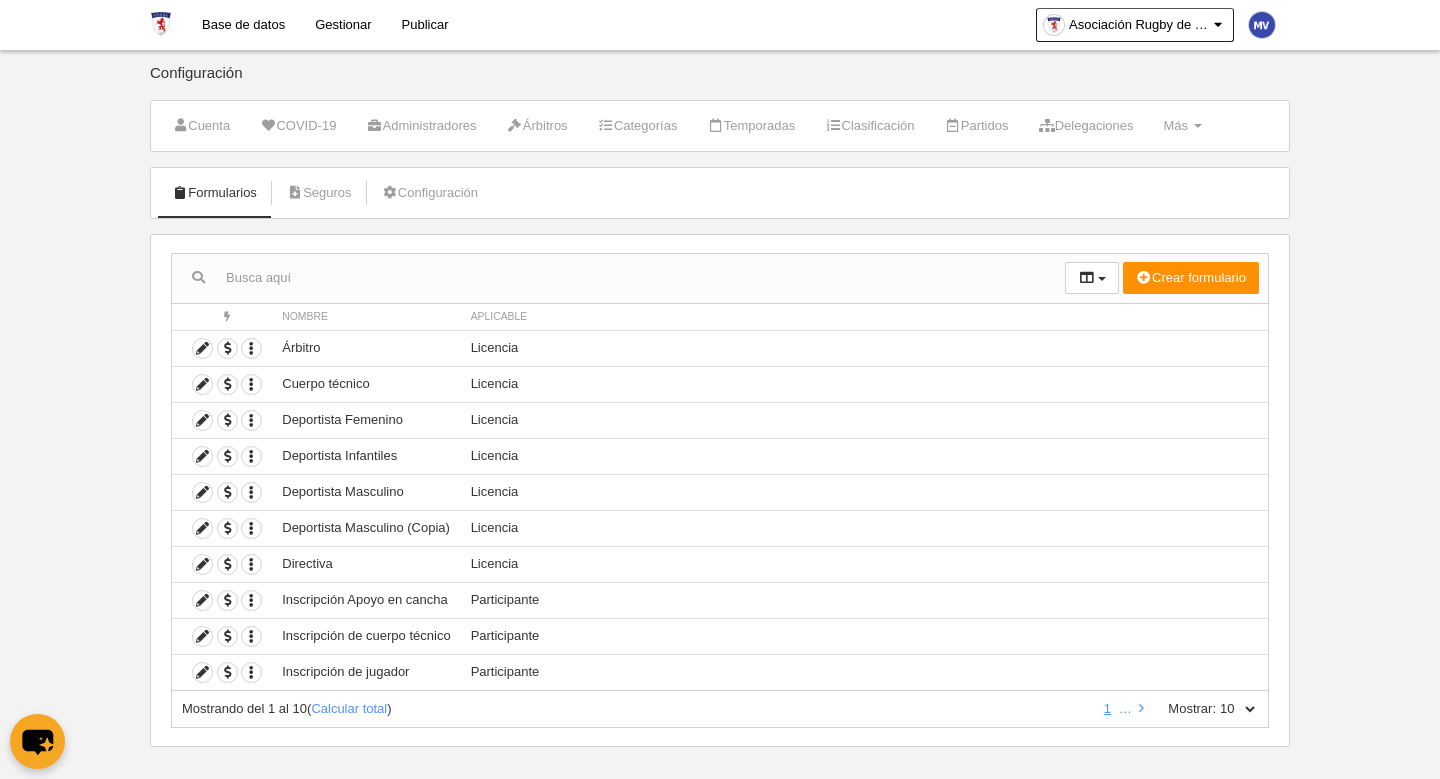 scroll, scrollTop: 18, scrollLeft: 0, axis: vertical 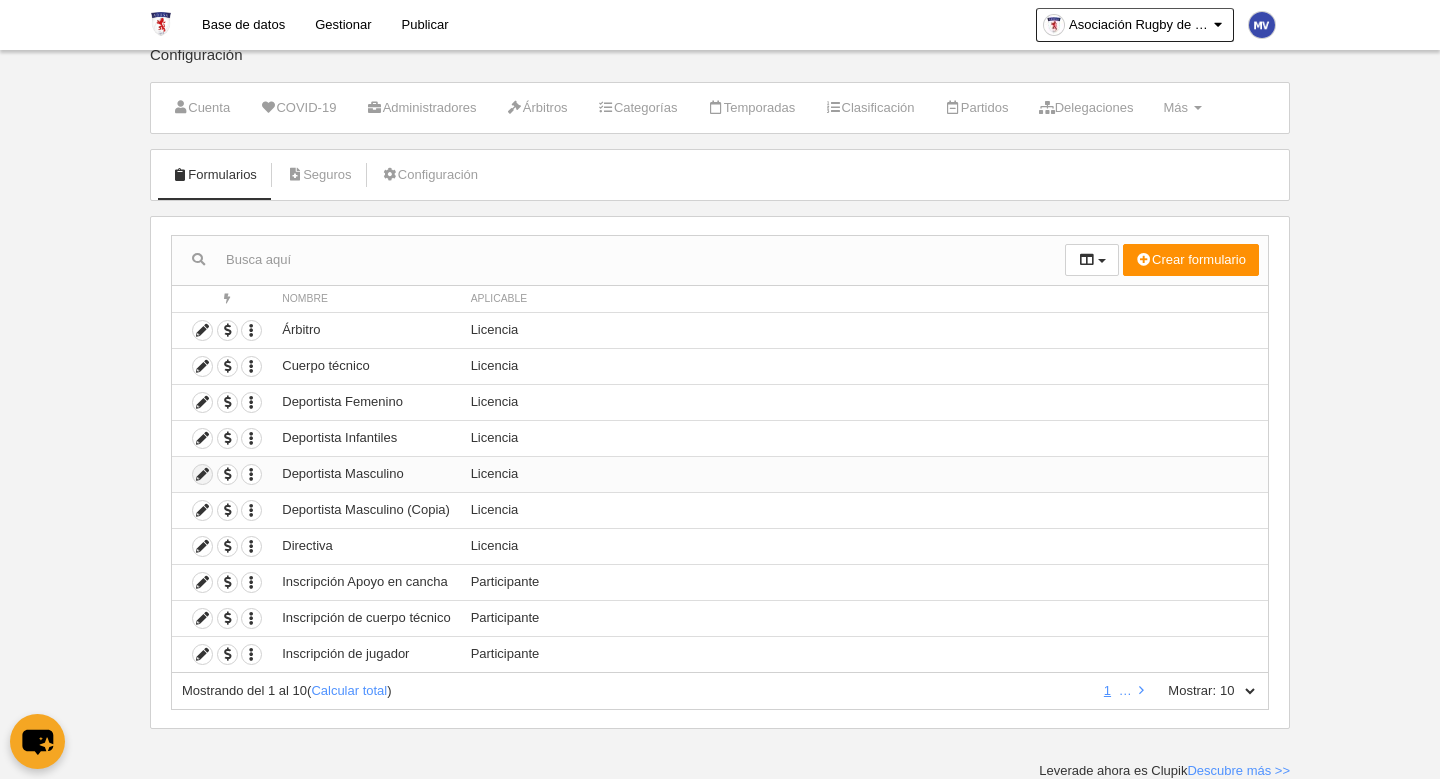 click at bounding box center [202, 474] 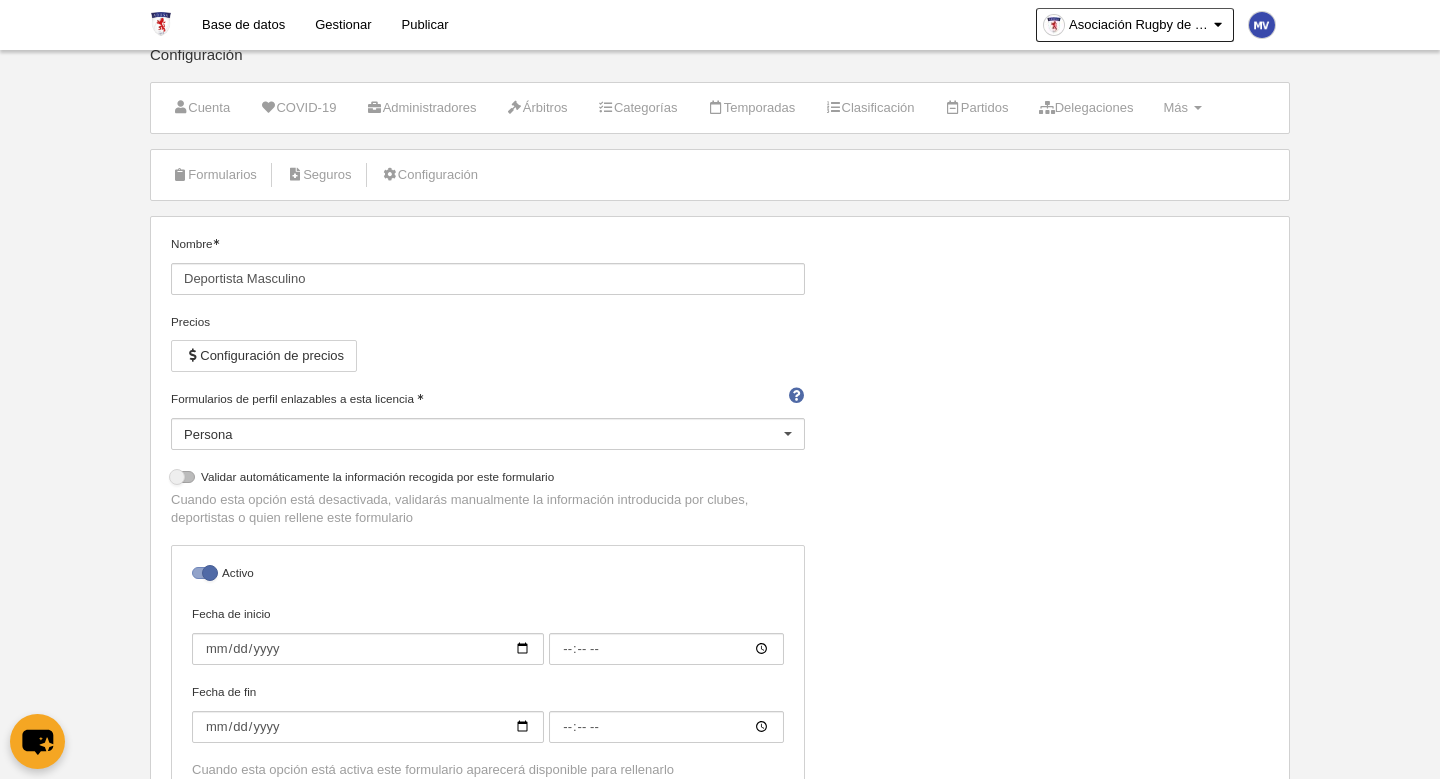 click on "Persona" at bounding box center (488, 434) 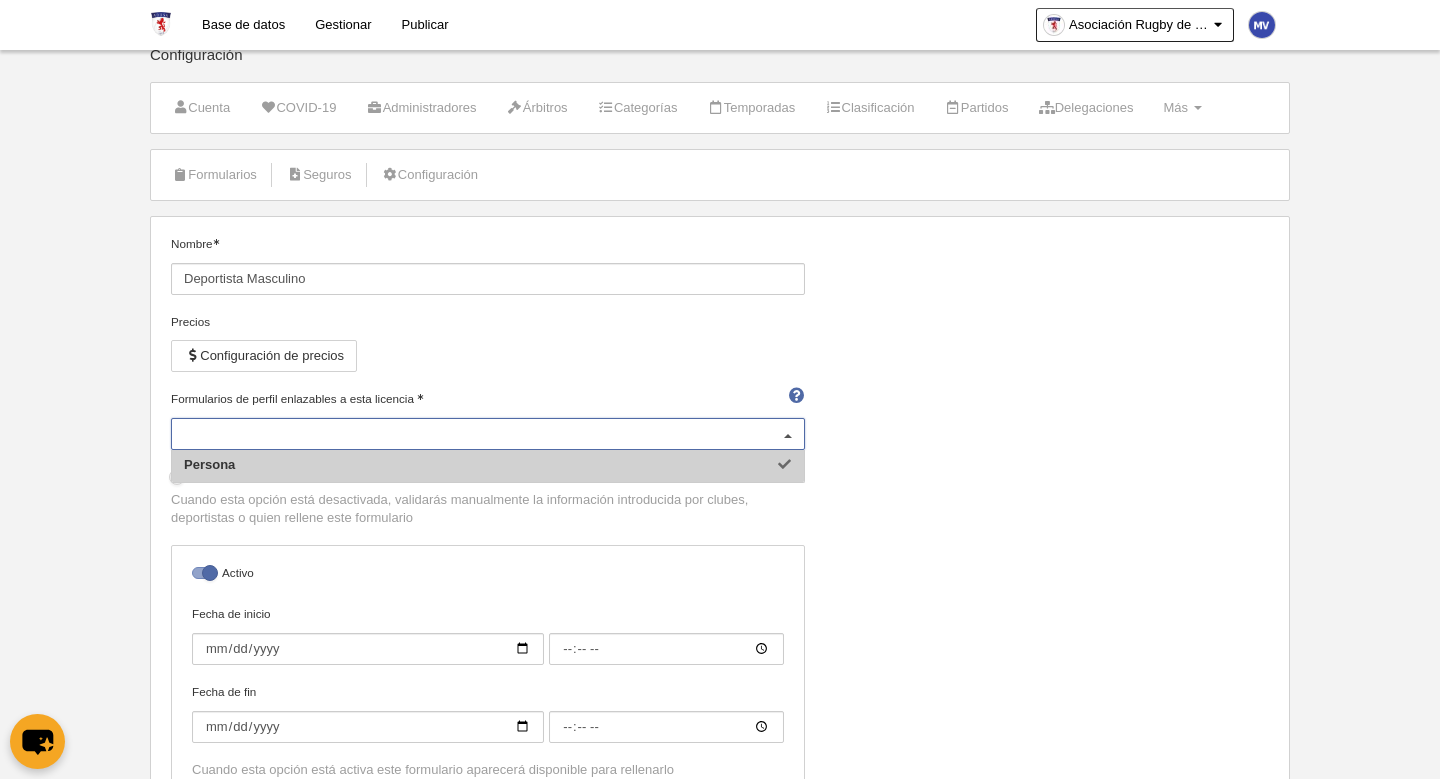 click on "Persona" at bounding box center [488, 434] 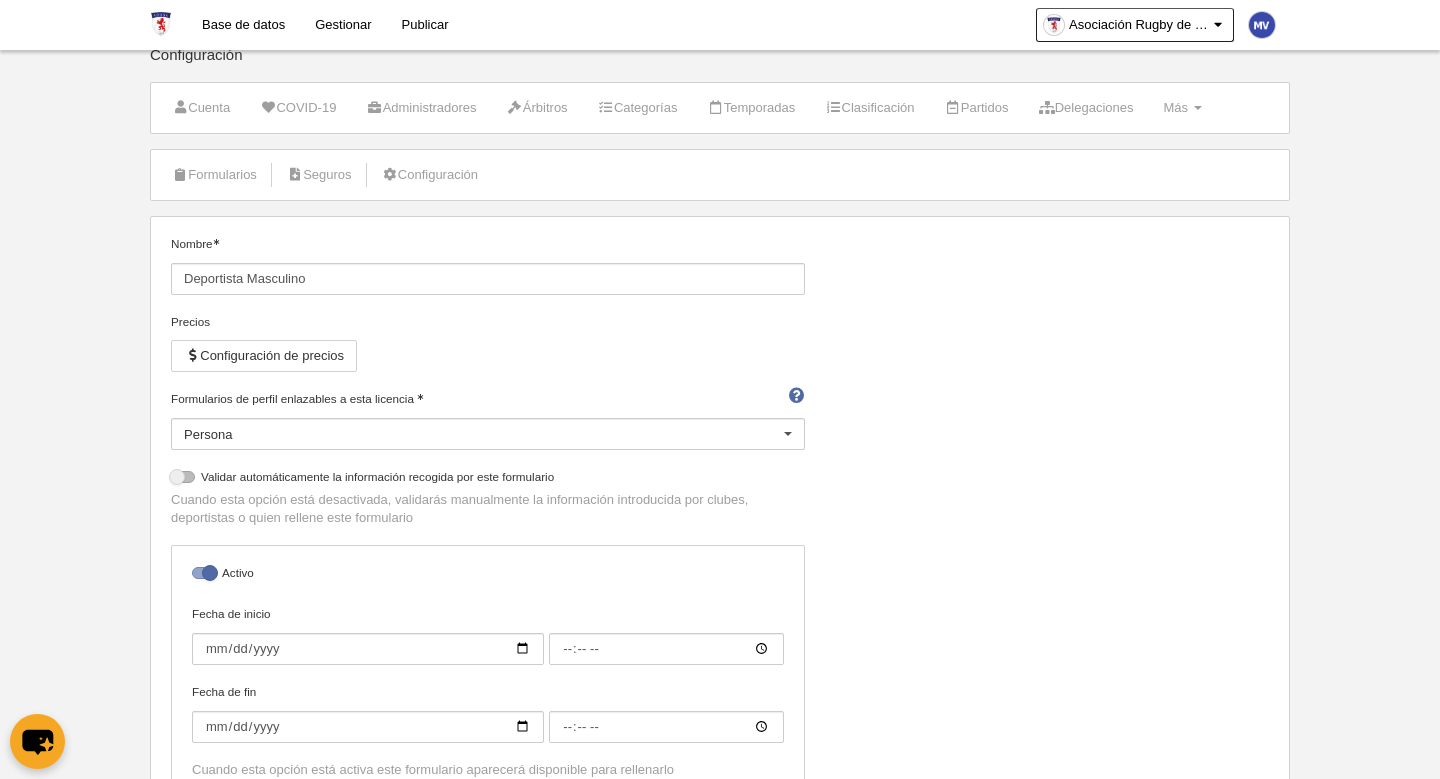 click on "Base de datos
Ajustes generales
Ir a mi dominio
Milenka Valdebenito
Mi cuenta
Consultar importaciones y exportaciones
Comentarios																	 2
Centro de soporte
Idioma
Català [ca]
Deutsch [de]" at bounding box center (720, 371) 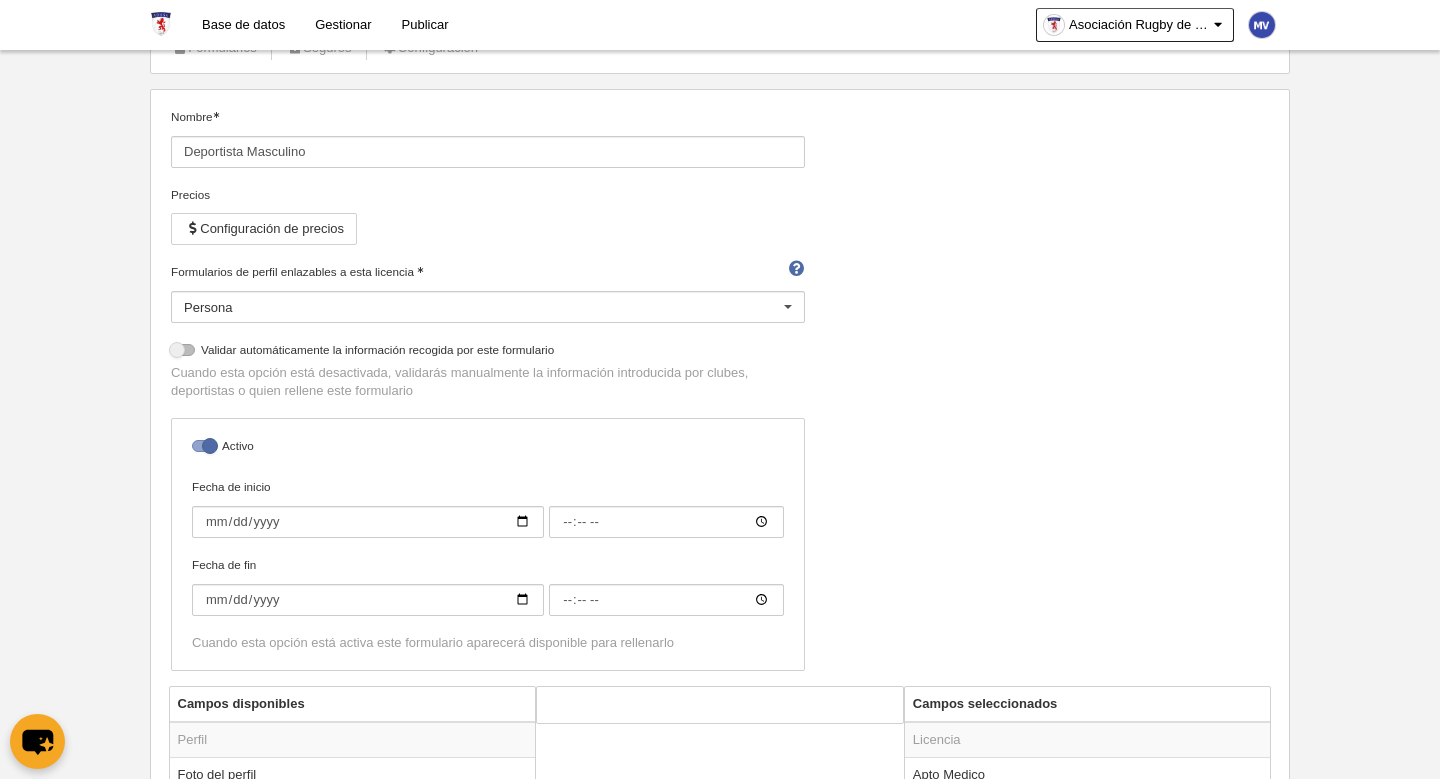 scroll, scrollTop: 0, scrollLeft: 0, axis: both 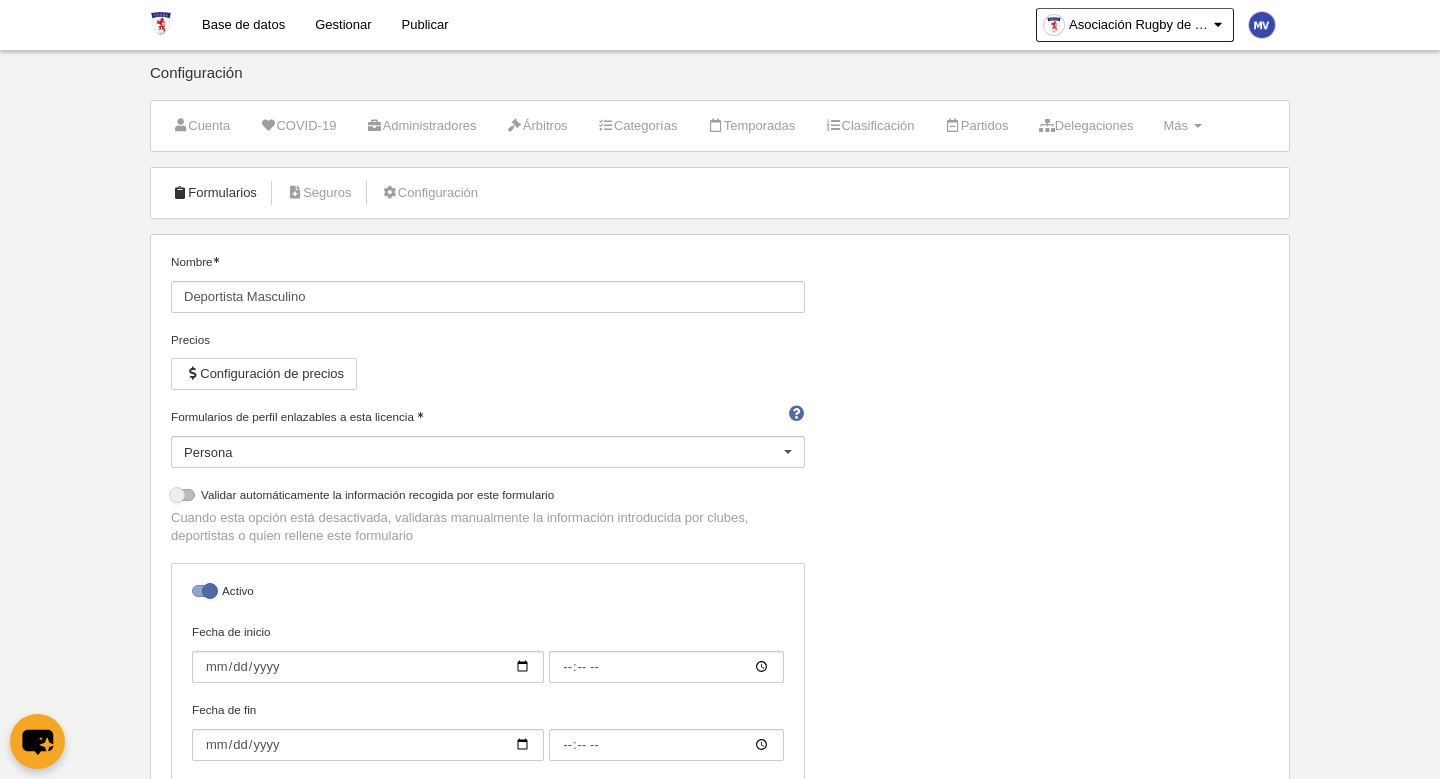 click on "Formularios" at bounding box center [214, 193] 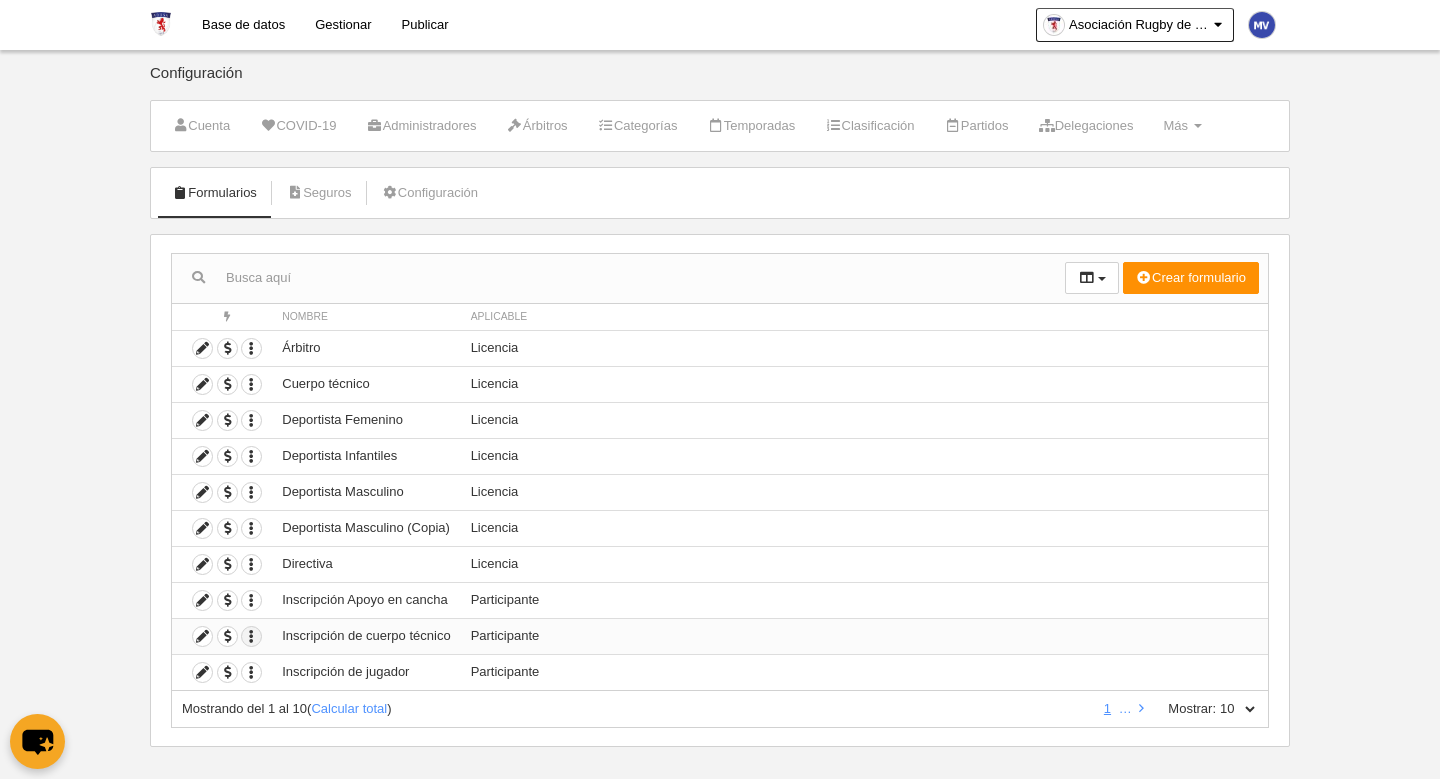 click at bounding box center (251, 348) 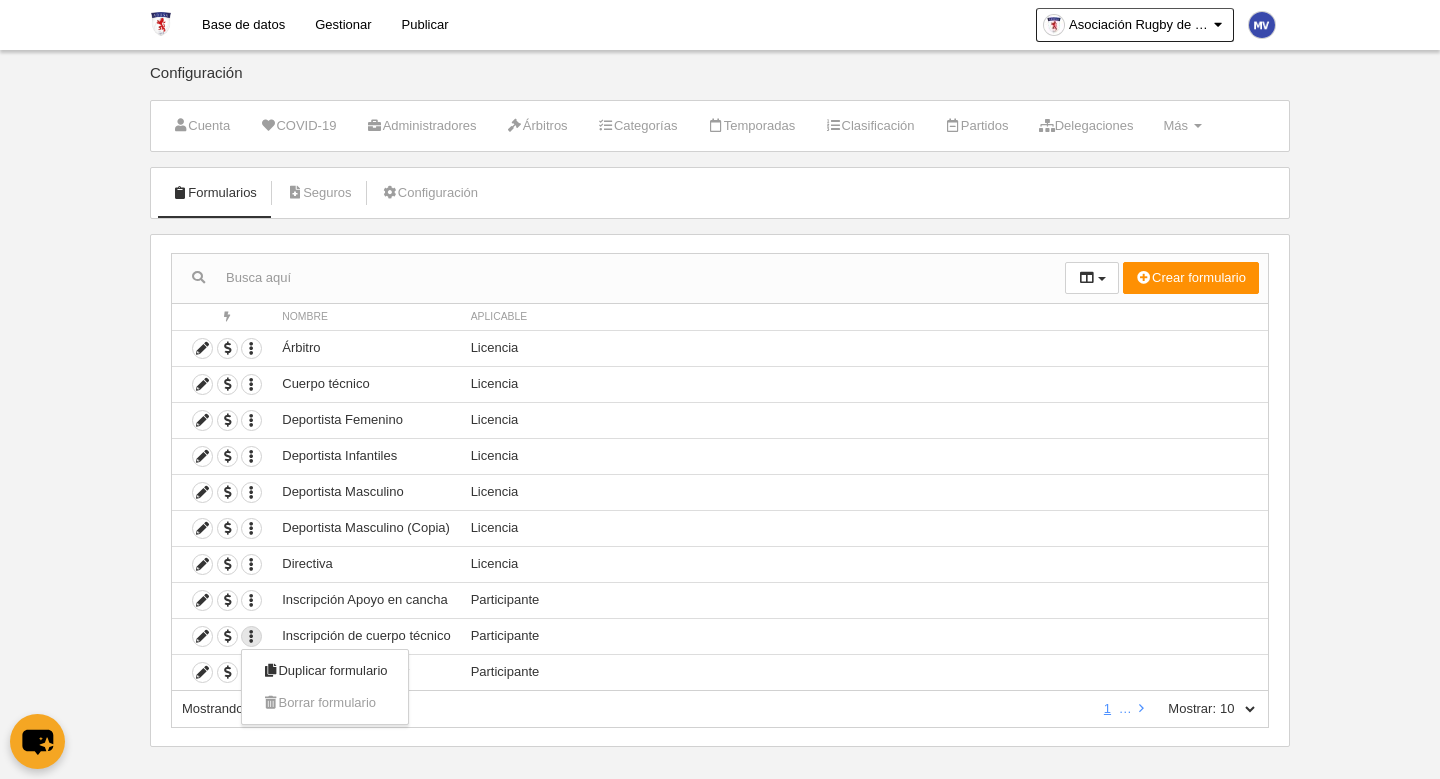click on "Base de datos
Ajustes generales
Ir a mi dominio
Milenka Valdebenito
Mi cuenta
Consultar importaciones y exportaciones
Comentarios																	 2
Centro de soporte
Idioma
Català [ca]
Deutsch [de]" at bounding box center (720, 389) 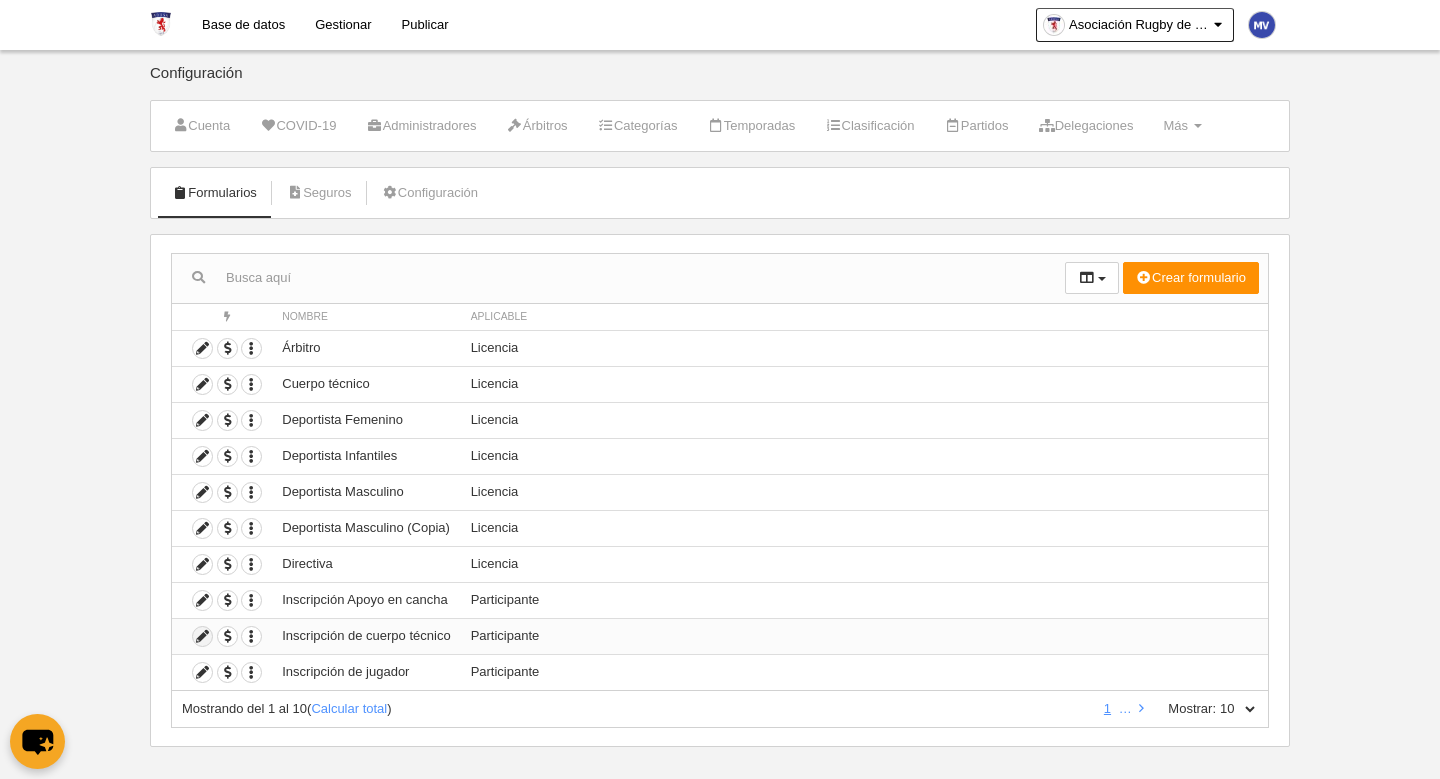 click at bounding box center (202, 636) 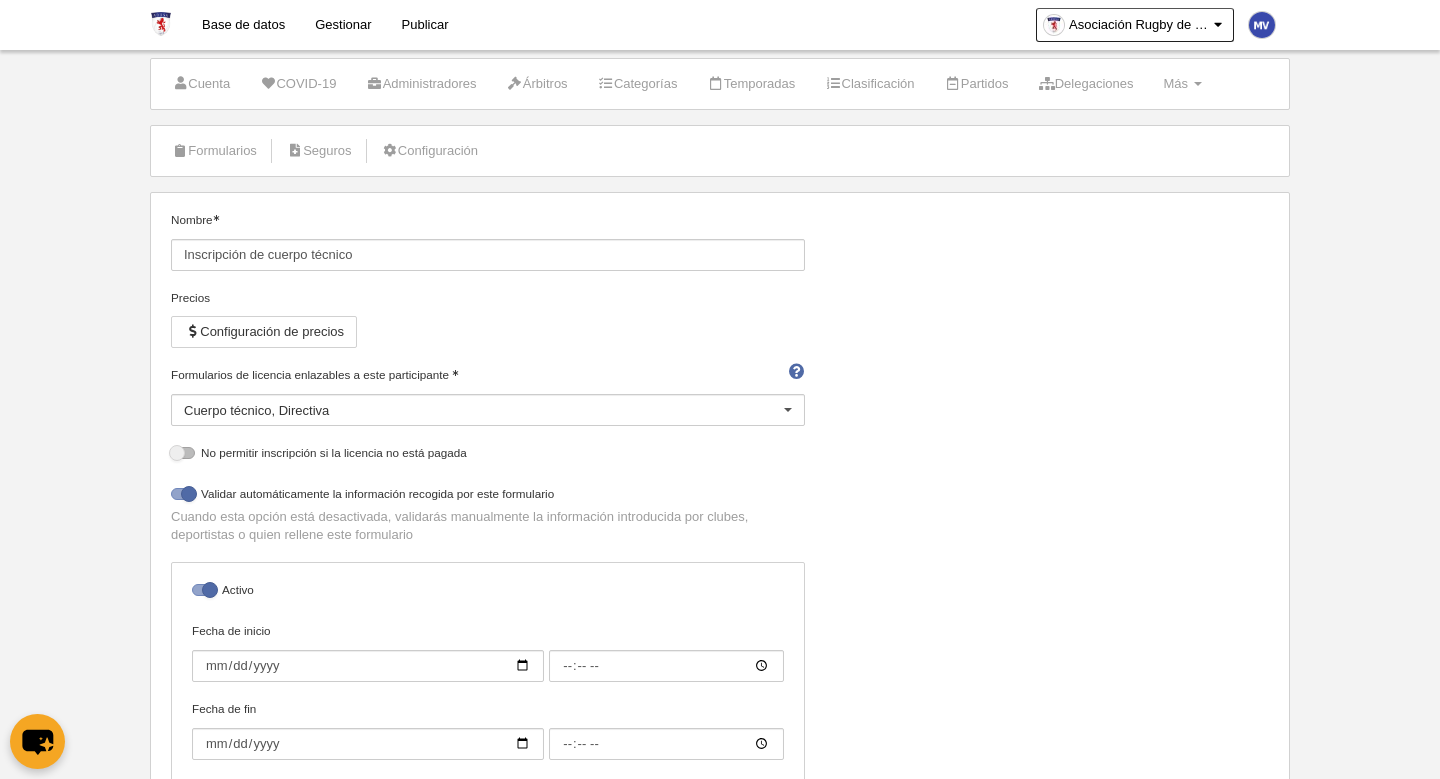scroll, scrollTop: 45, scrollLeft: 0, axis: vertical 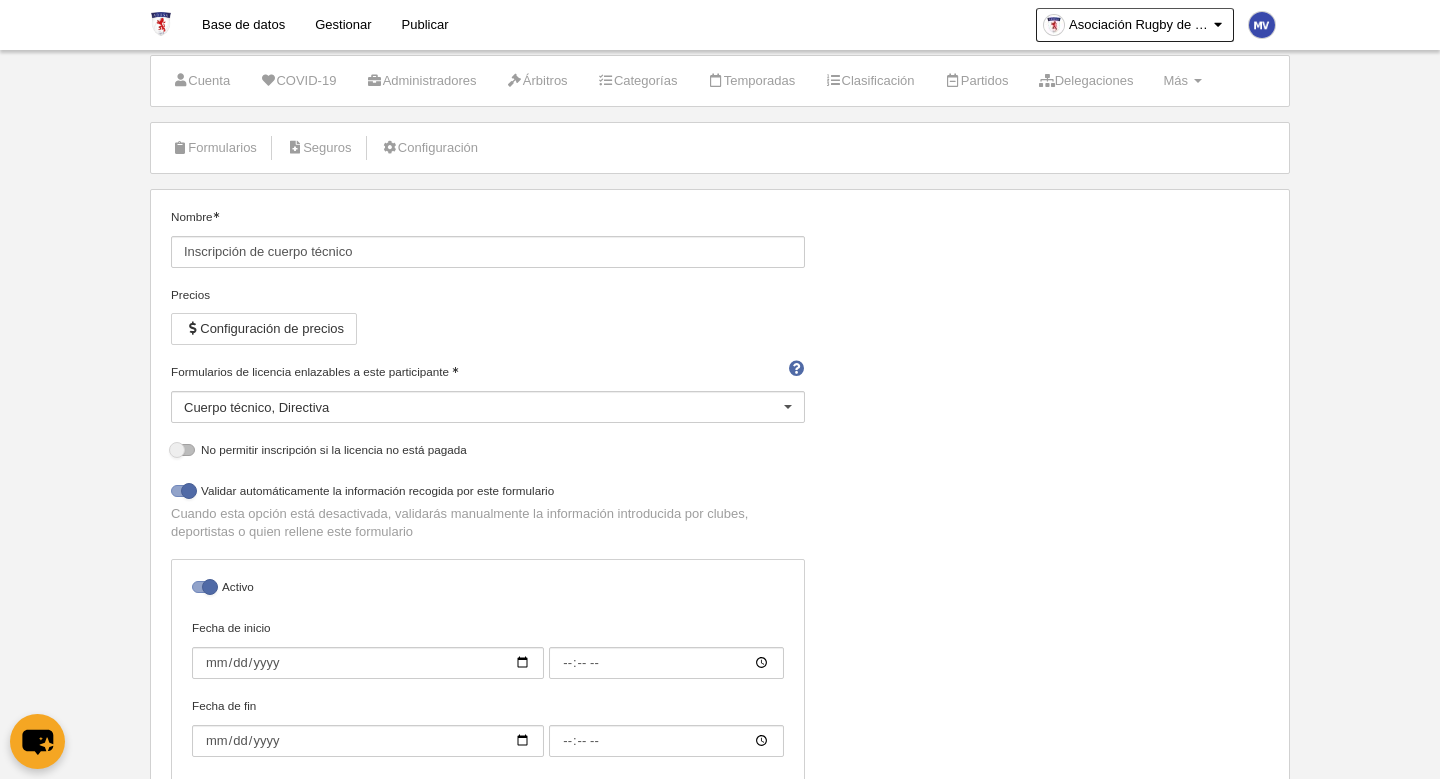 click on "Cuerpo técnico   Directiva" at bounding box center [488, 407] 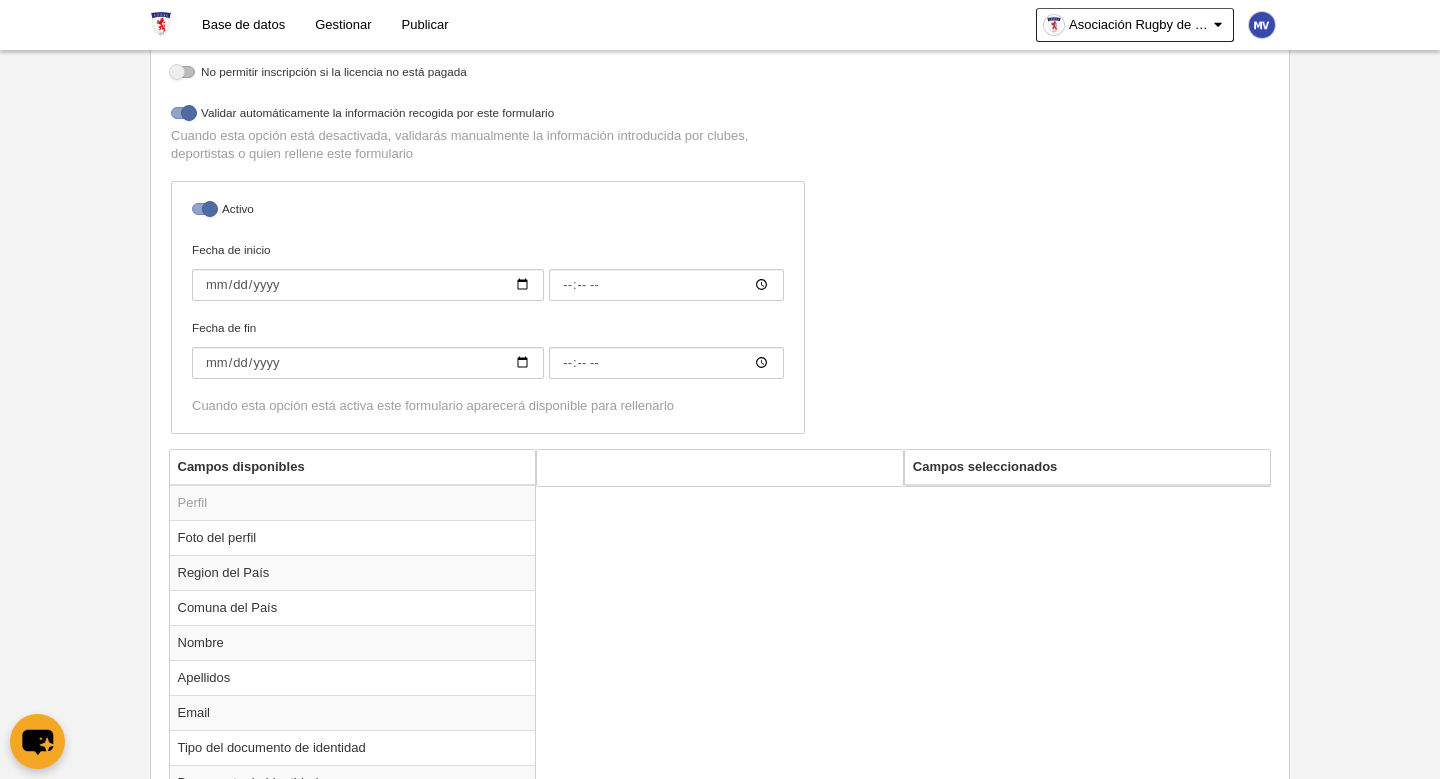 scroll, scrollTop: 0, scrollLeft: 0, axis: both 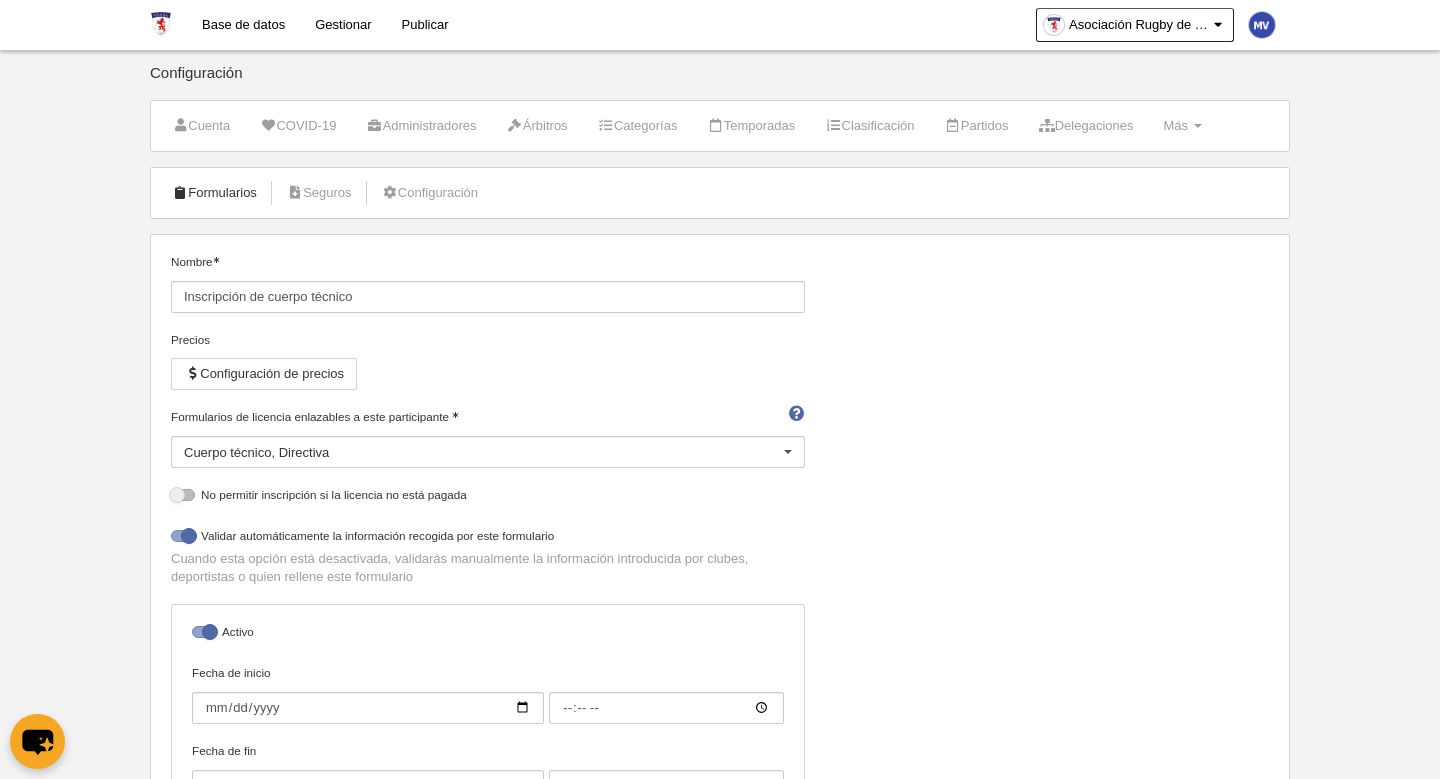 click on "Formularios" at bounding box center (214, 193) 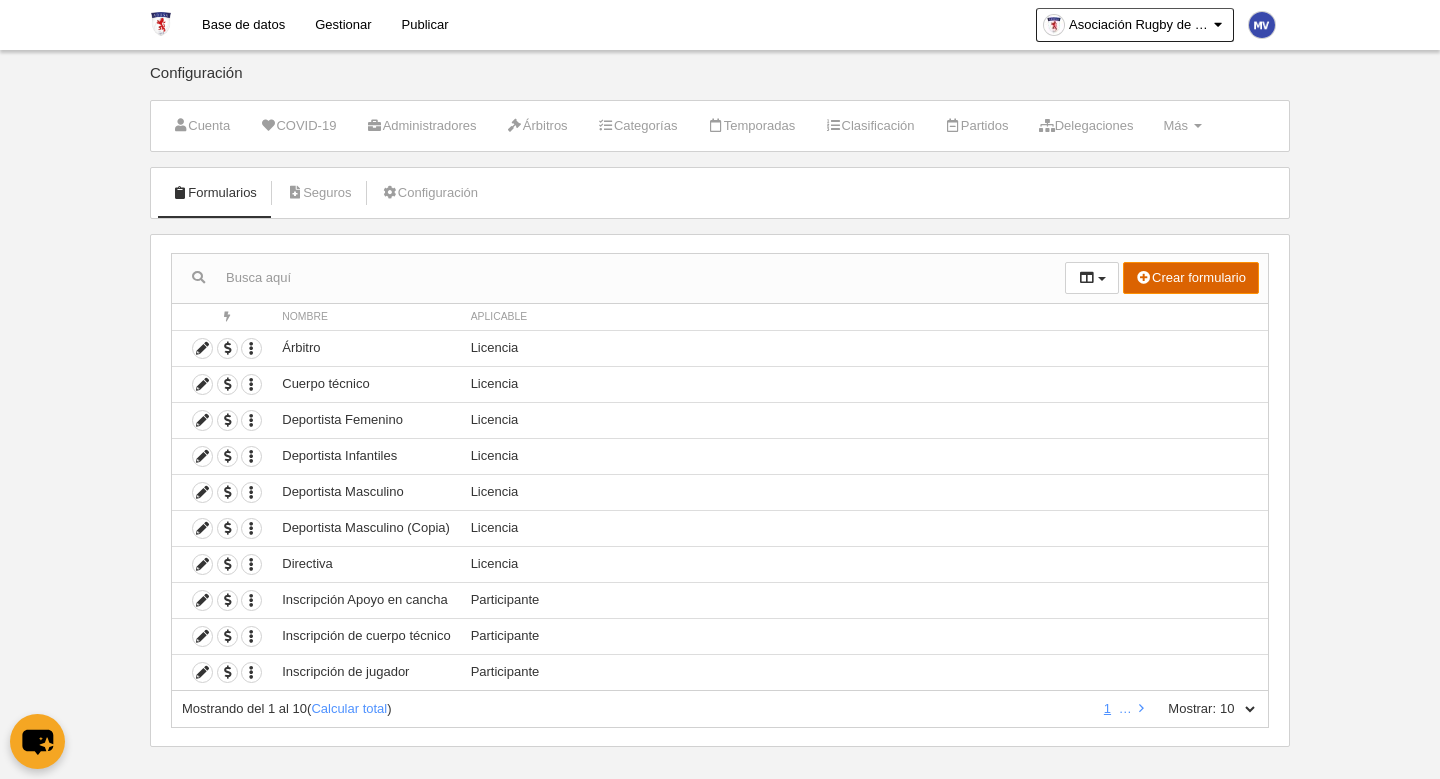 click on "Crear formulario" at bounding box center [1191, 278] 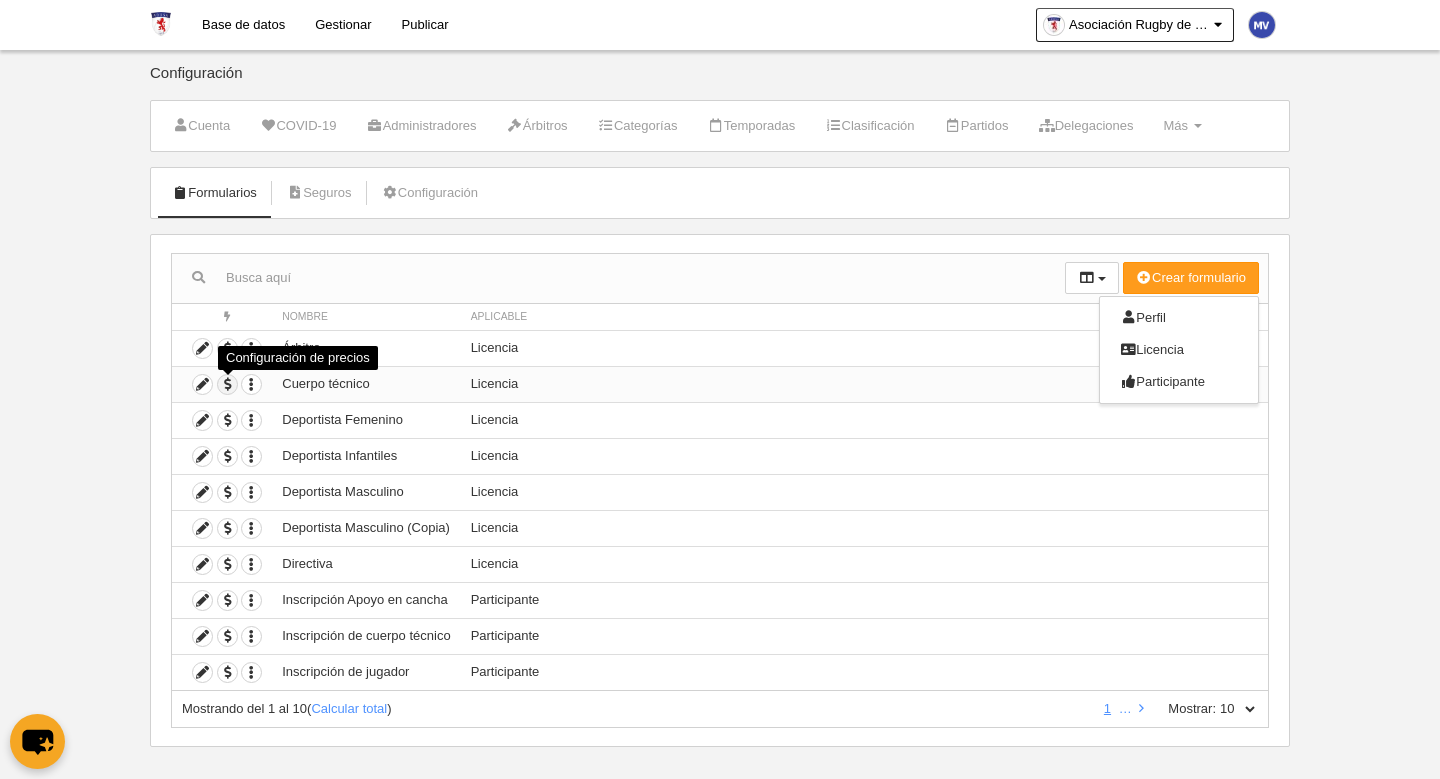 click at bounding box center (227, 384) 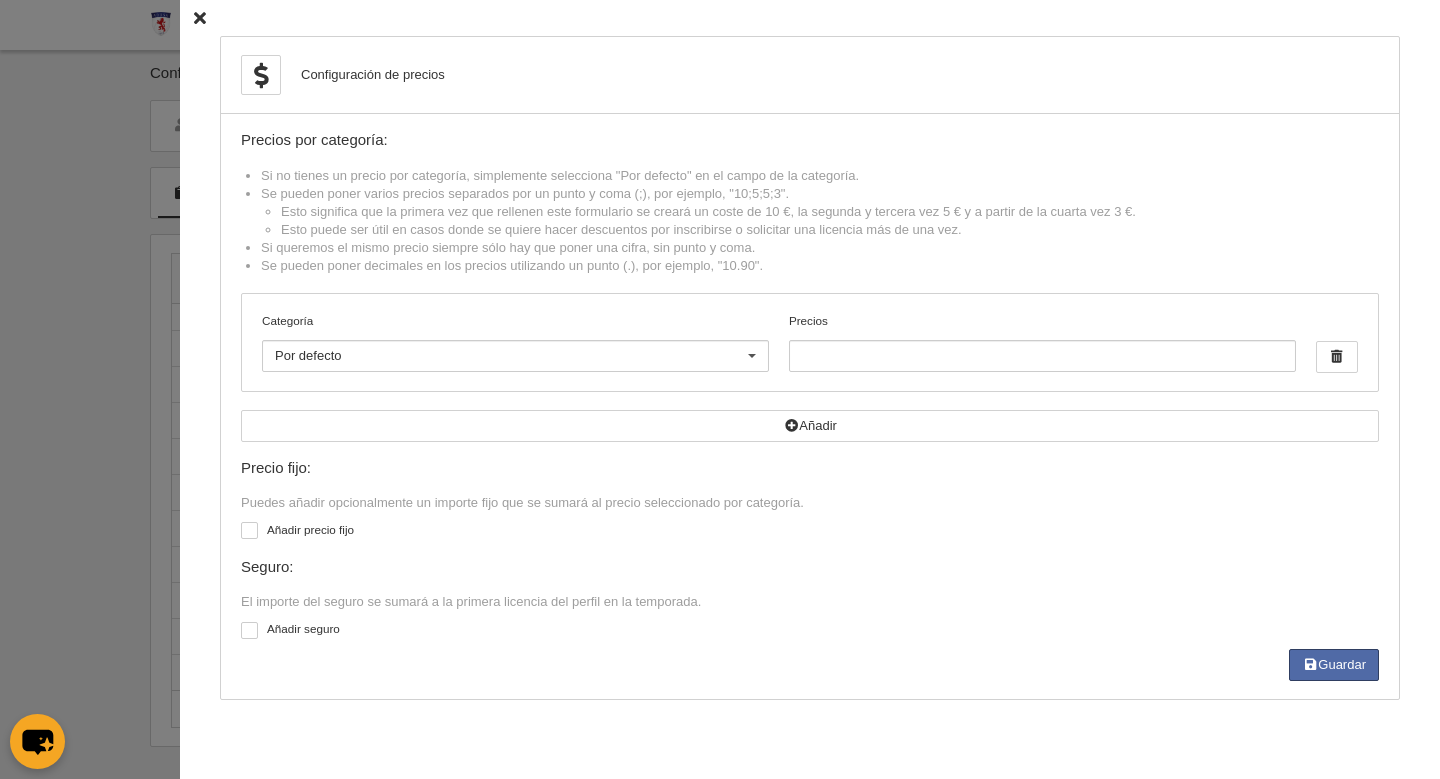 click at bounding box center [720, 389] 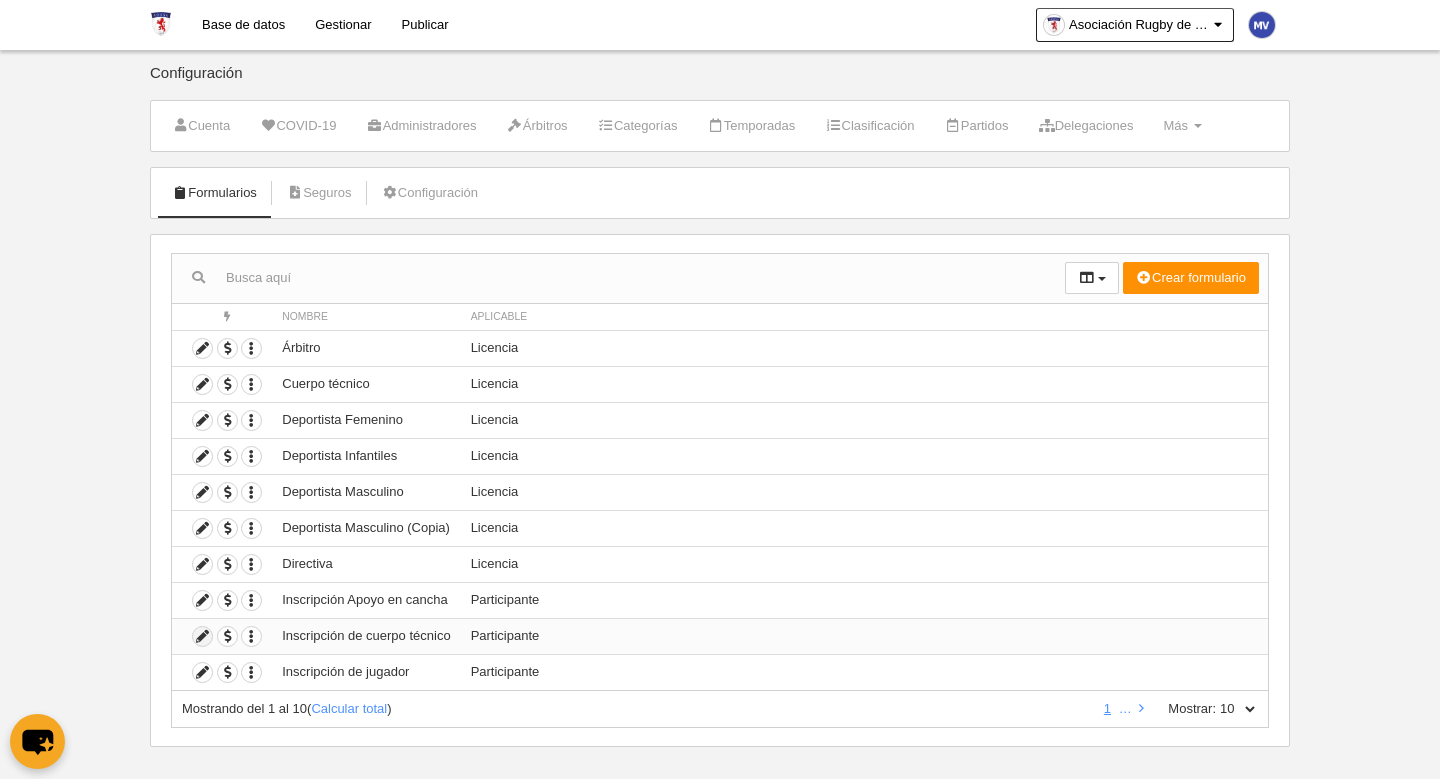 click at bounding box center (202, 636) 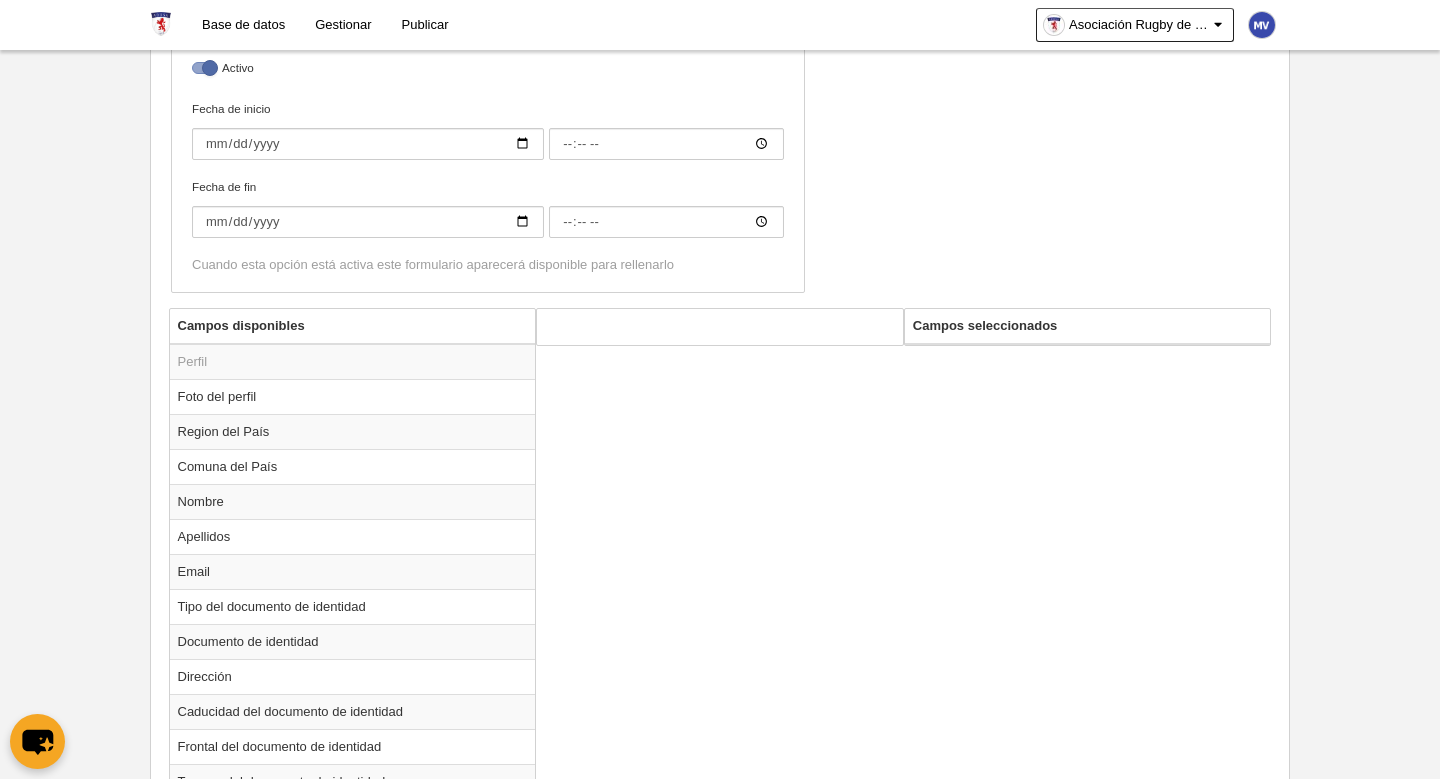 scroll, scrollTop: 548, scrollLeft: 0, axis: vertical 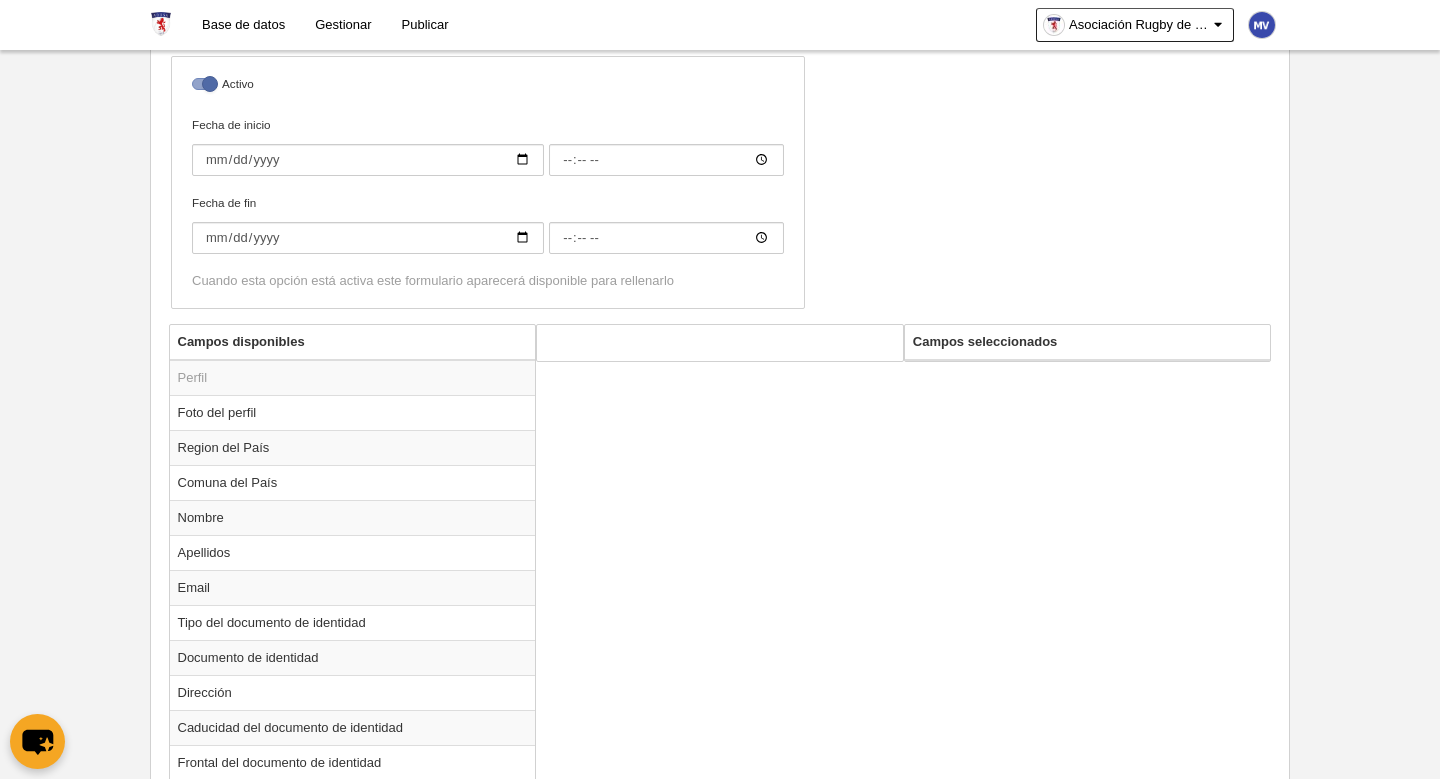 click on "Campos seleccionados" at bounding box center [353, 342] 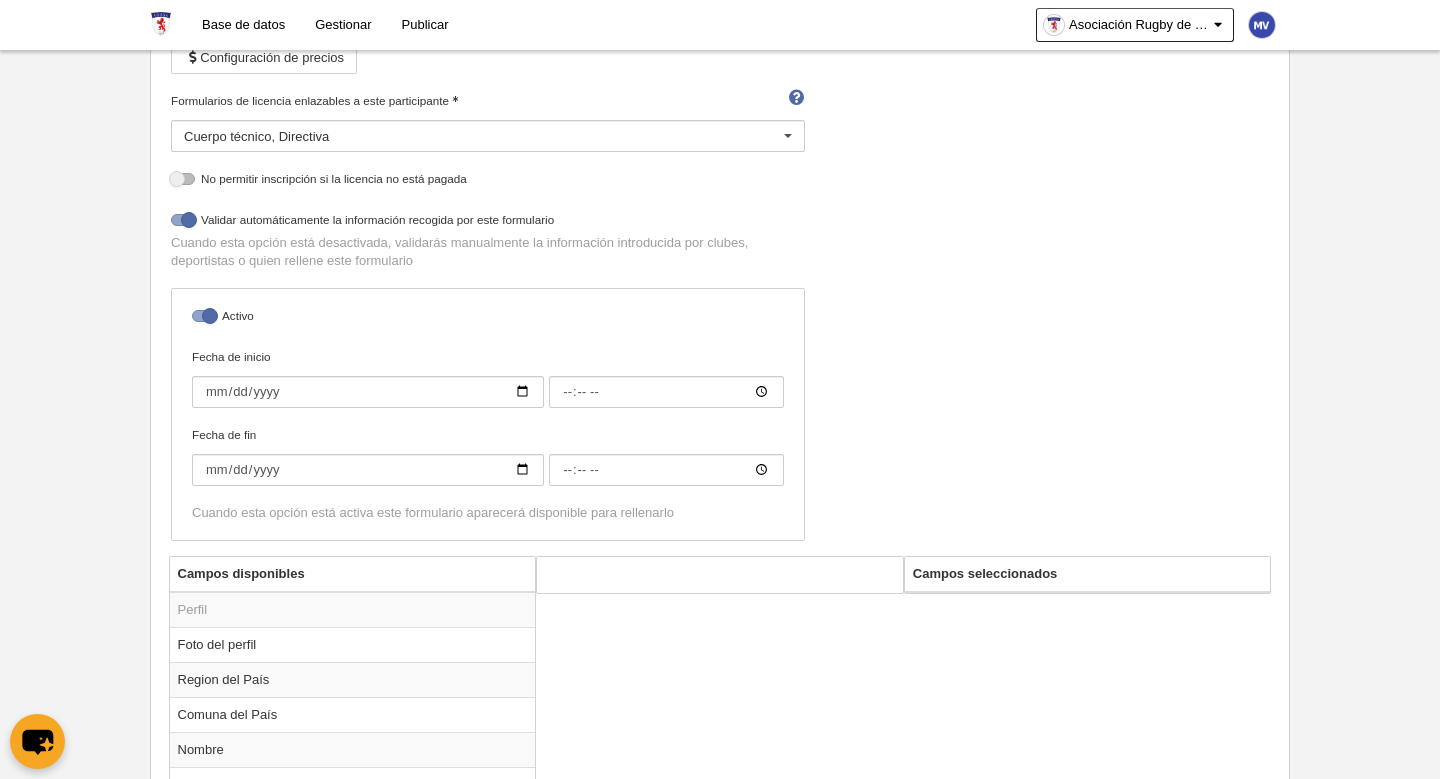scroll, scrollTop: 0, scrollLeft: 0, axis: both 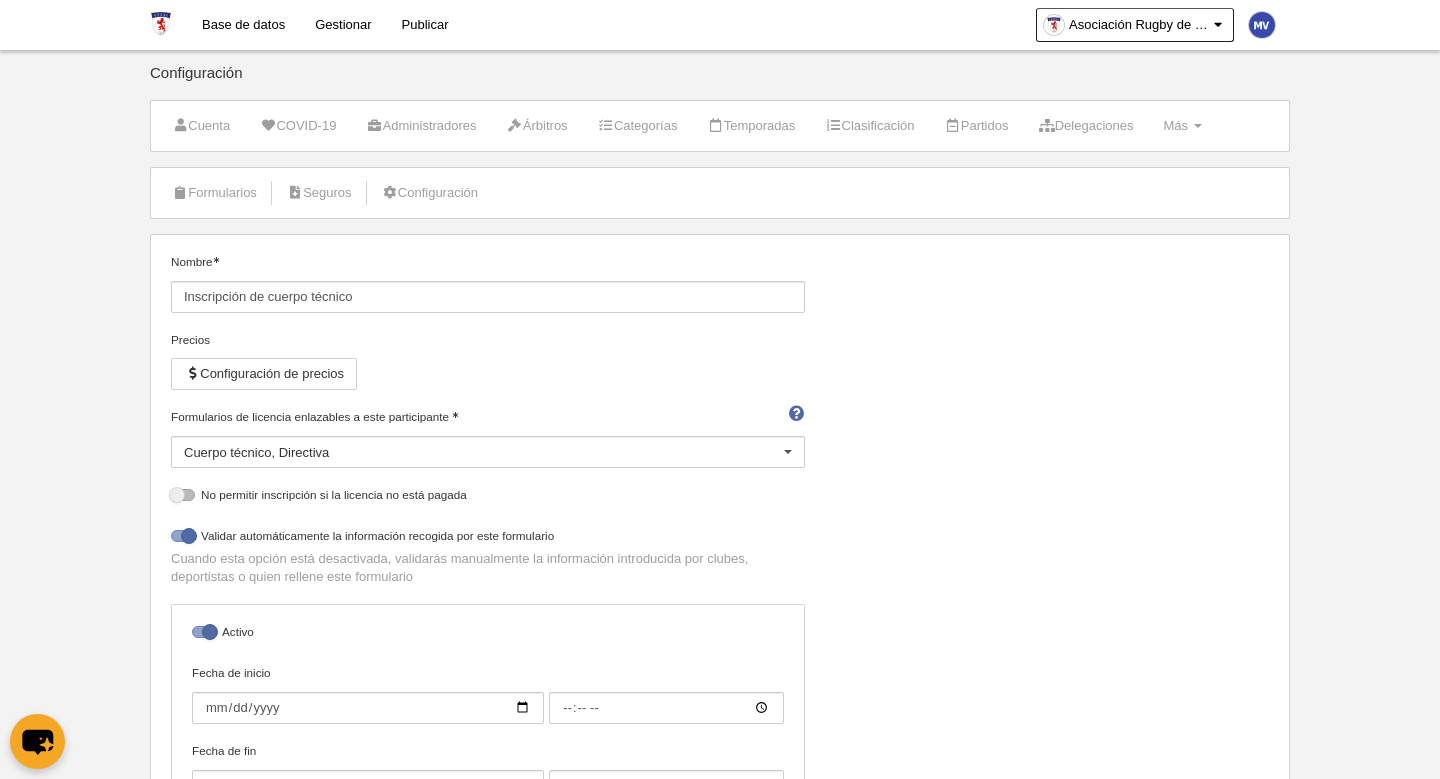 click on "Gestionar" at bounding box center [343, 25] 